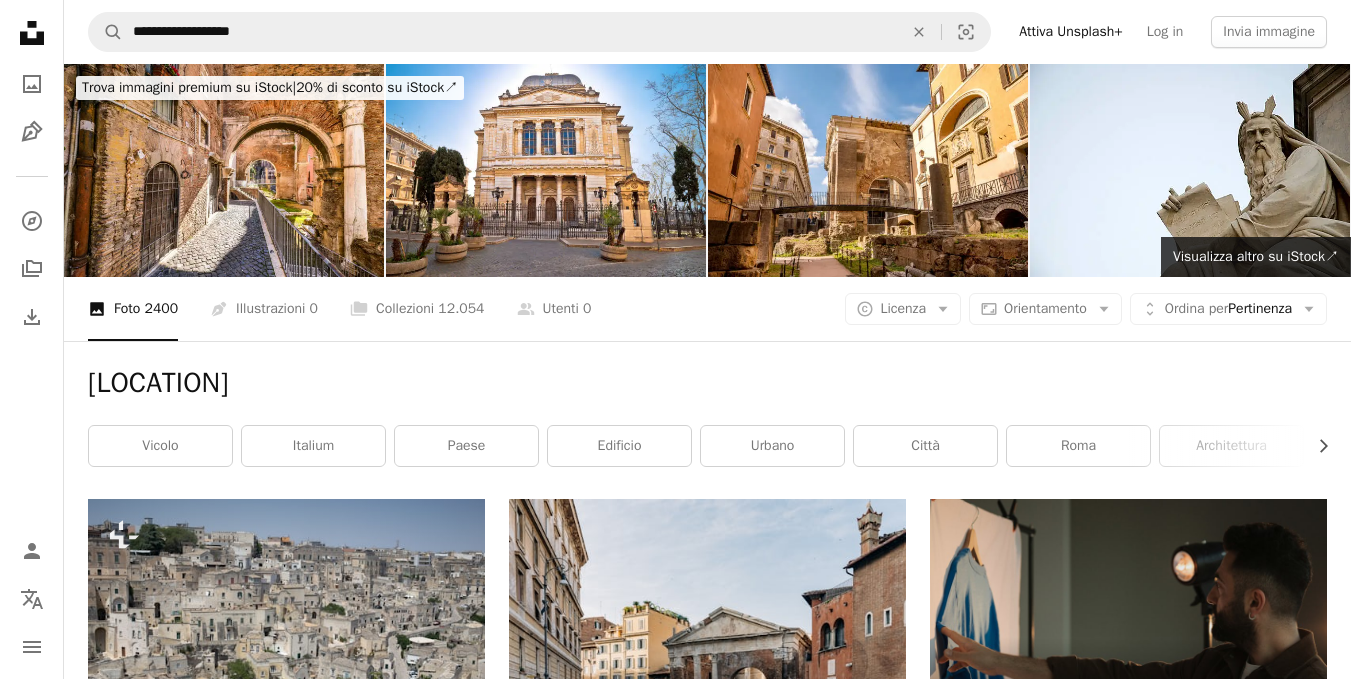 scroll, scrollTop: 325, scrollLeft: 0, axis: vertical 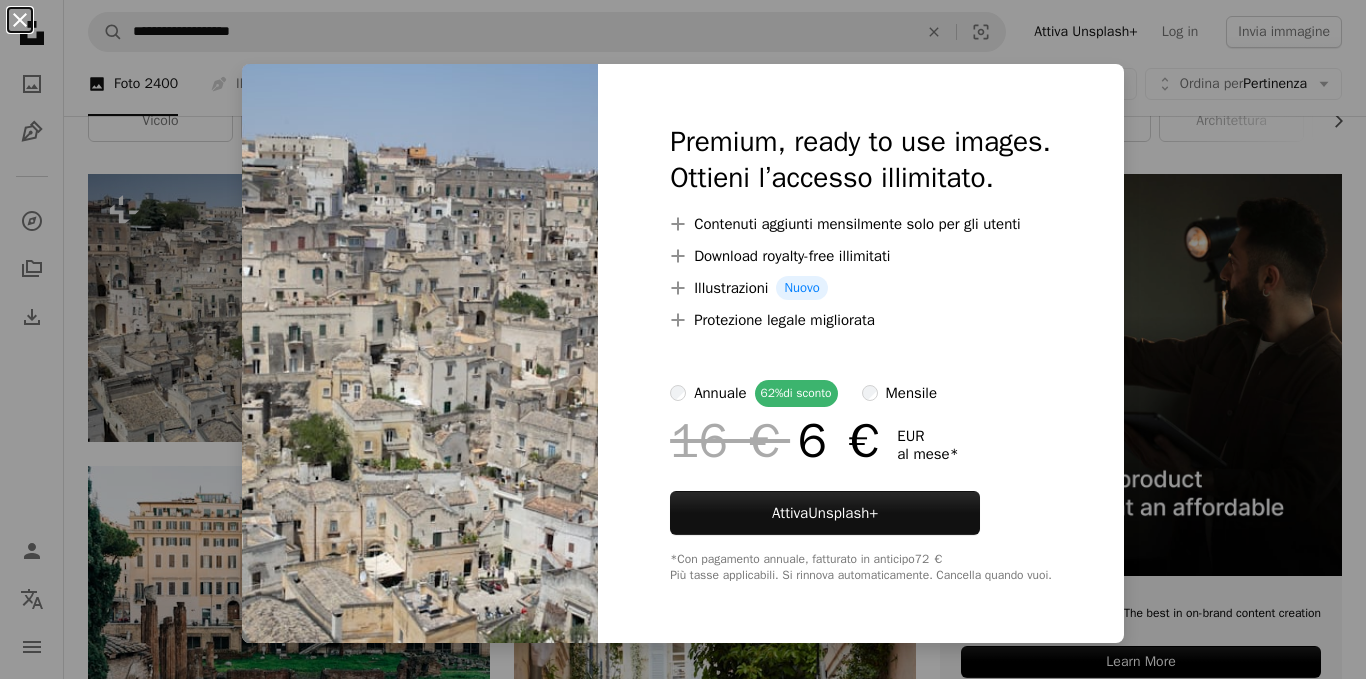 click on "An X shape" at bounding box center [20, 20] 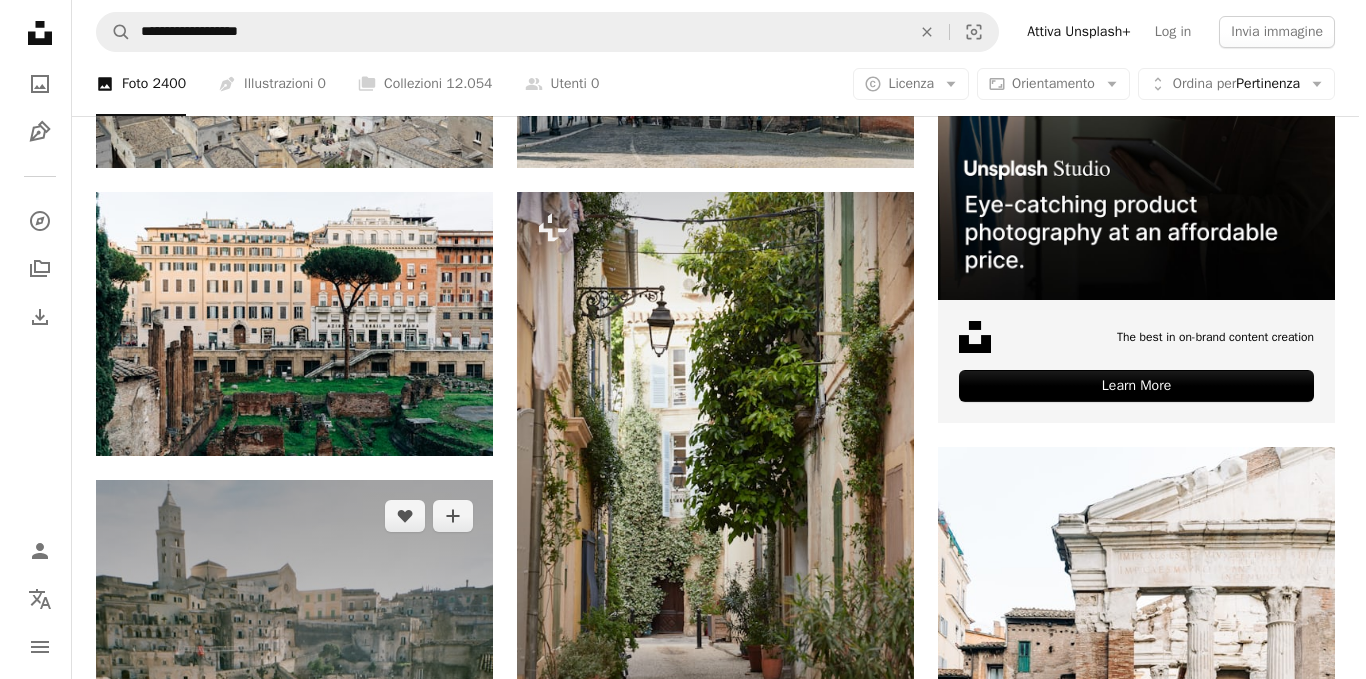 scroll, scrollTop: 595, scrollLeft: 0, axis: vertical 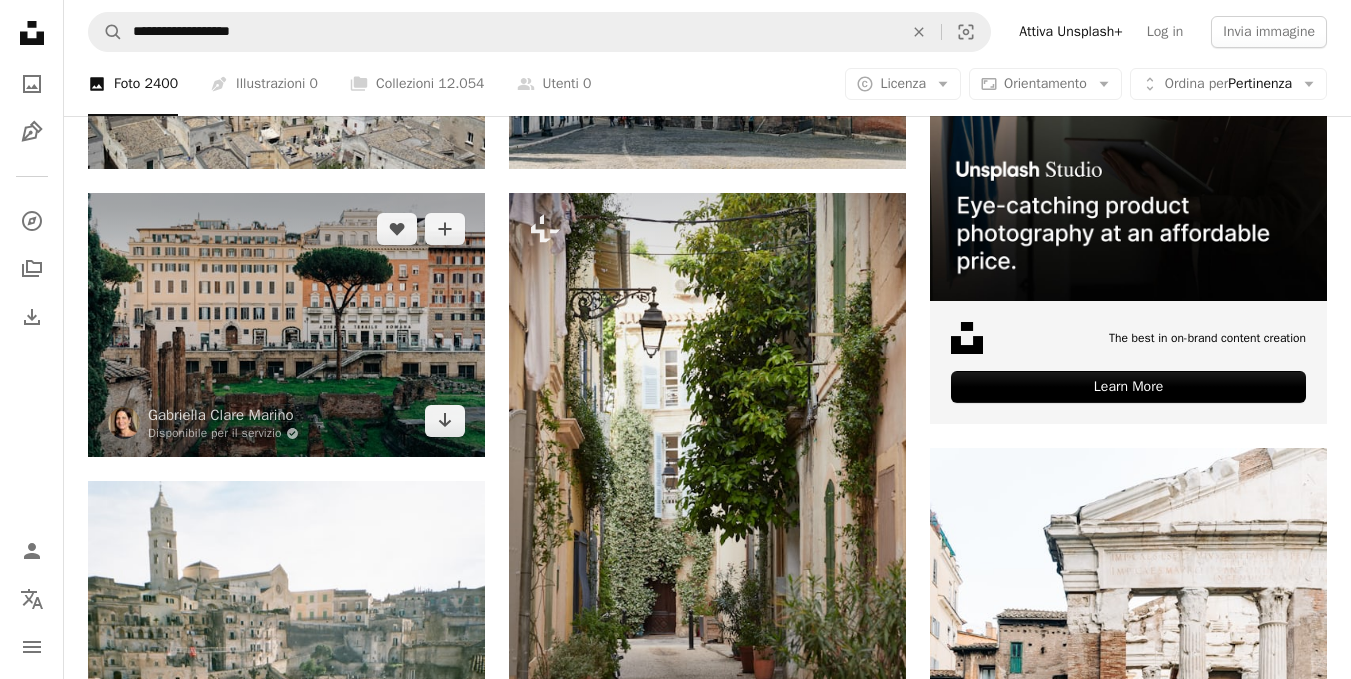 click at bounding box center (286, 325) 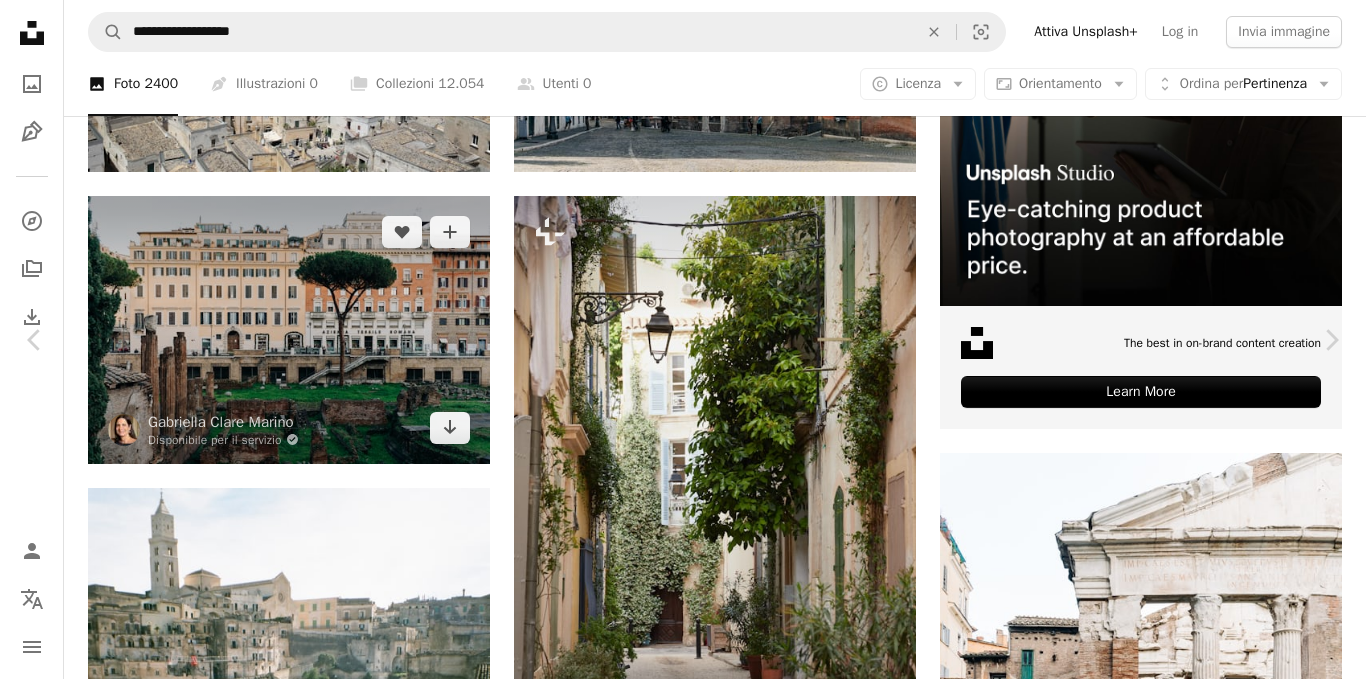scroll, scrollTop: 645, scrollLeft: 0, axis: vertical 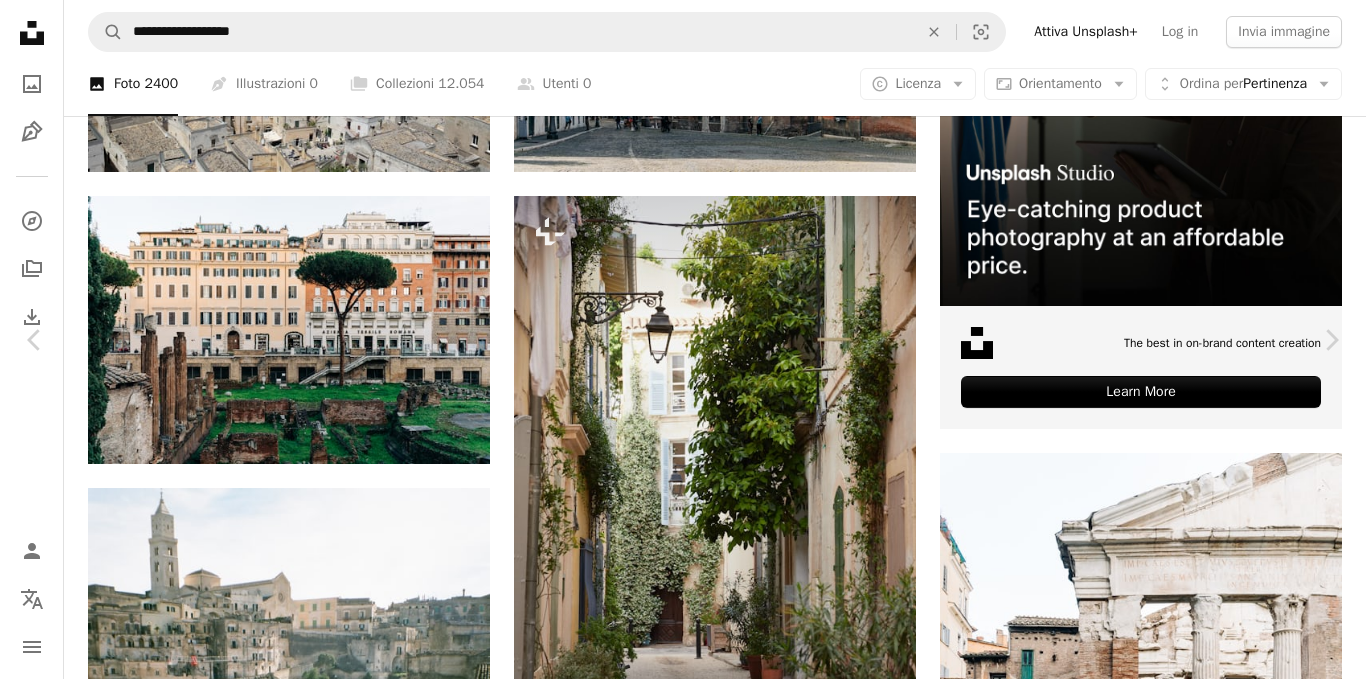 click on "Scarica gratuitamente" at bounding box center [1143, 4732] 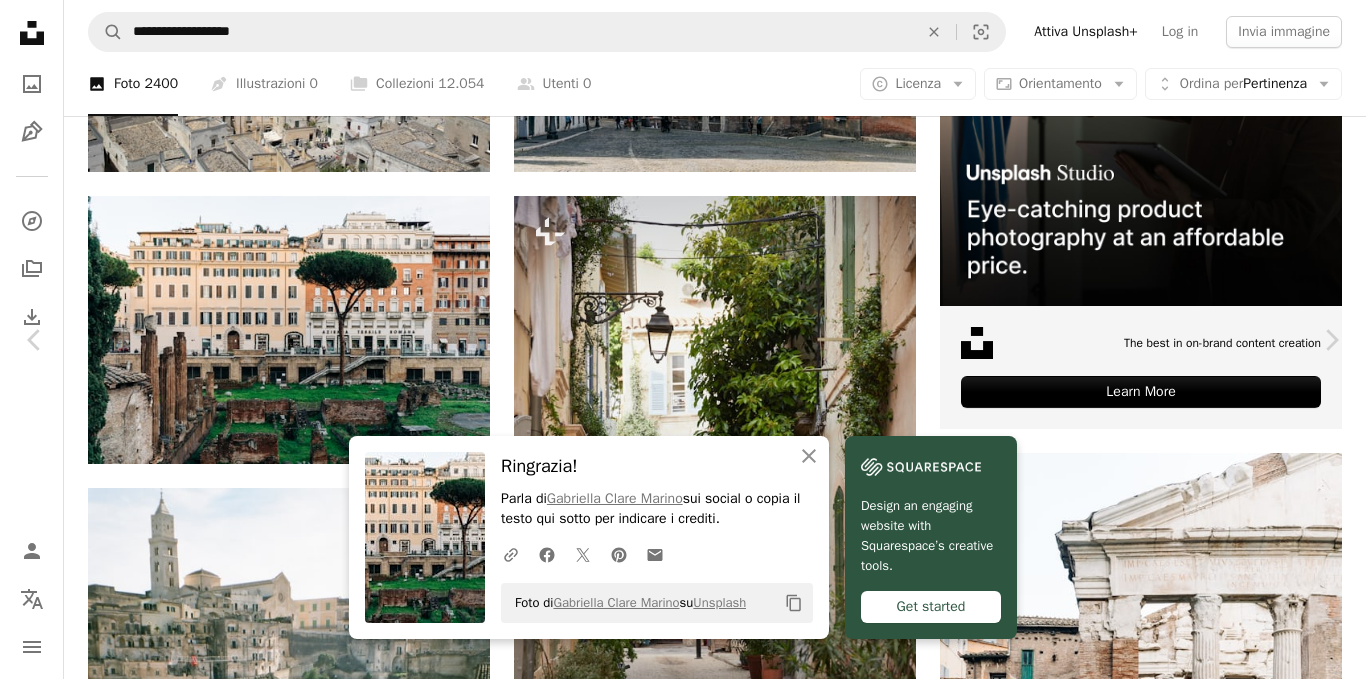 click on "An X shape" at bounding box center [20, 20] 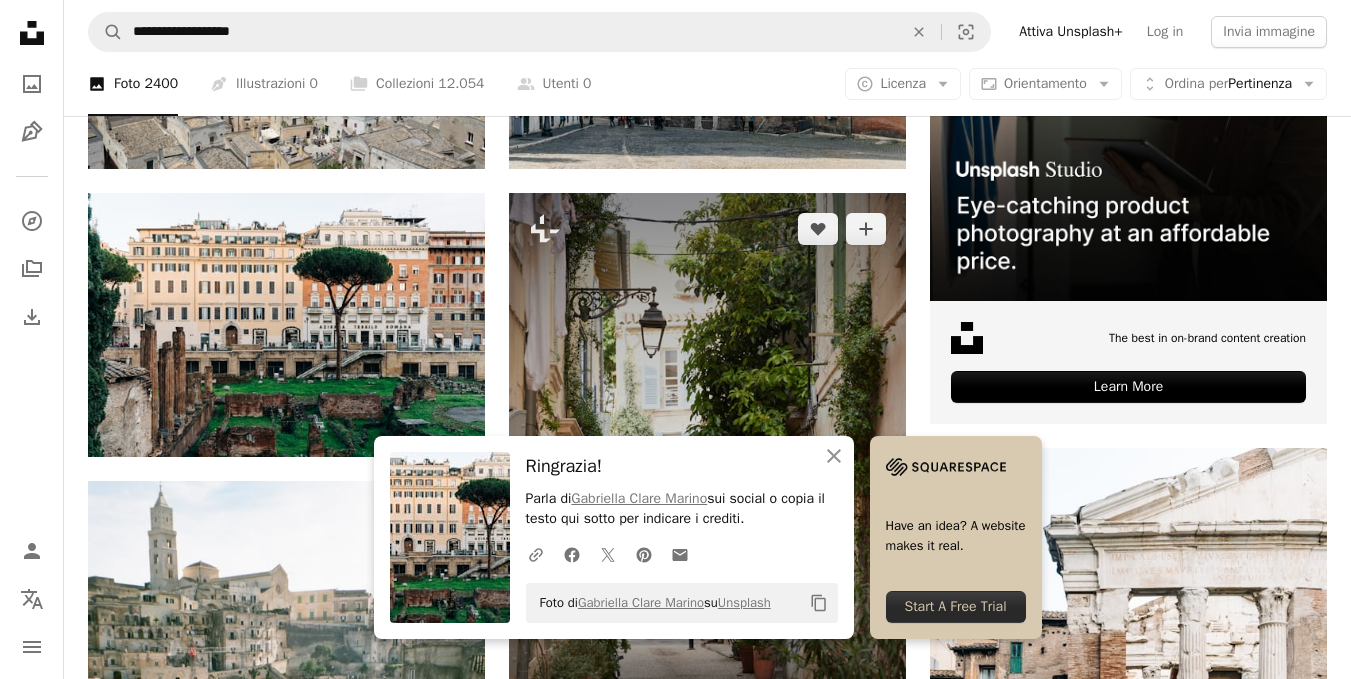 click at bounding box center [707, 491] 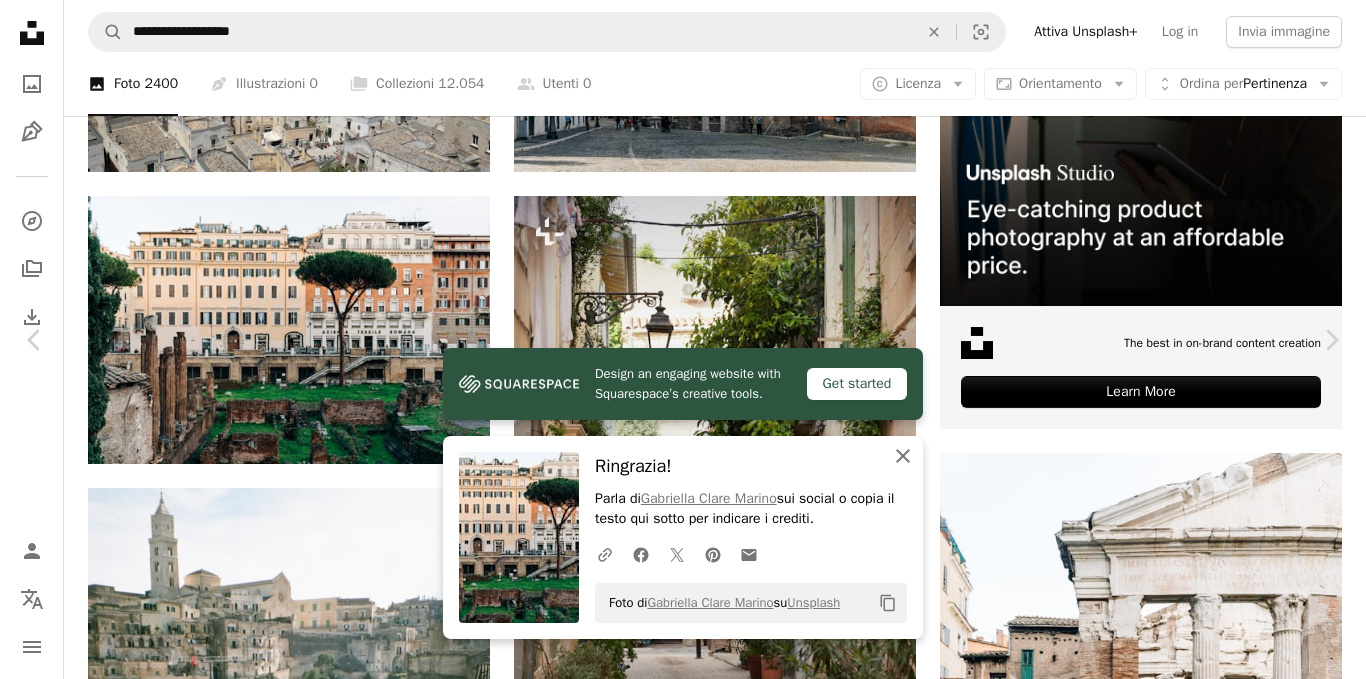 click on "An X shape" 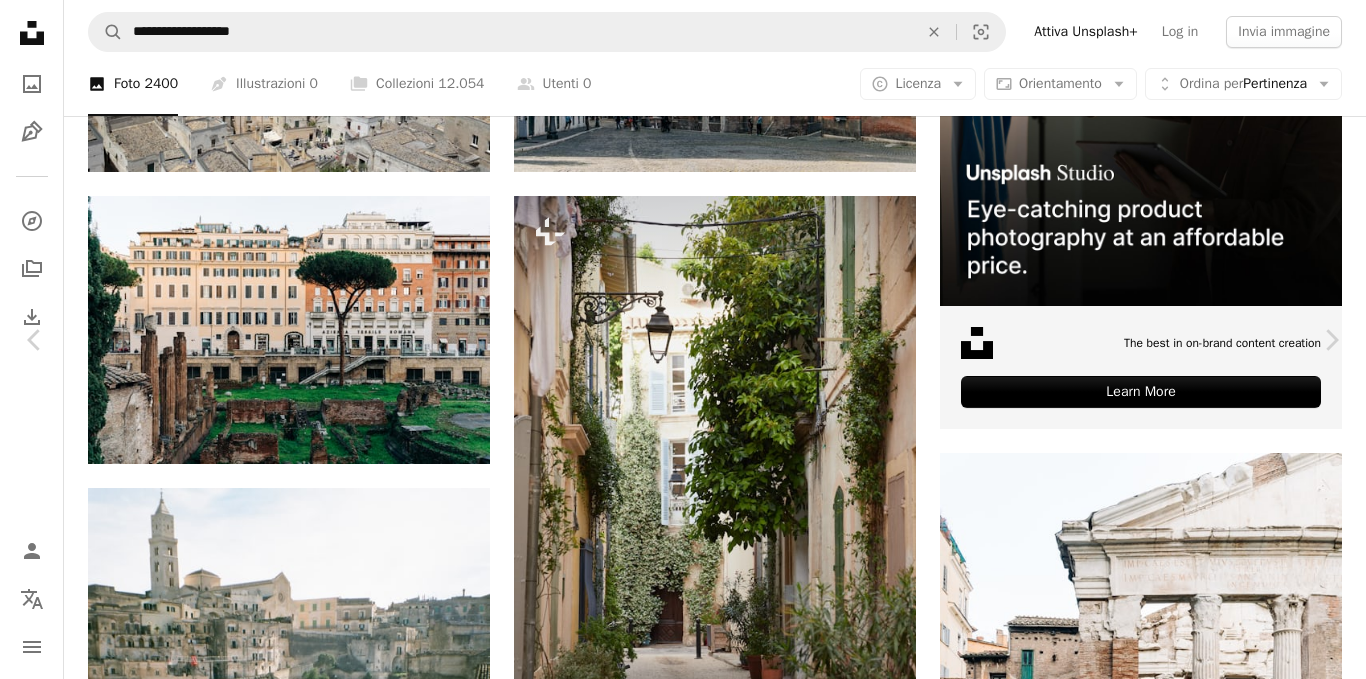 click on "An X shape" at bounding box center (20, 20) 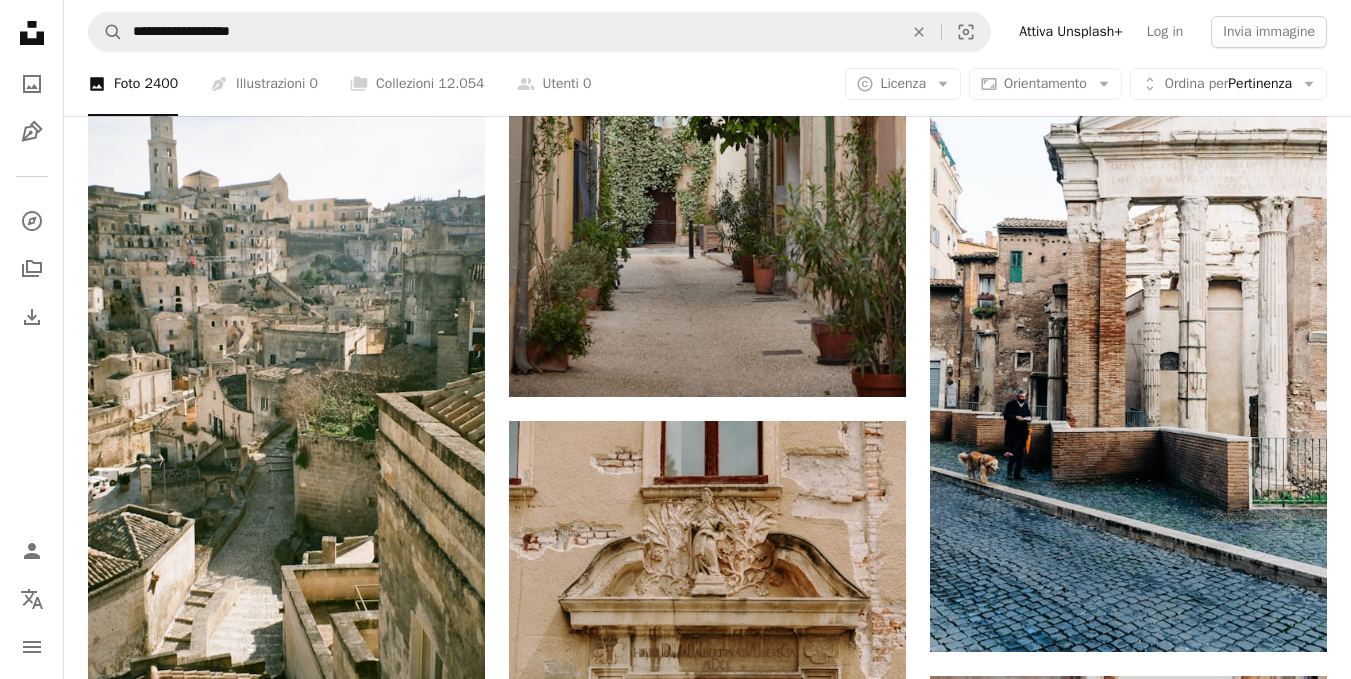 scroll, scrollTop: 920, scrollLeft: 0, axis: vertical 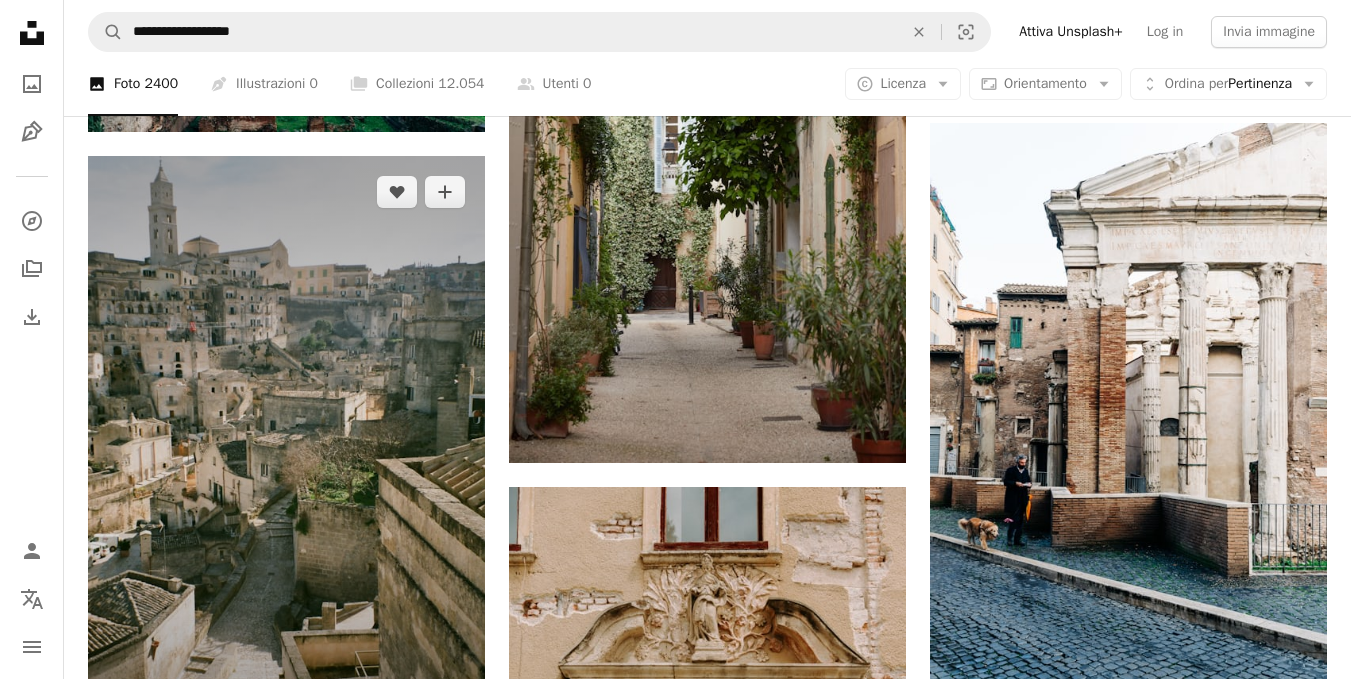 click at bounding box center (286, 455) 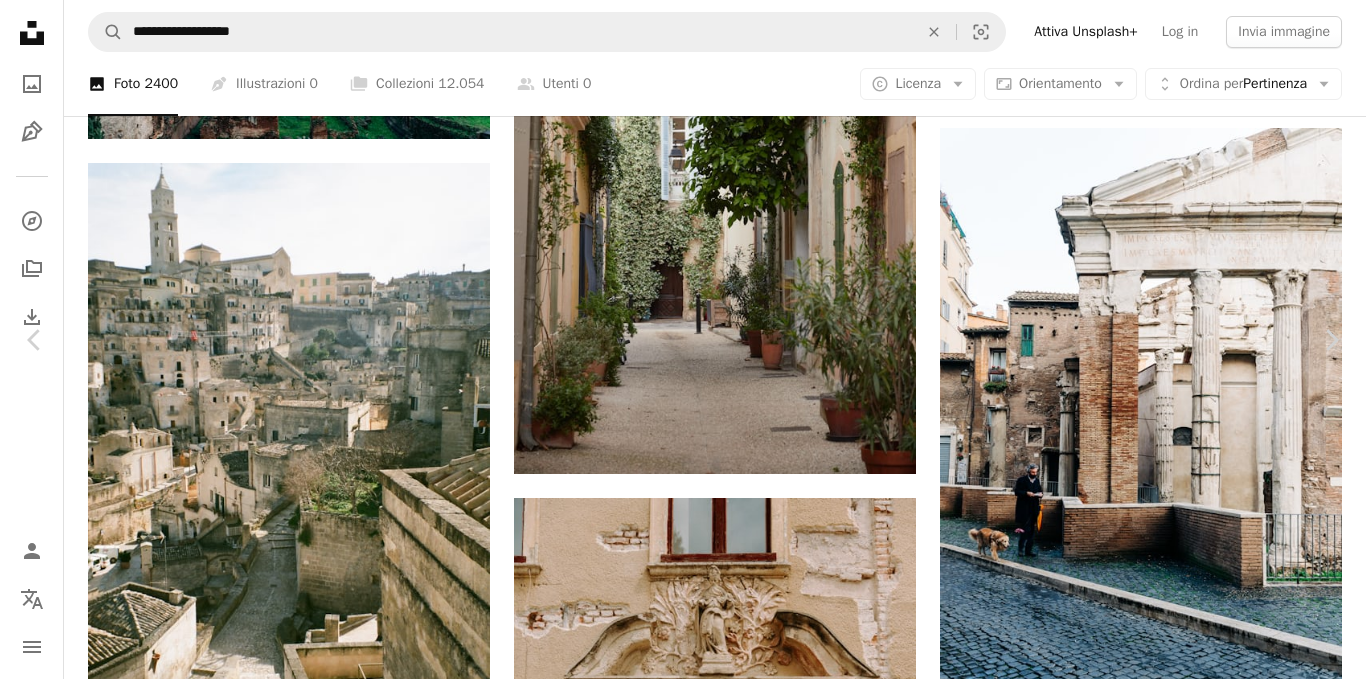 click on "Scarica gratuitamente" at bounding box center [1143, 4407] 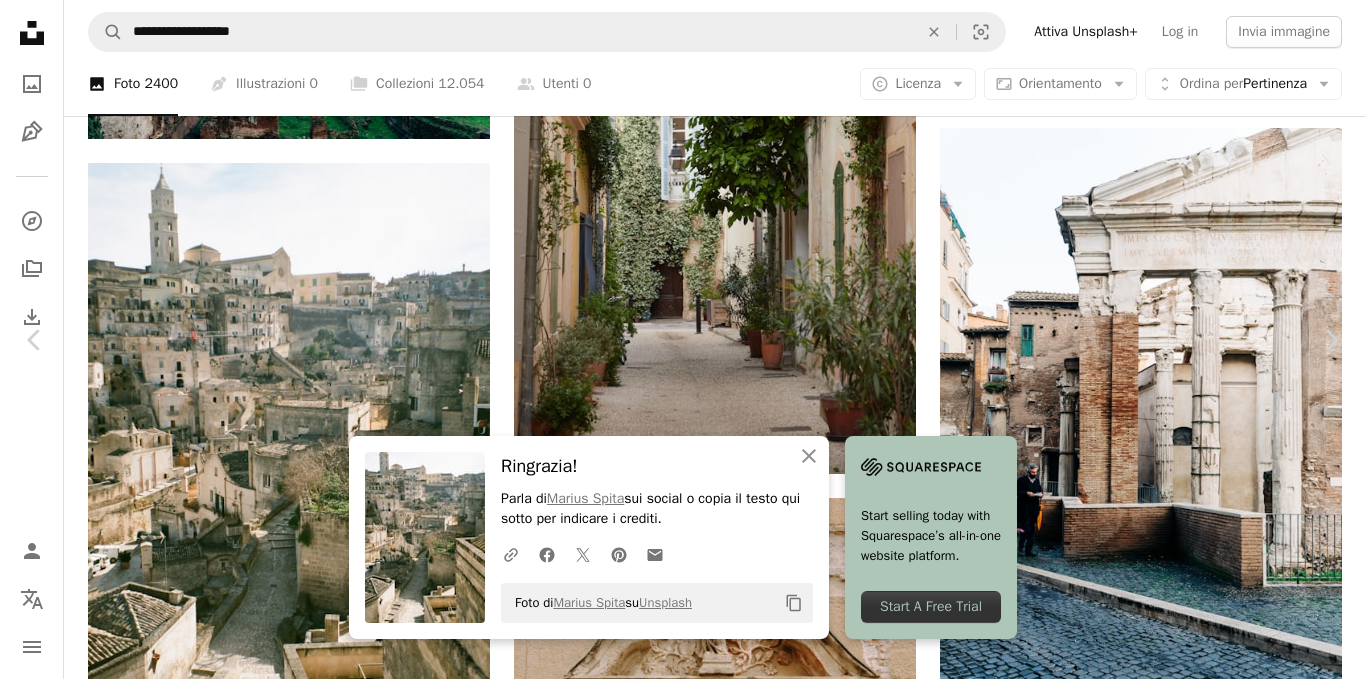 drag, startPoint x: 797, startPoint y: 458, endPoint x: 380, endPoint y: 212, distance: 484.1539 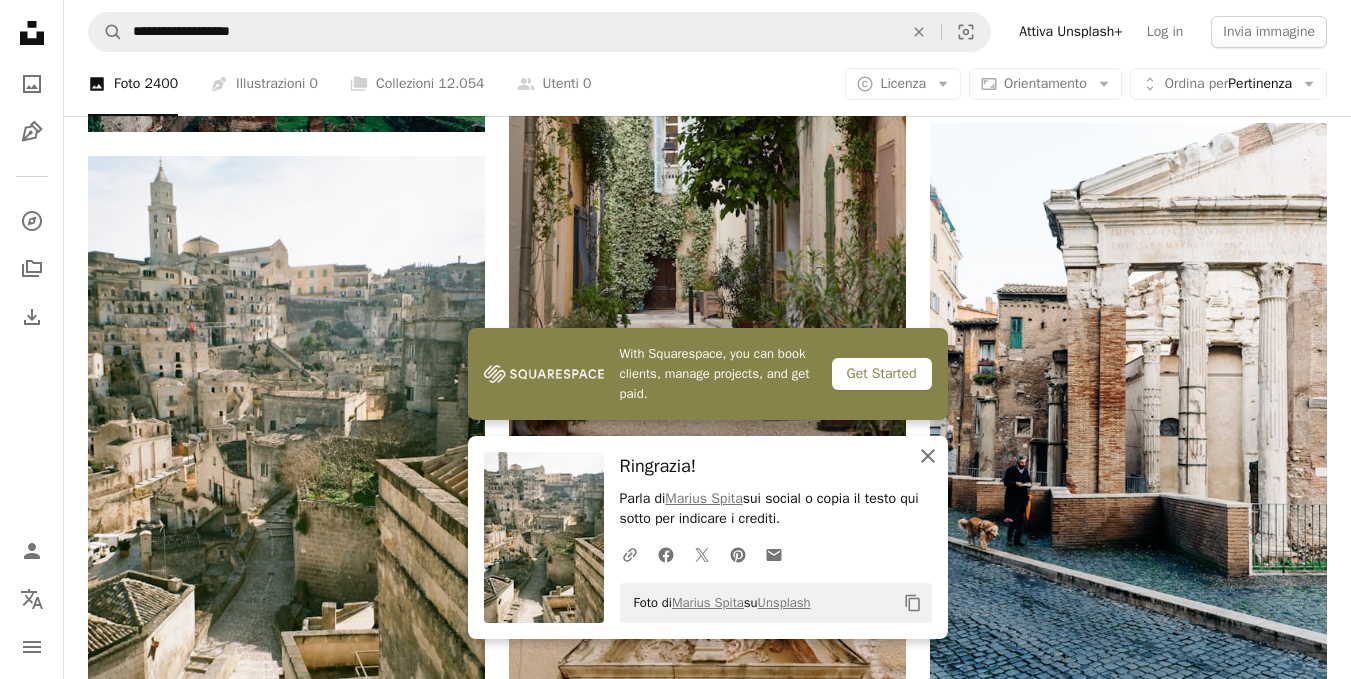 click on "An X shape" 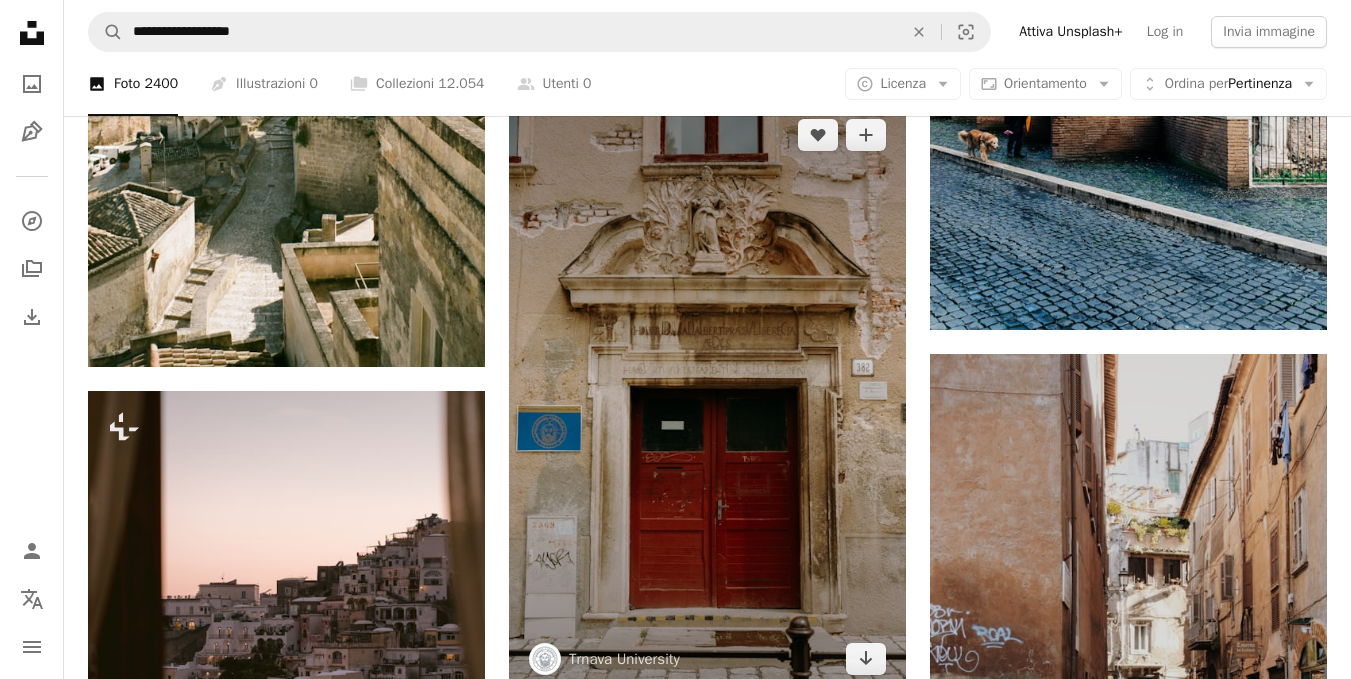 scroll, scrollTop: 1320, scrollLeft: 0, axis: vertical 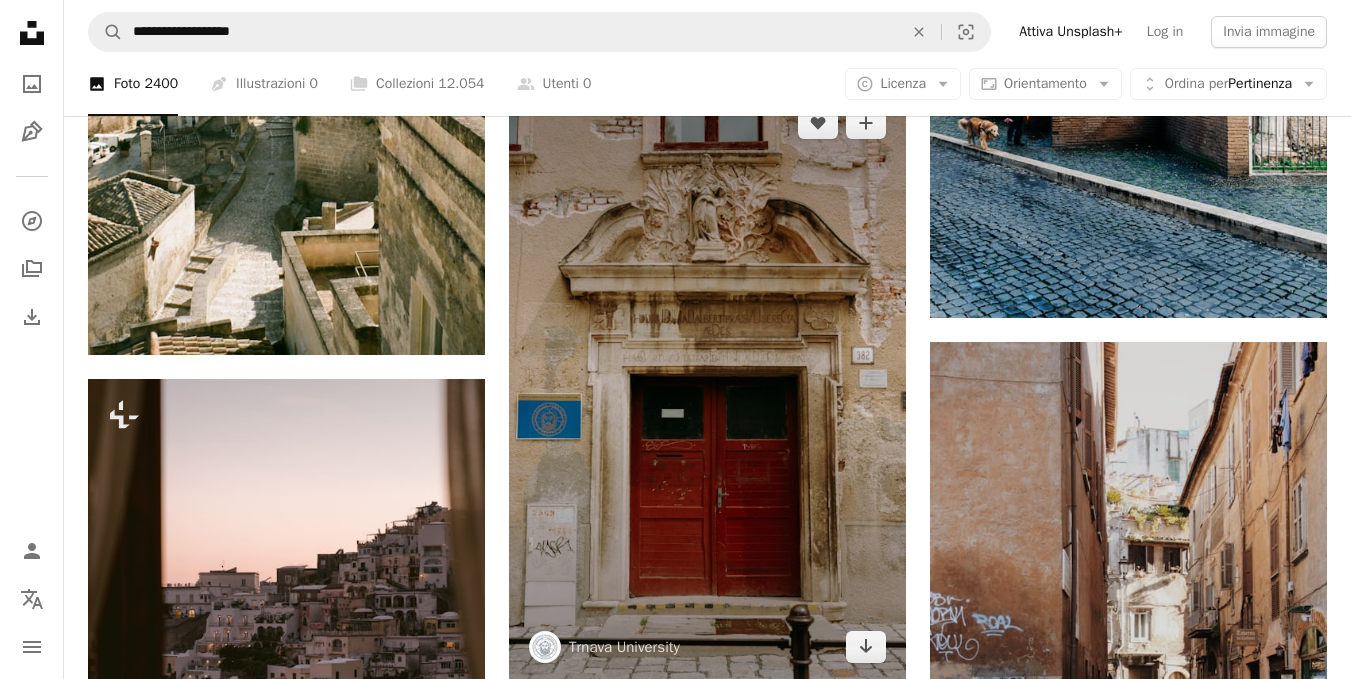 click at bounding box center [707, 385] 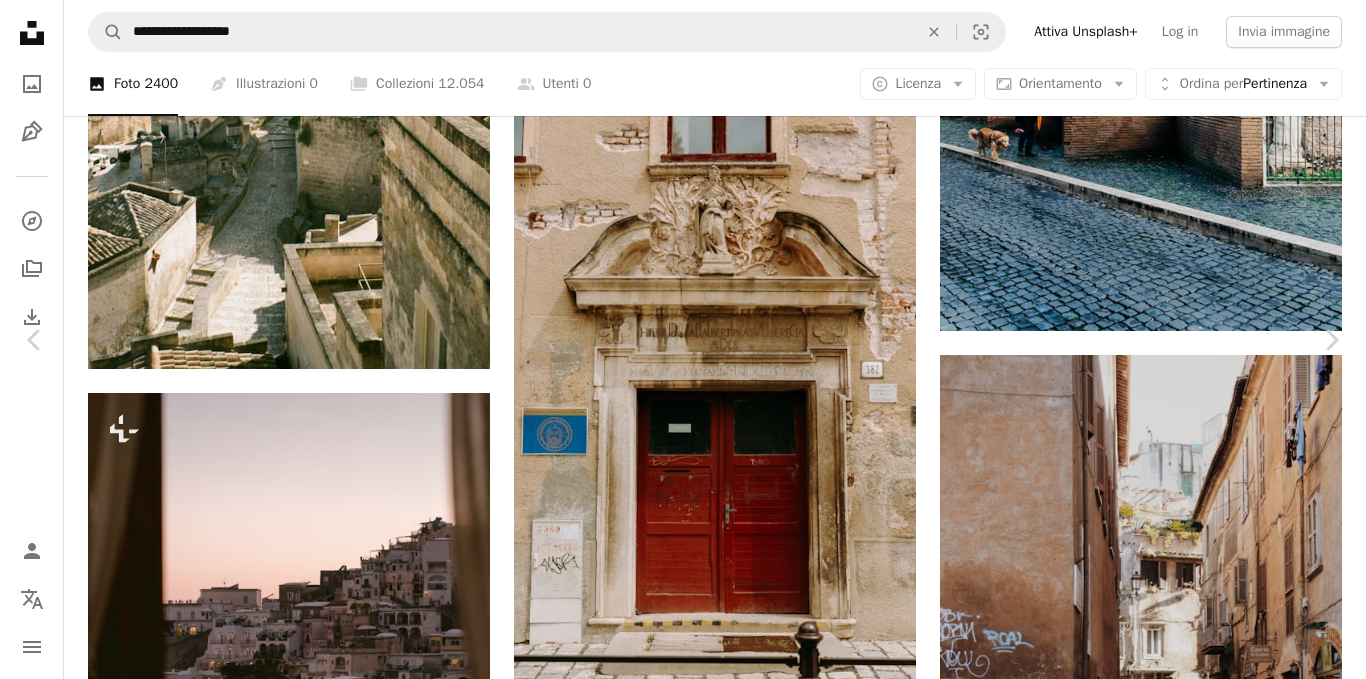 click on "Scarica gratuitamente" at bounding box center (1143, 4007) 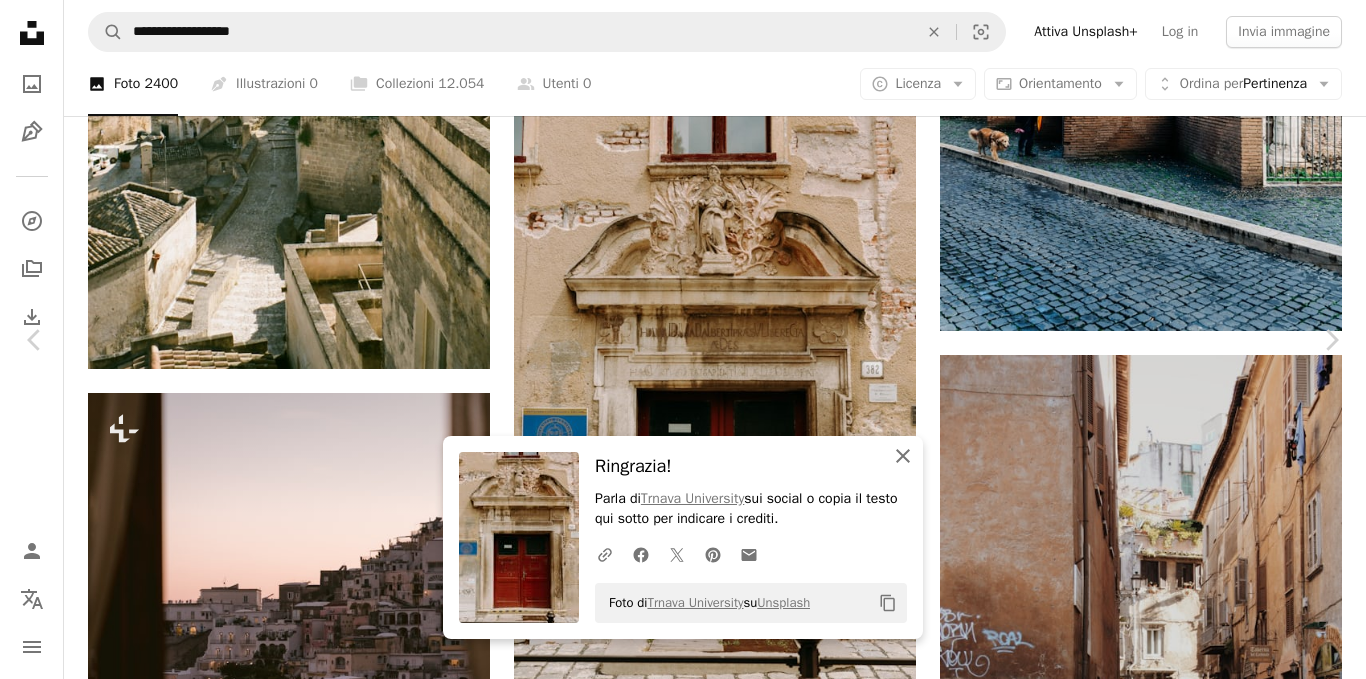 click on "An X shape" 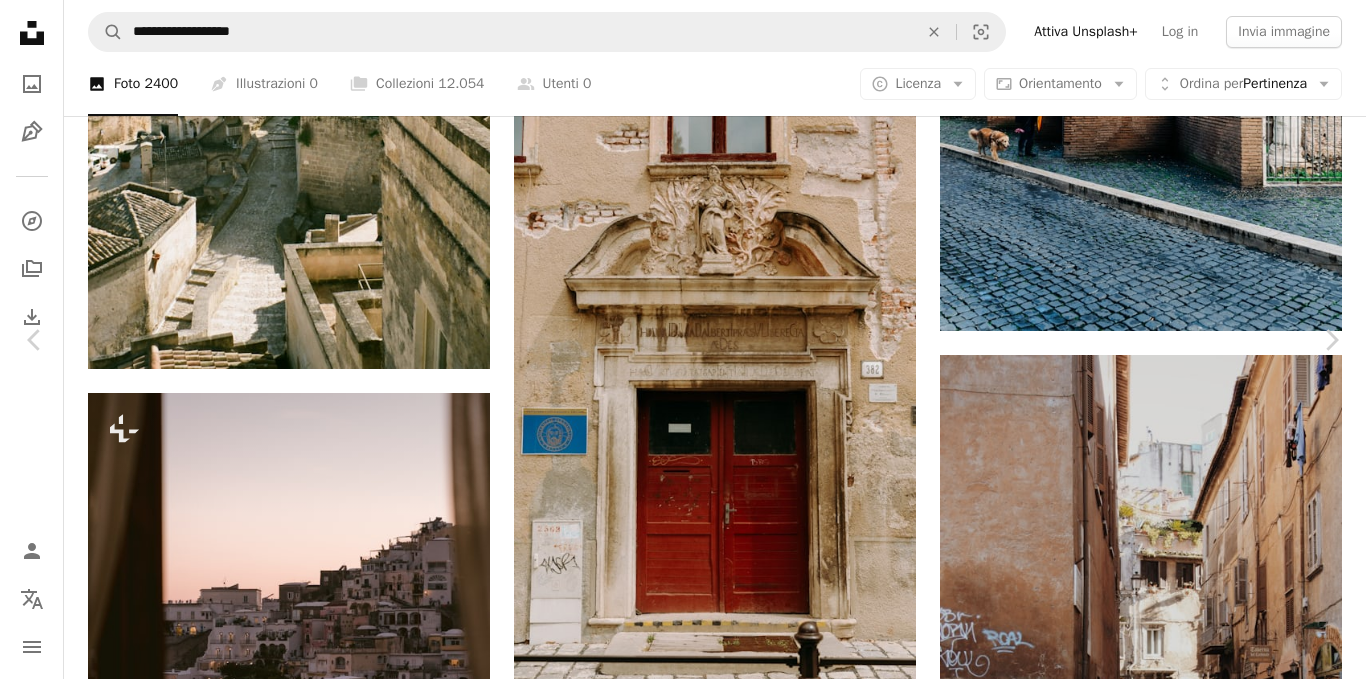 click on "An X shape" at bounding box center [20, 20] 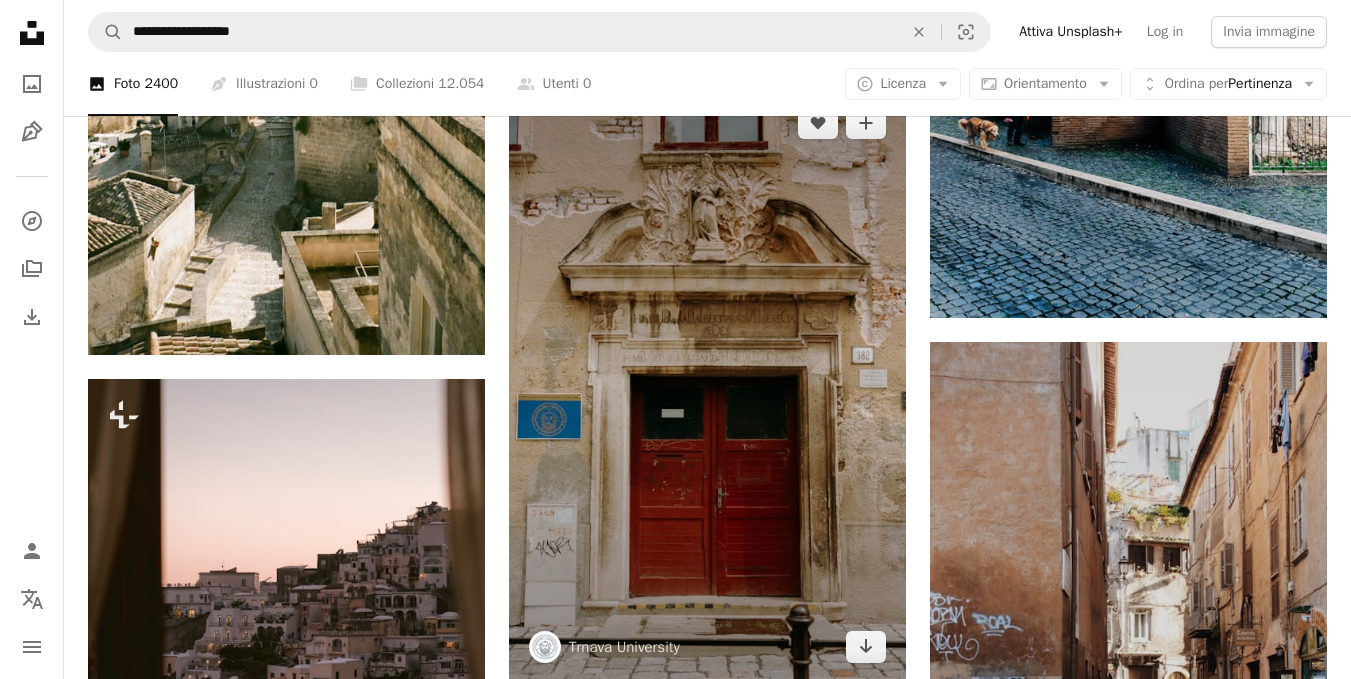click at bounding box center [707, 385] 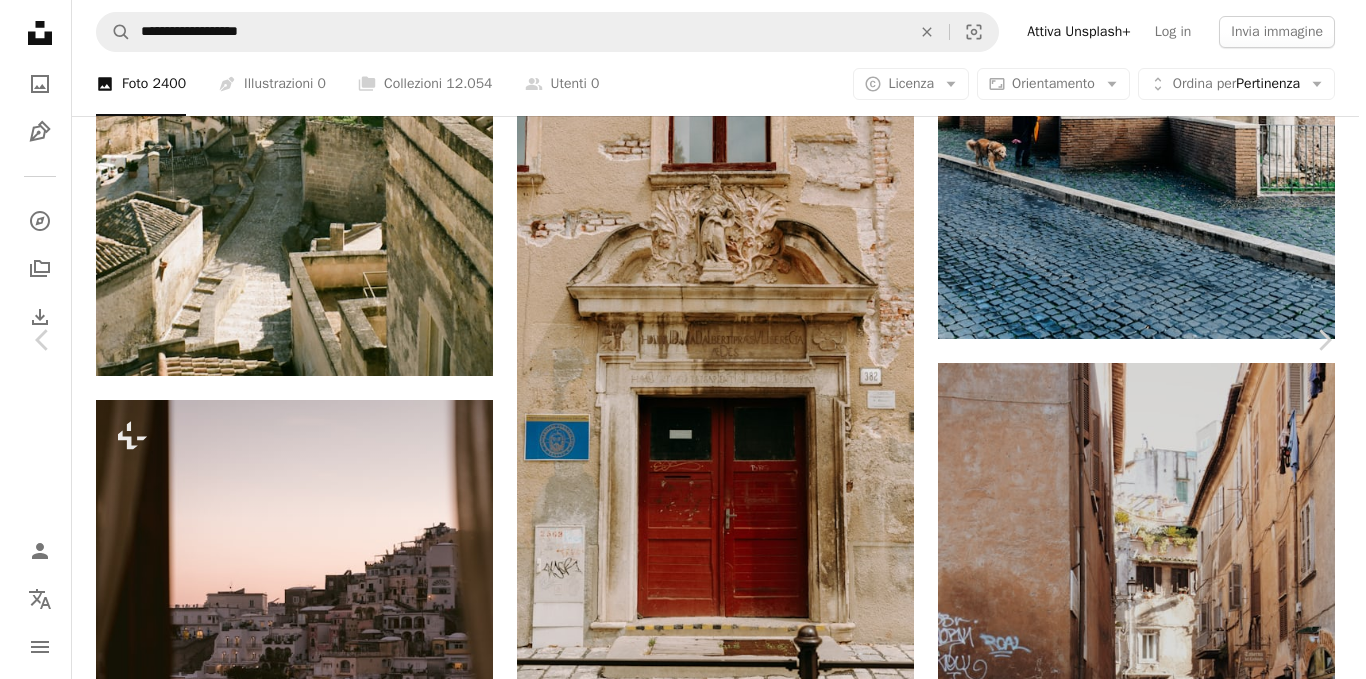 scroll, scrollTop: 1045, scrollLeft: 0, axis: vertical 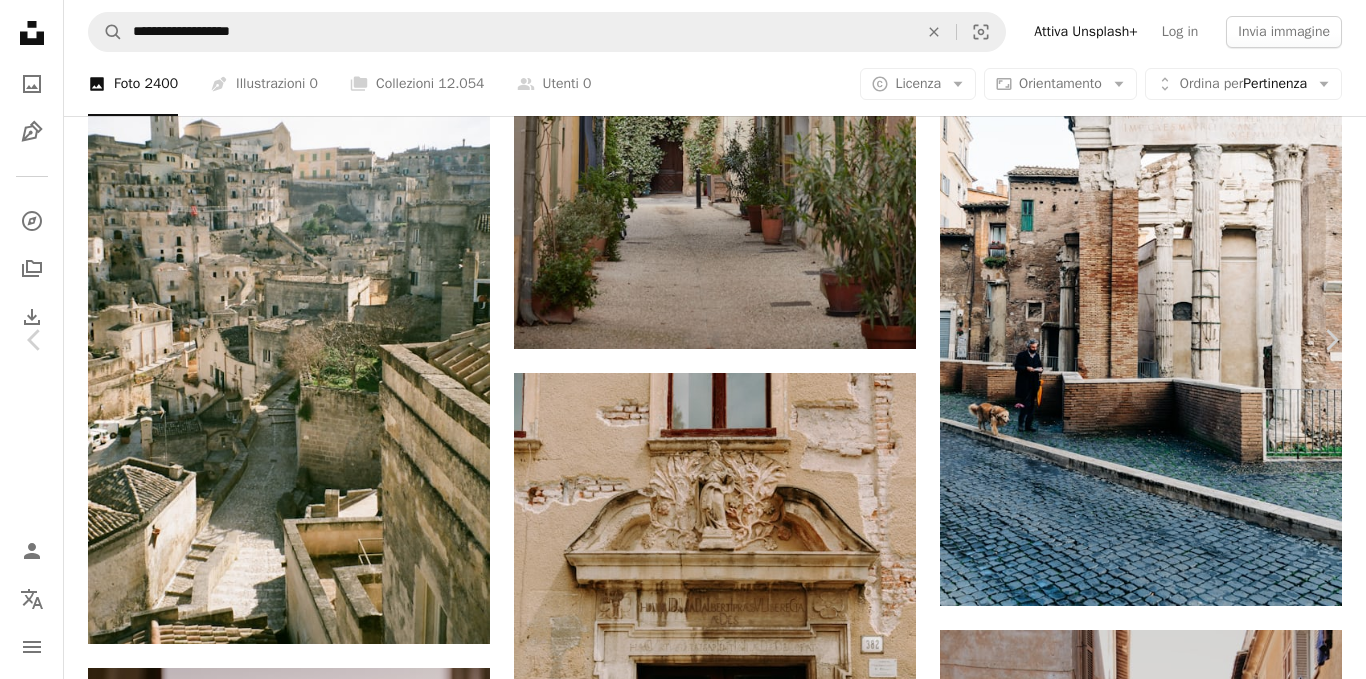 click on "An X shape" at bounding box center (20, 20) 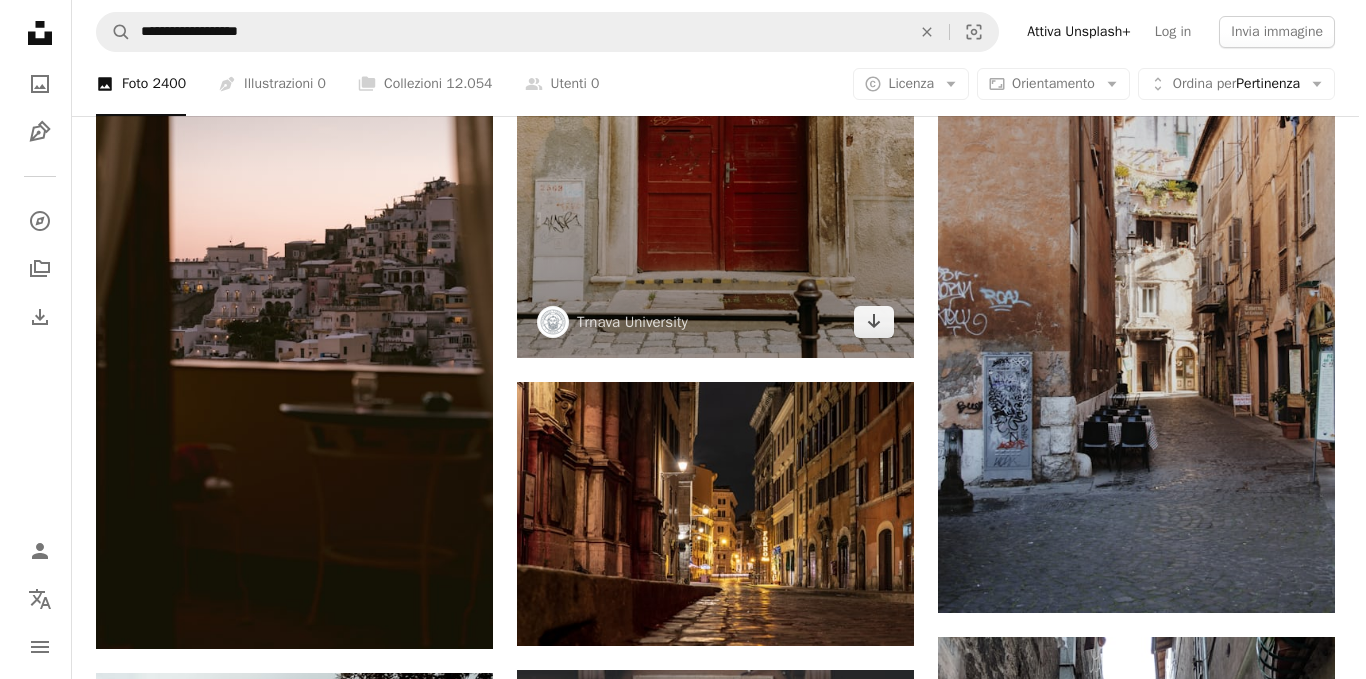scroll, scrollTop: 1649, scrollLeft: 0, axis: vertical 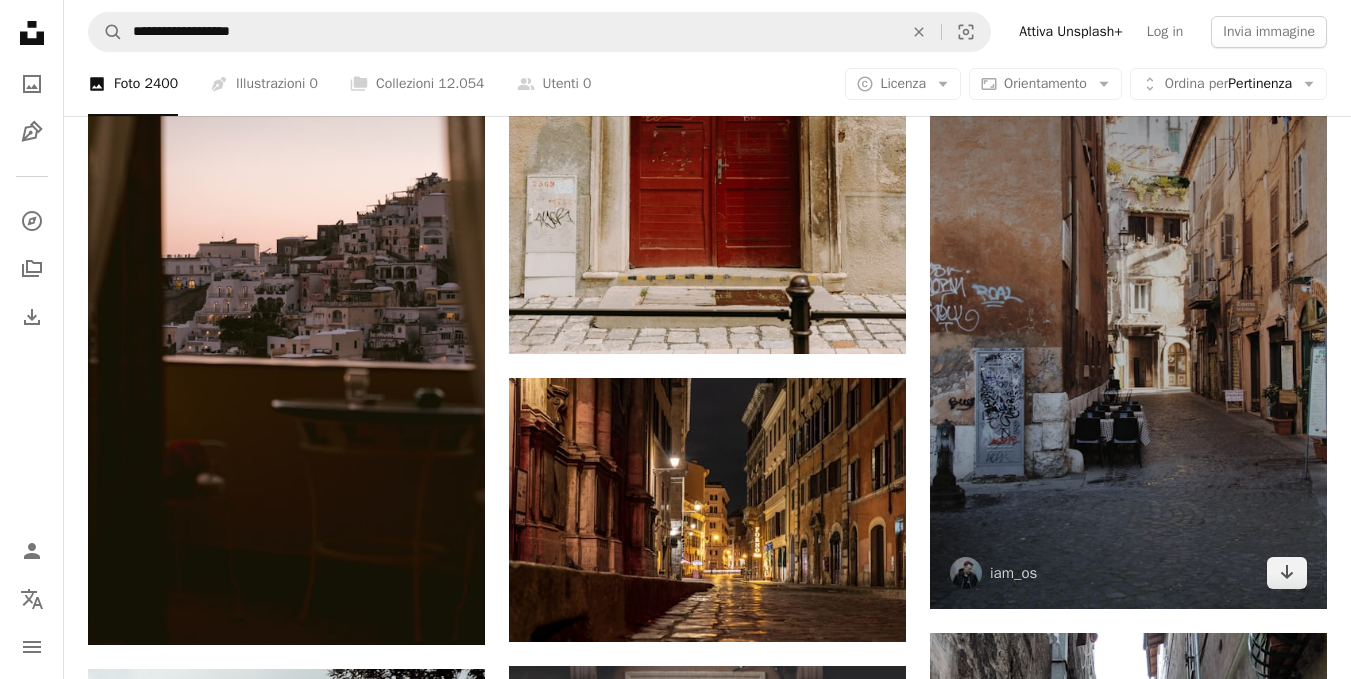 click at bounding box center (1128, 311) 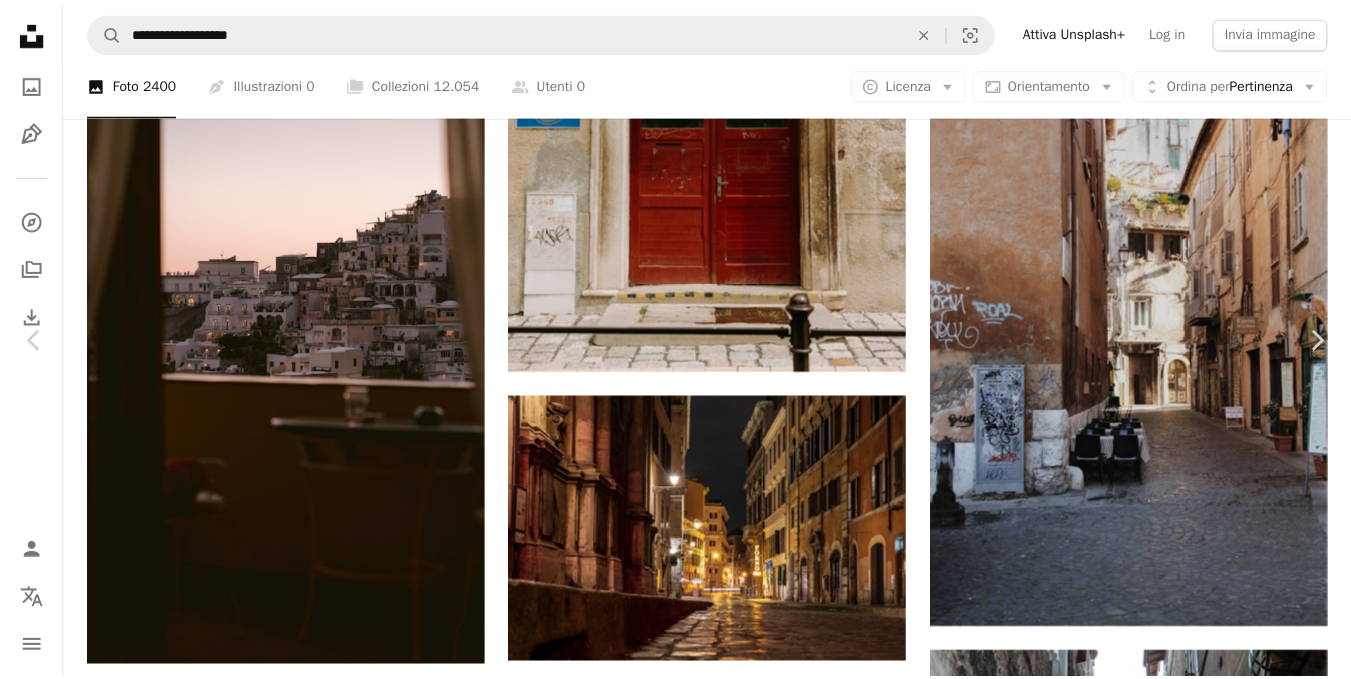 scroll, scrollTop: 200, scrollLeft: 0, axis: vertical 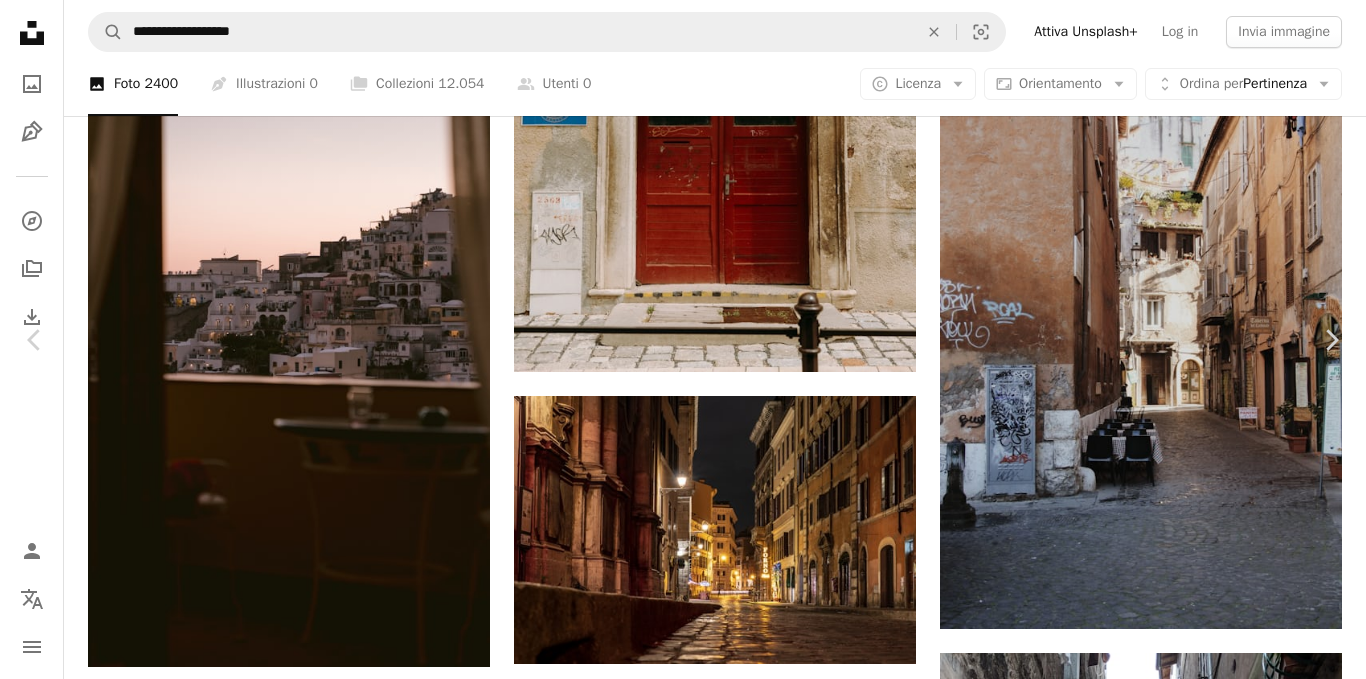 click on "An X shape" at bounding box center [20, 20] 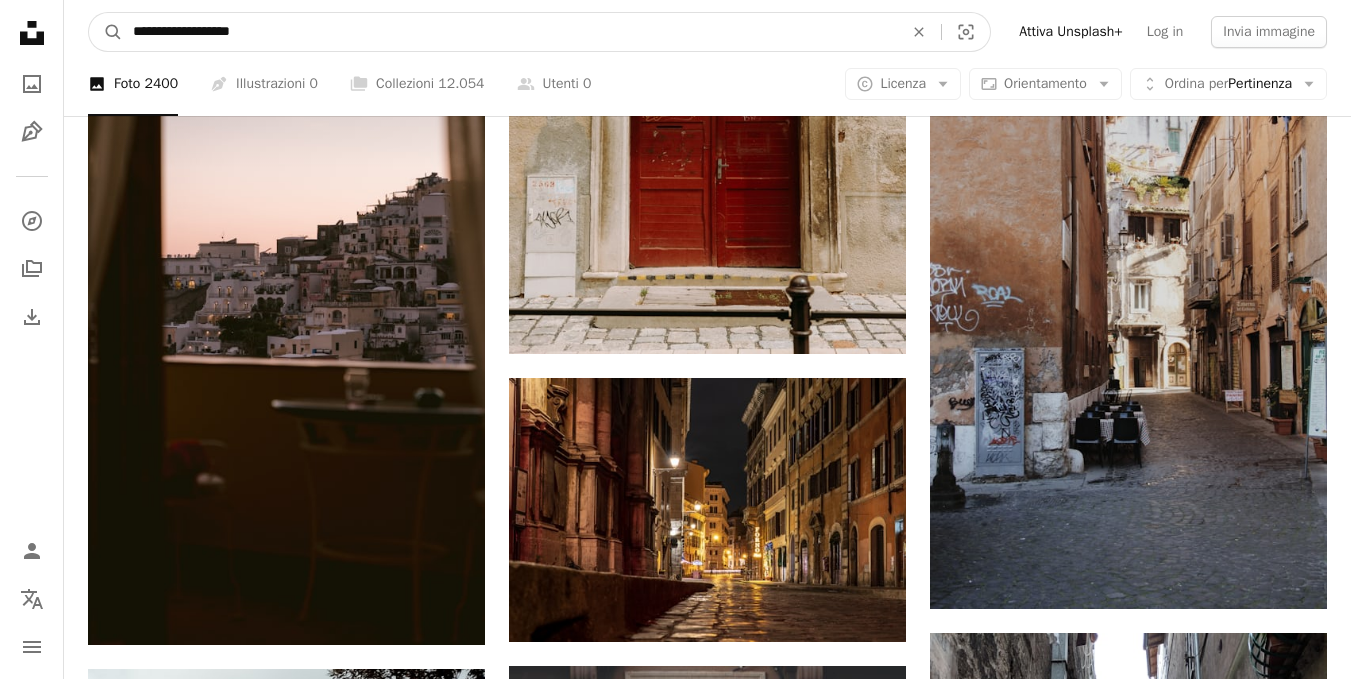 drag, startPoint x: 172, startPoint y: 37, endPoint x: 63, endPoint y: 40, distance: 109.041275 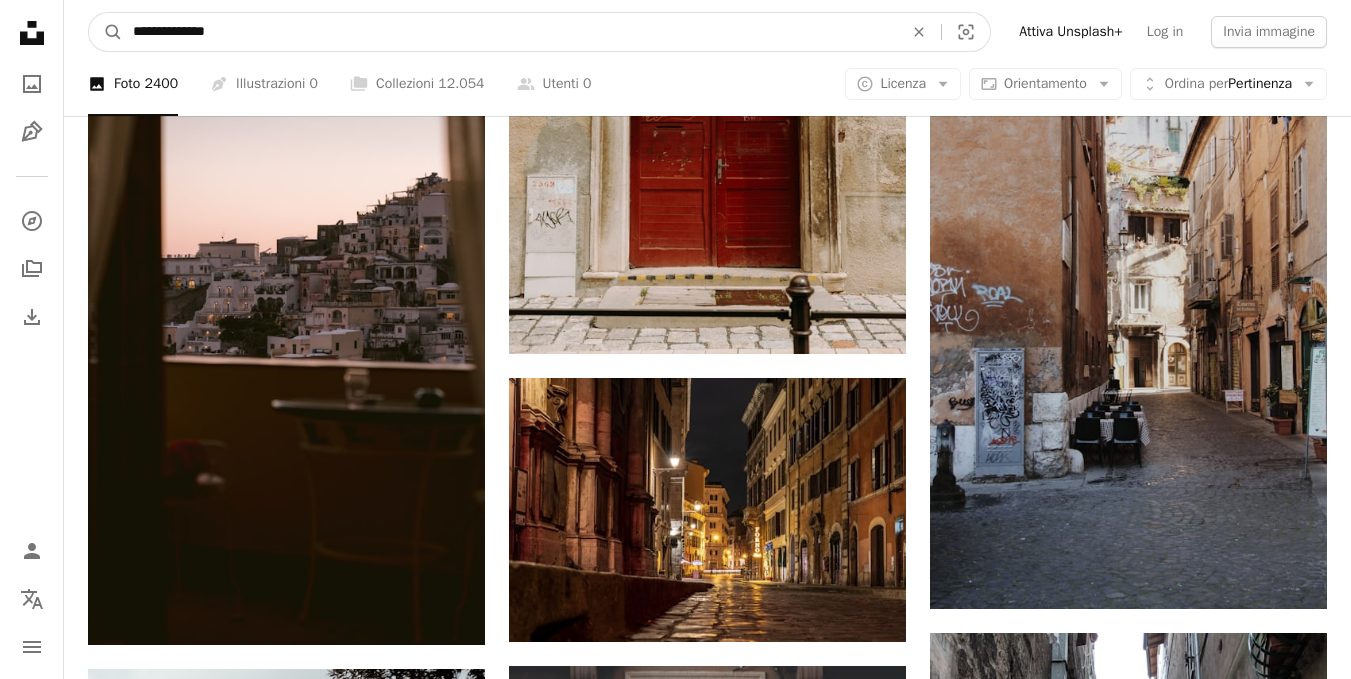 click on "**********" at bounding box center [510, 32] 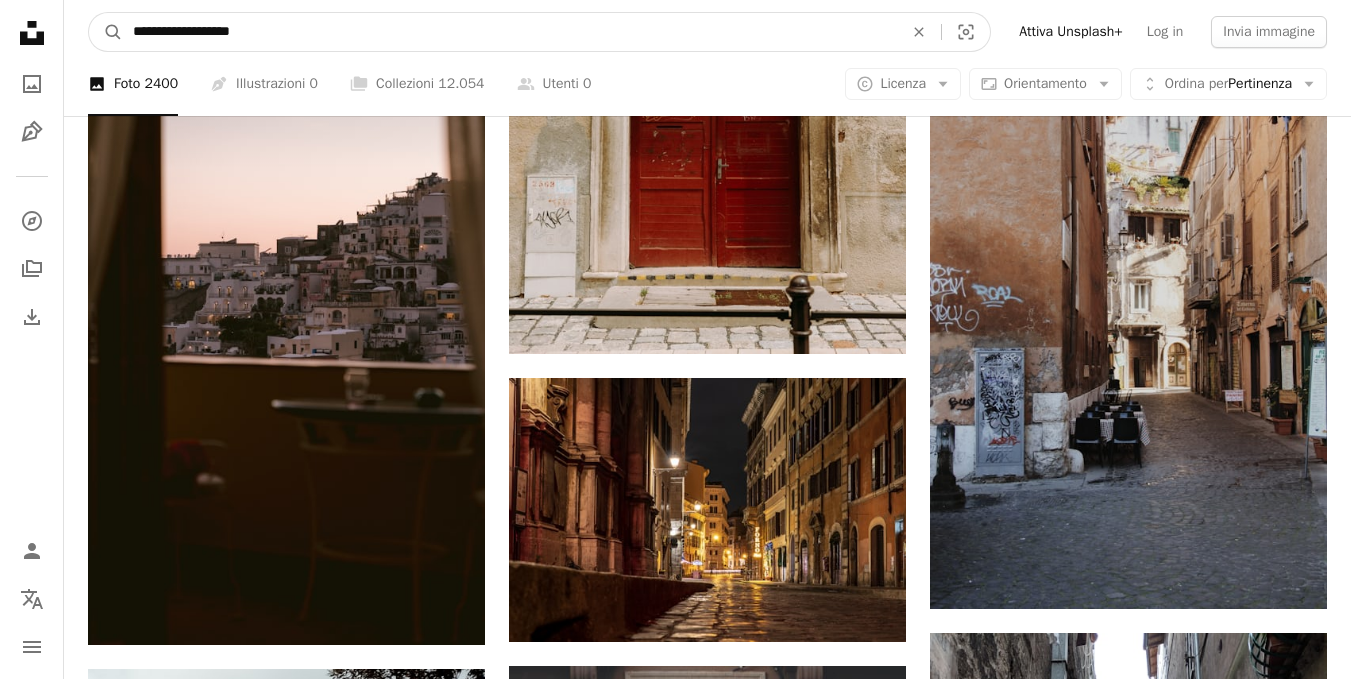 type on "**********" 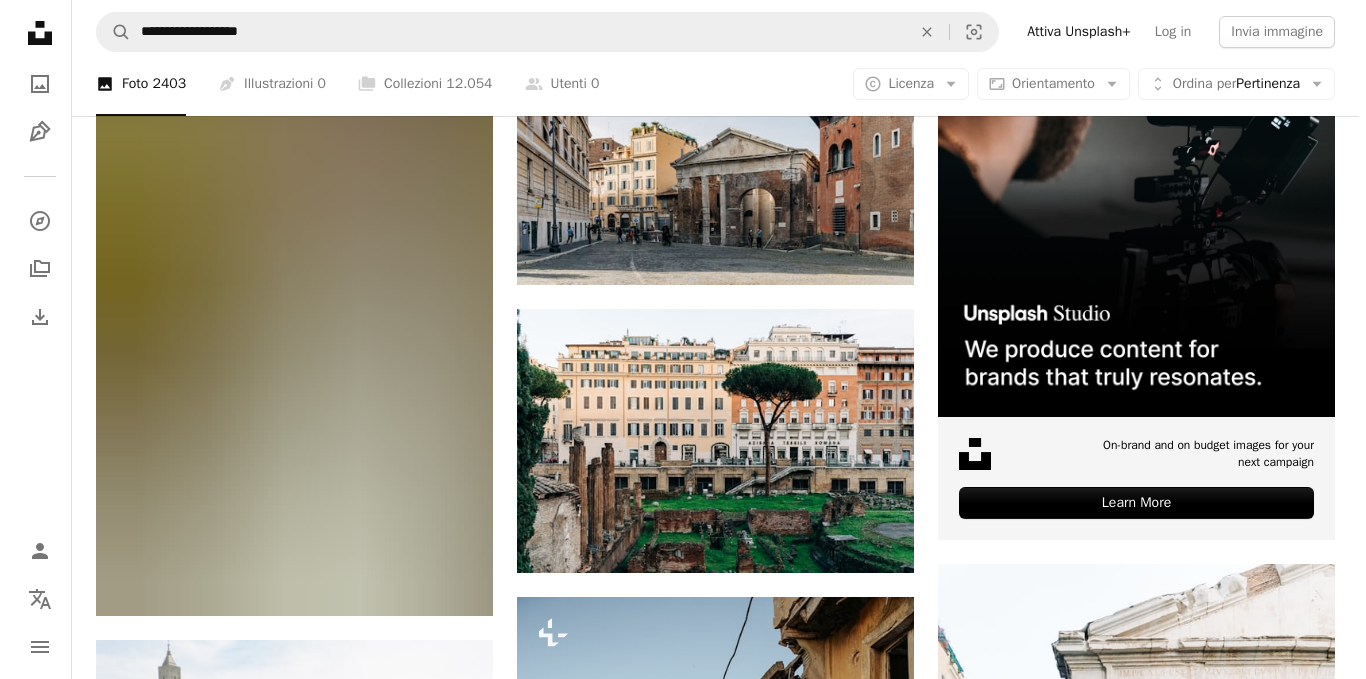 scroll, scrollTop: 496, scrollLeft: 0, axis: vertical 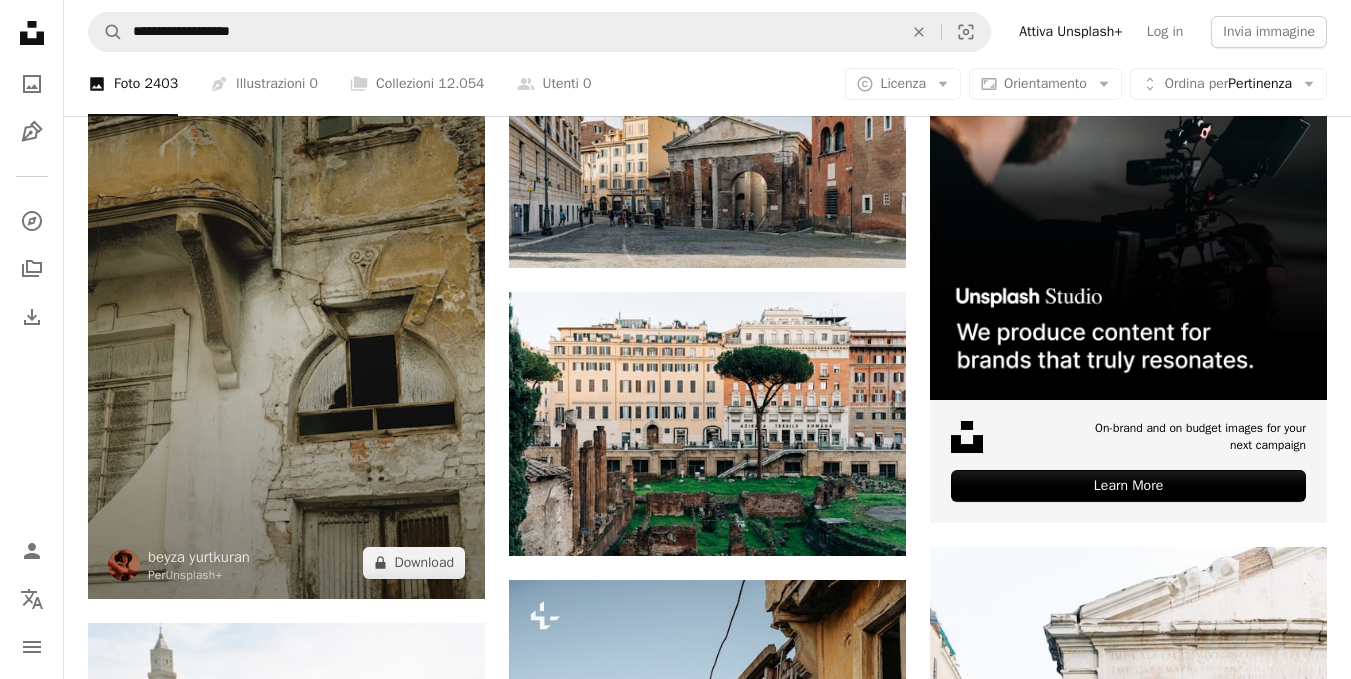 click at bounding box center [286, 301] 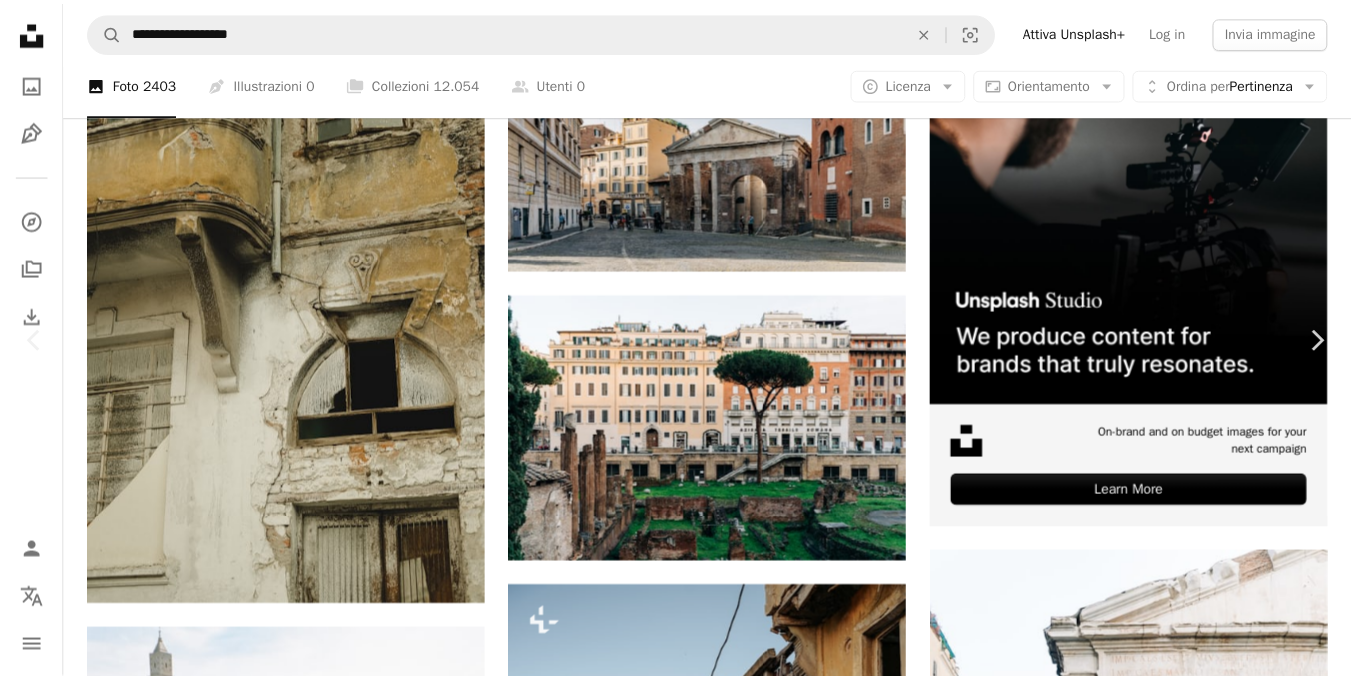 scroll, scrollTop: 79, scrollLeft: 0, axis: vertical 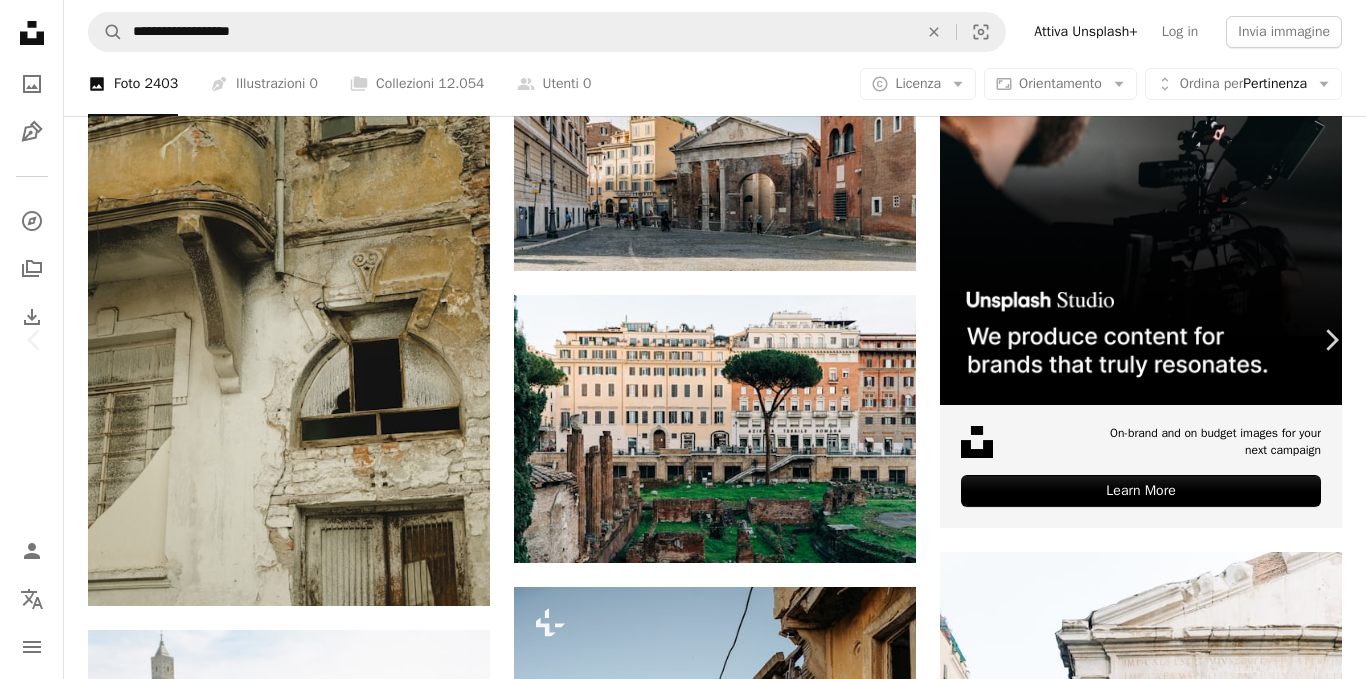 click on "An X shape" at bounding box center [20, 20] 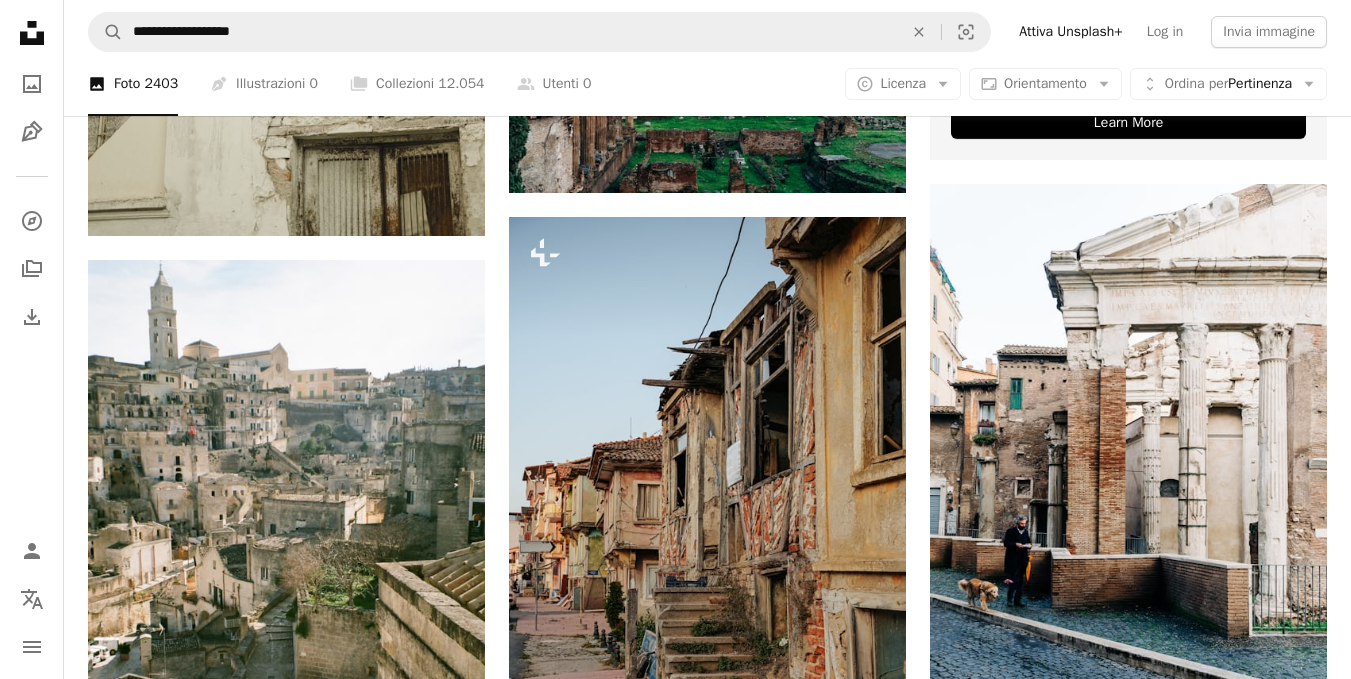 scroll, scrollTop: 988, scrollLeft: 0, axis: vertical 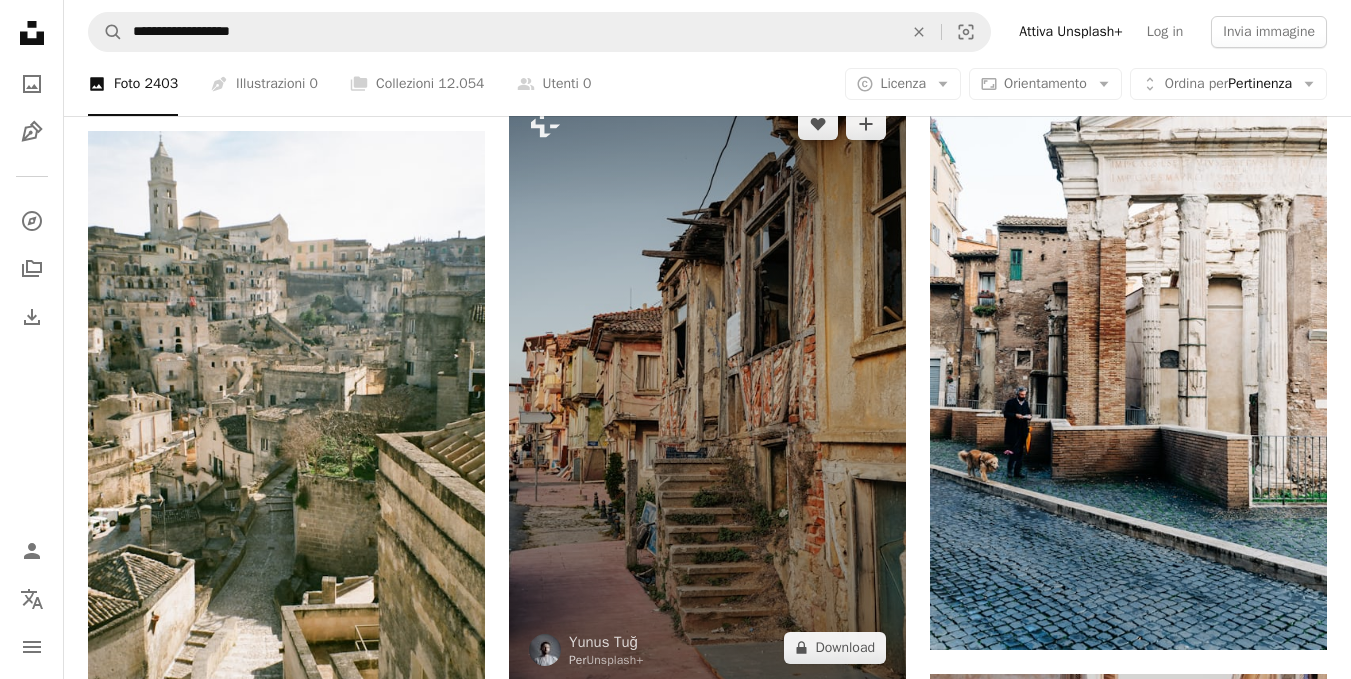 click at bounding box center [707, 386] 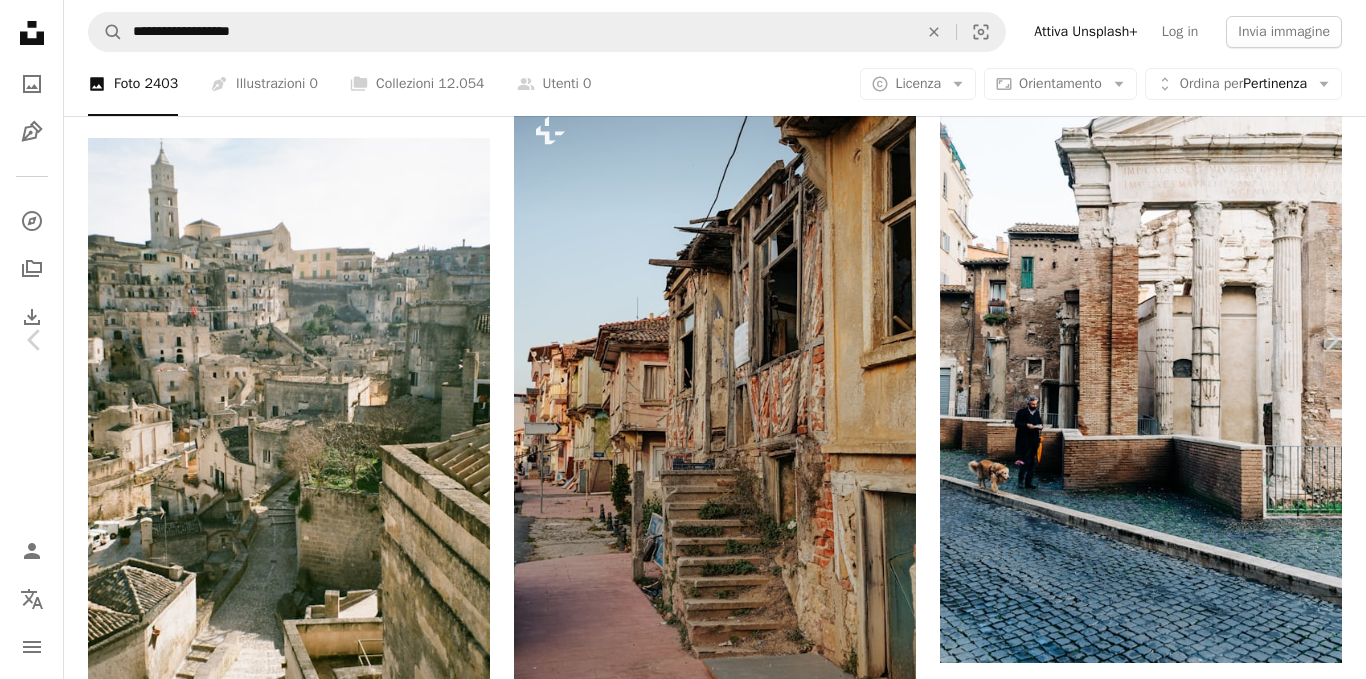 click on "An X shape" at bounding box center [20, 20] 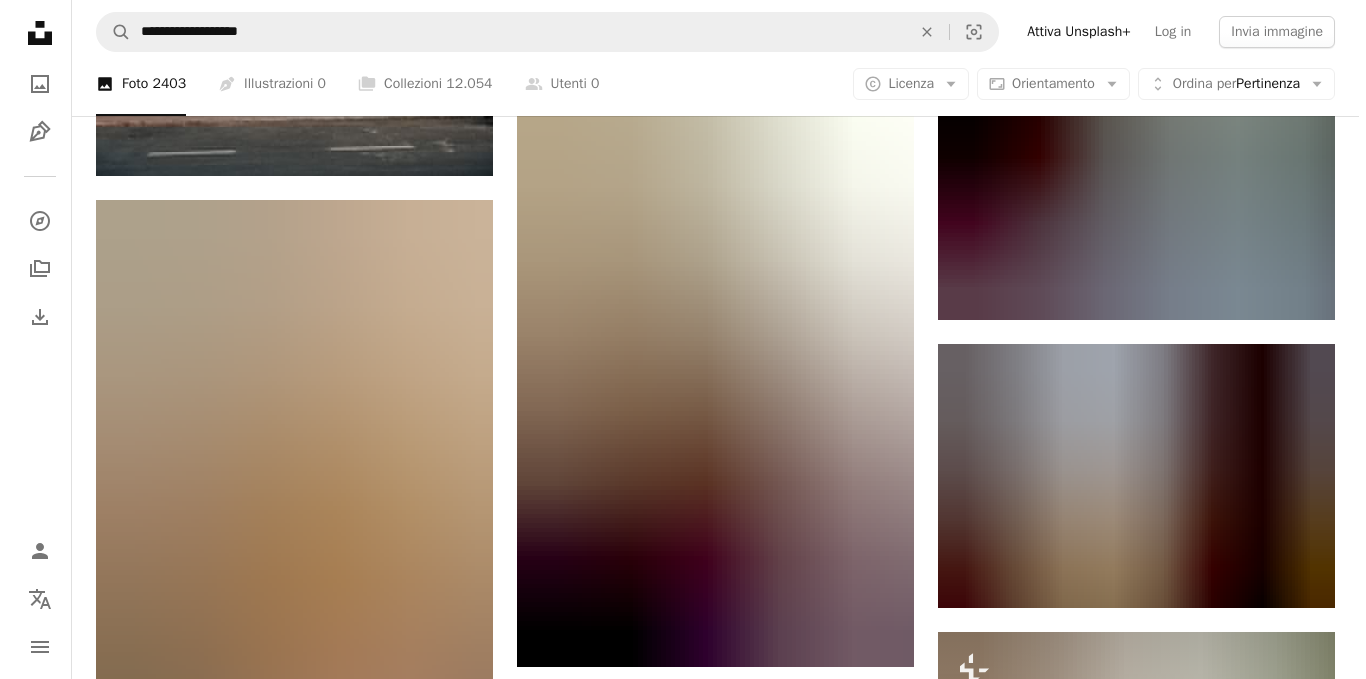 scroll, scrollTop: 2734, scrollLeft: 0, axis: vertical 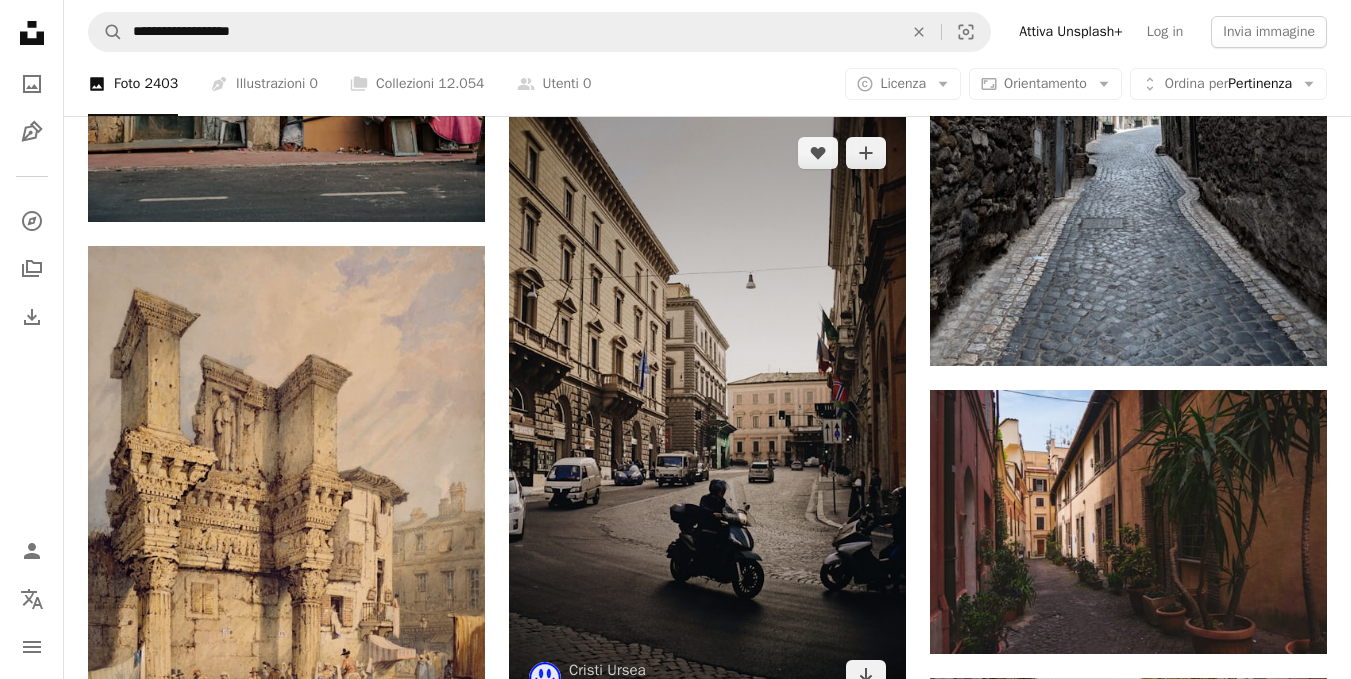 click at bounding box center (707, 415) 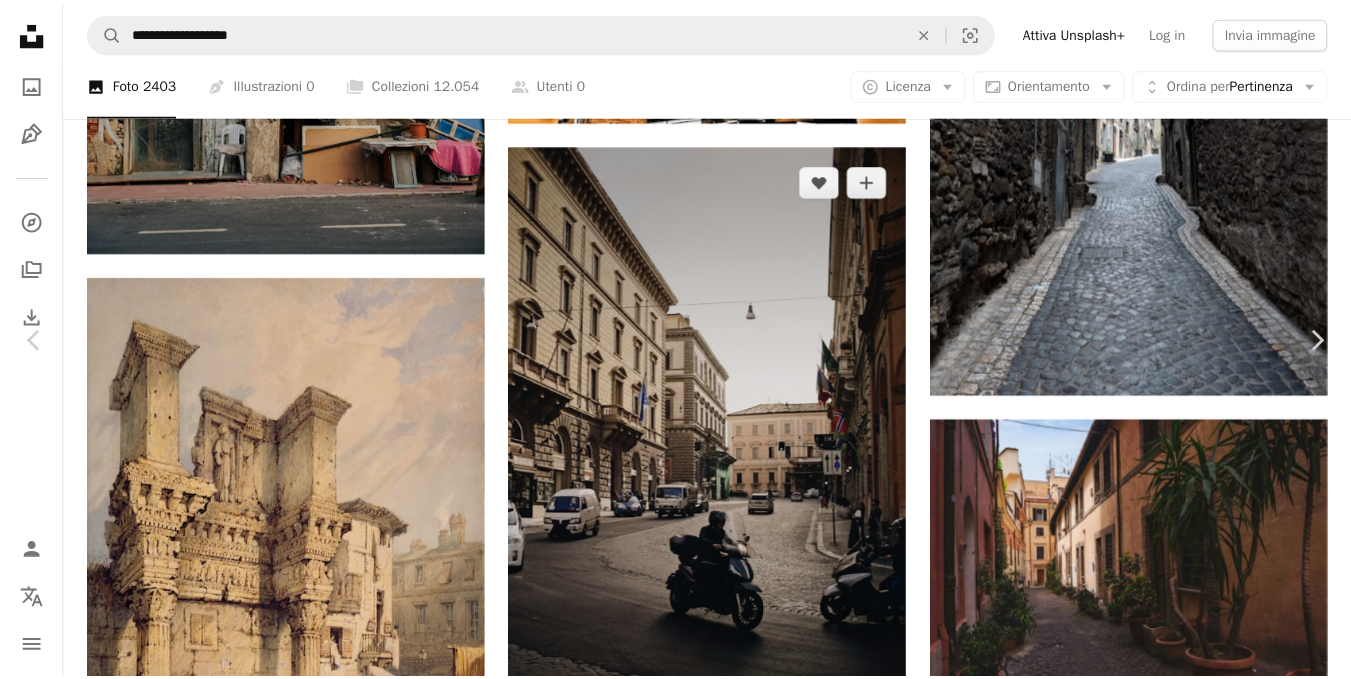 scroll, scrollTop: 0, scrollLeft: 0, axis: both 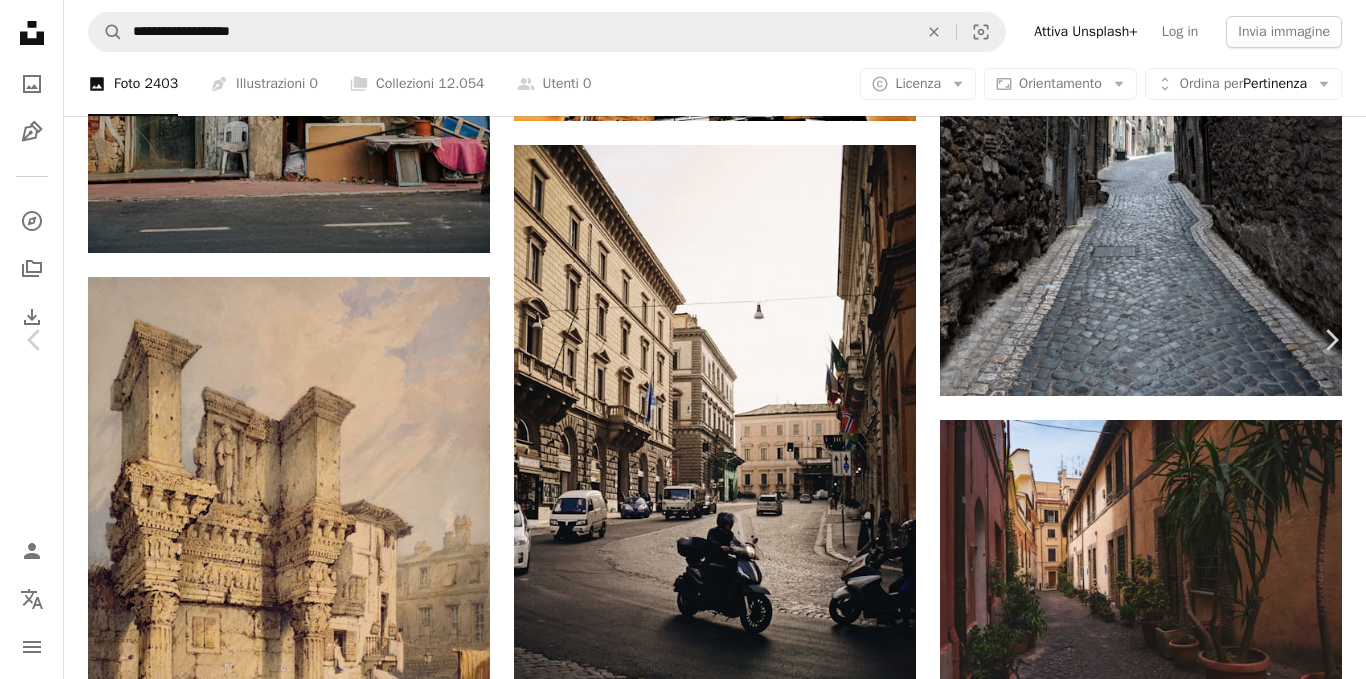 click on "Scarica gratuitamente" at bounding box center [1143, 5905] 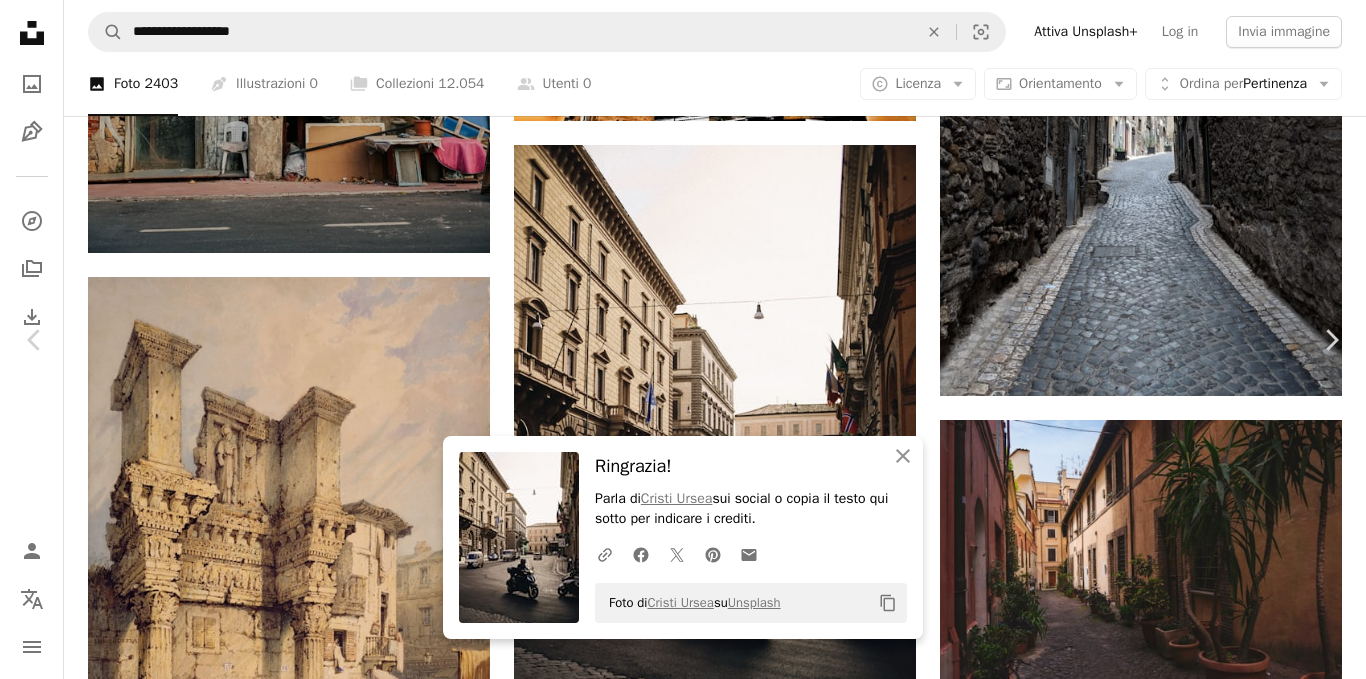 drag, startPoint x: 902, startPoint y: 460, endPoint x: 1007, endPoint y: 478, distance: 106.531685 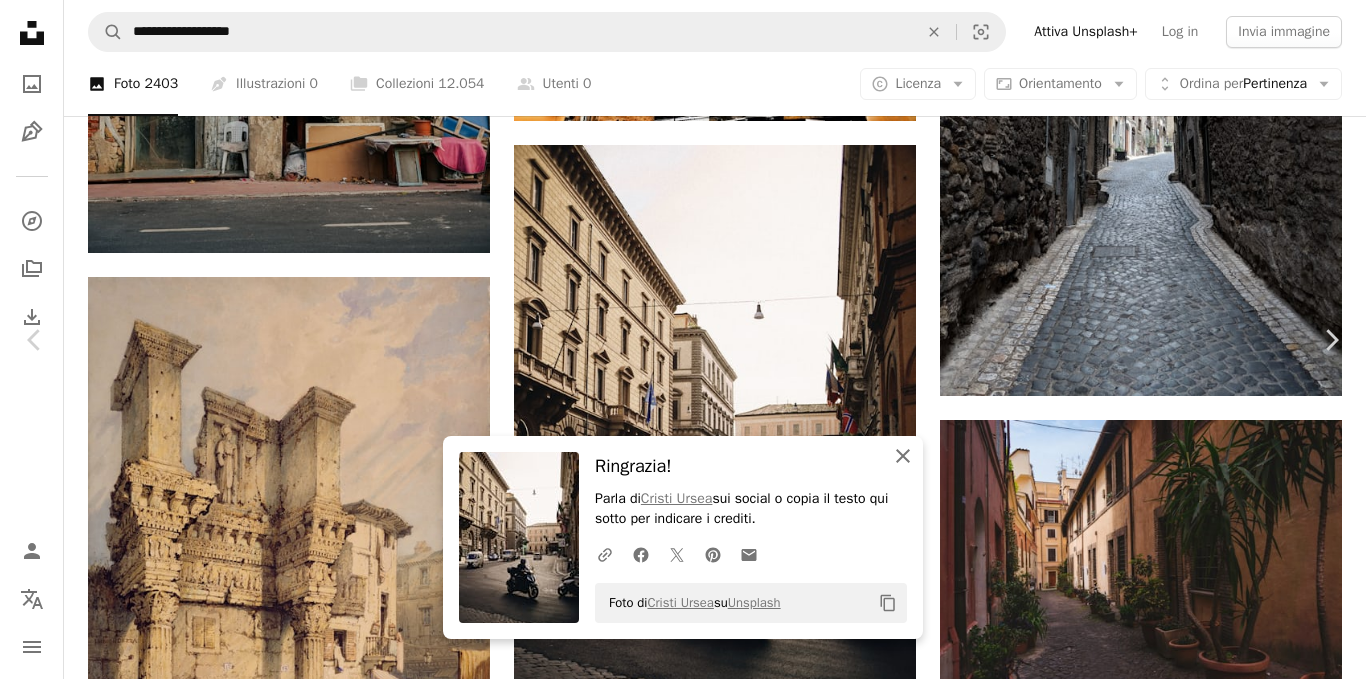 click on "An X shape" 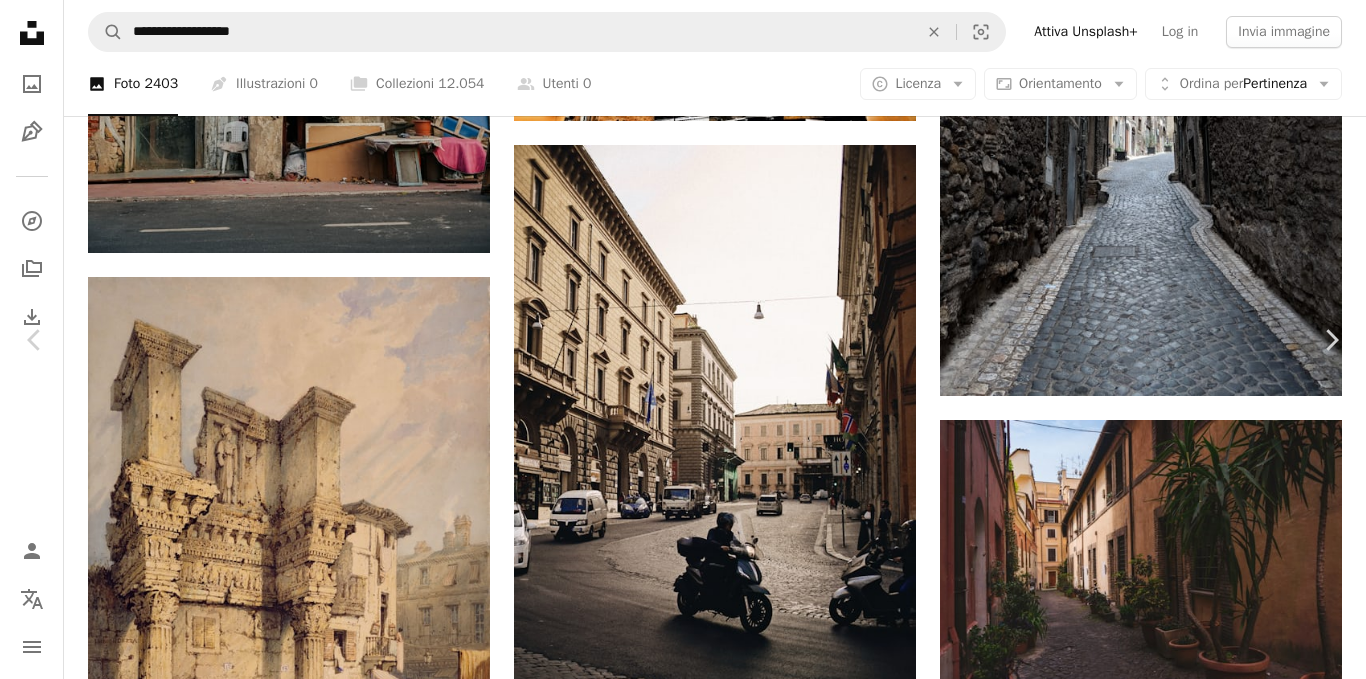 click on "An X shape" at bounding box center [20, 20] 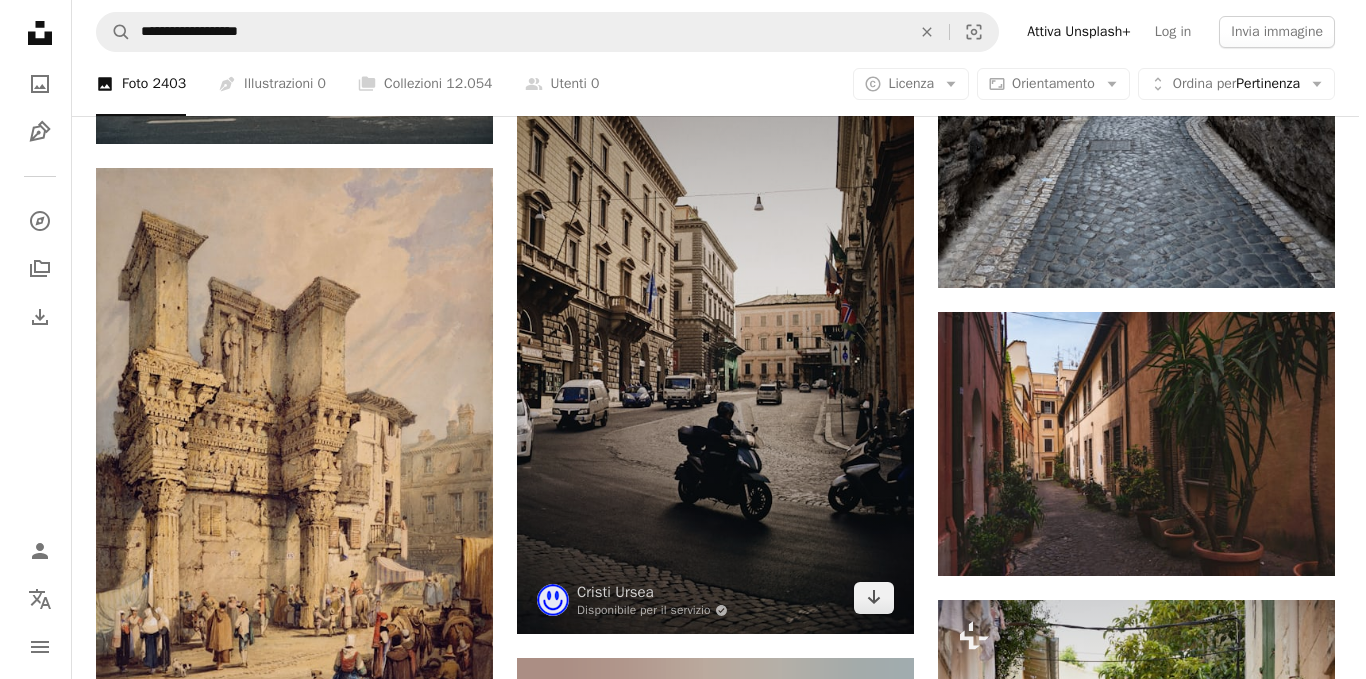 scroll, scrollTop: 2817, scrollLeft: 0, axis: vertical 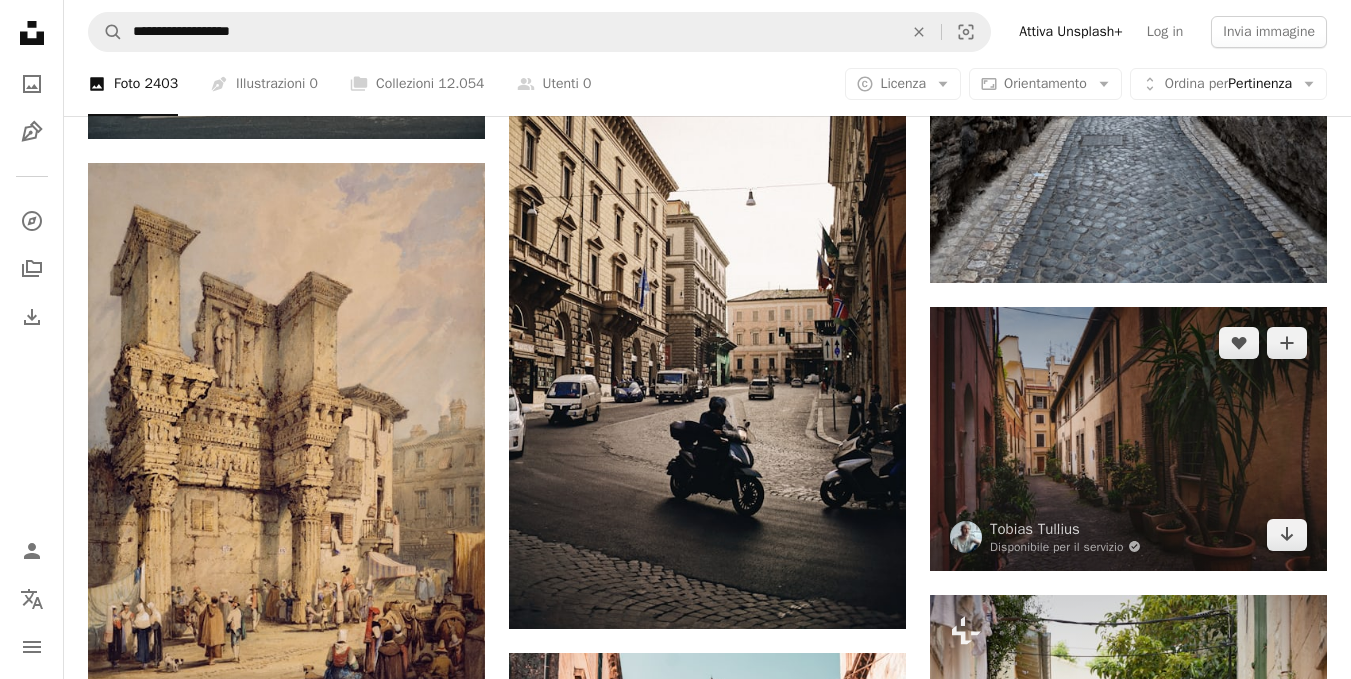 drag, startPoint x: 1031, startPoint y: 388, endPoint x: 1193, endPoint y: 457, distance: 176.08237 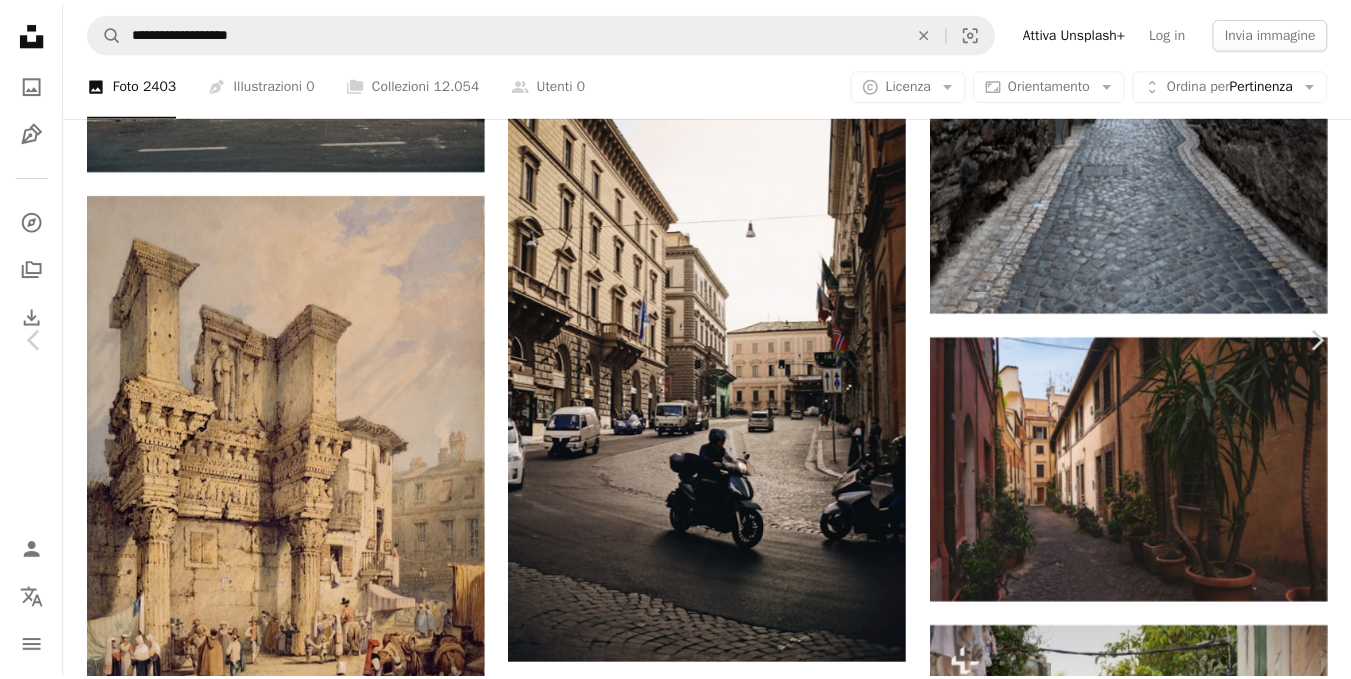 scroll, scrollTop: 0, scrollLeft: 0, axis: both 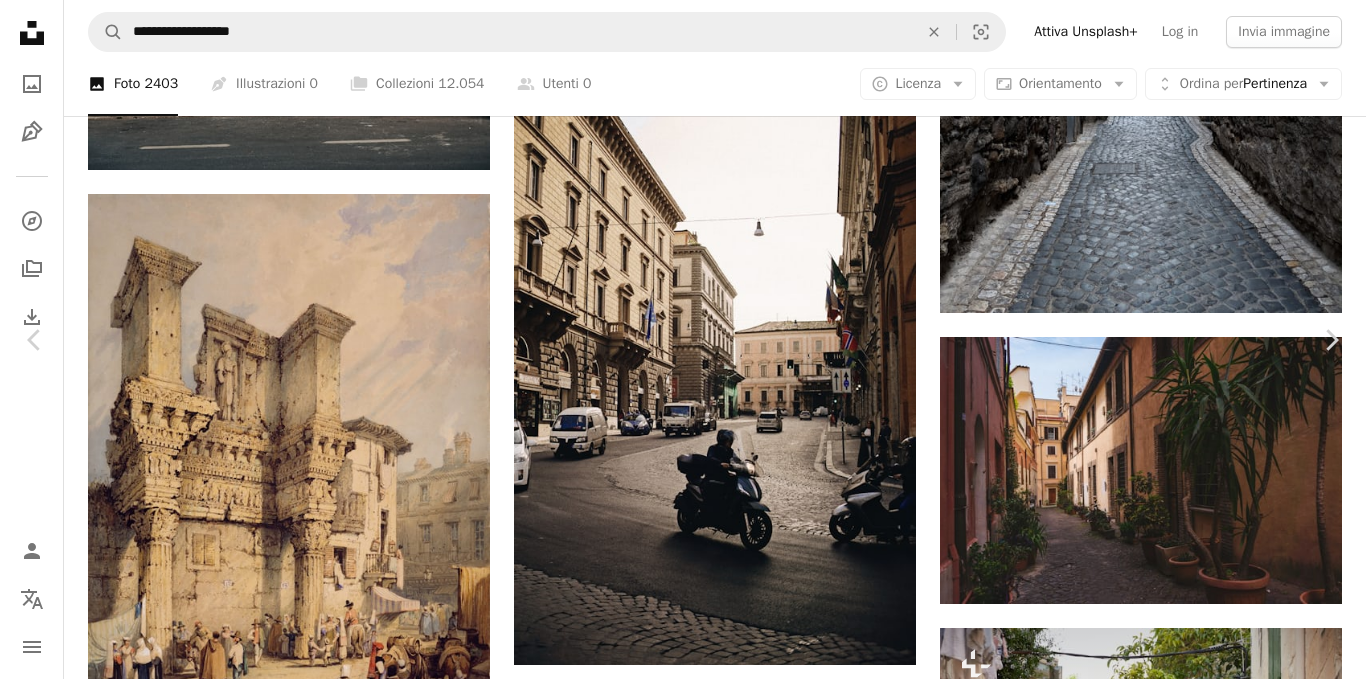 click on "Scarica gratuitamente" at bounding box center [1143, 5822] 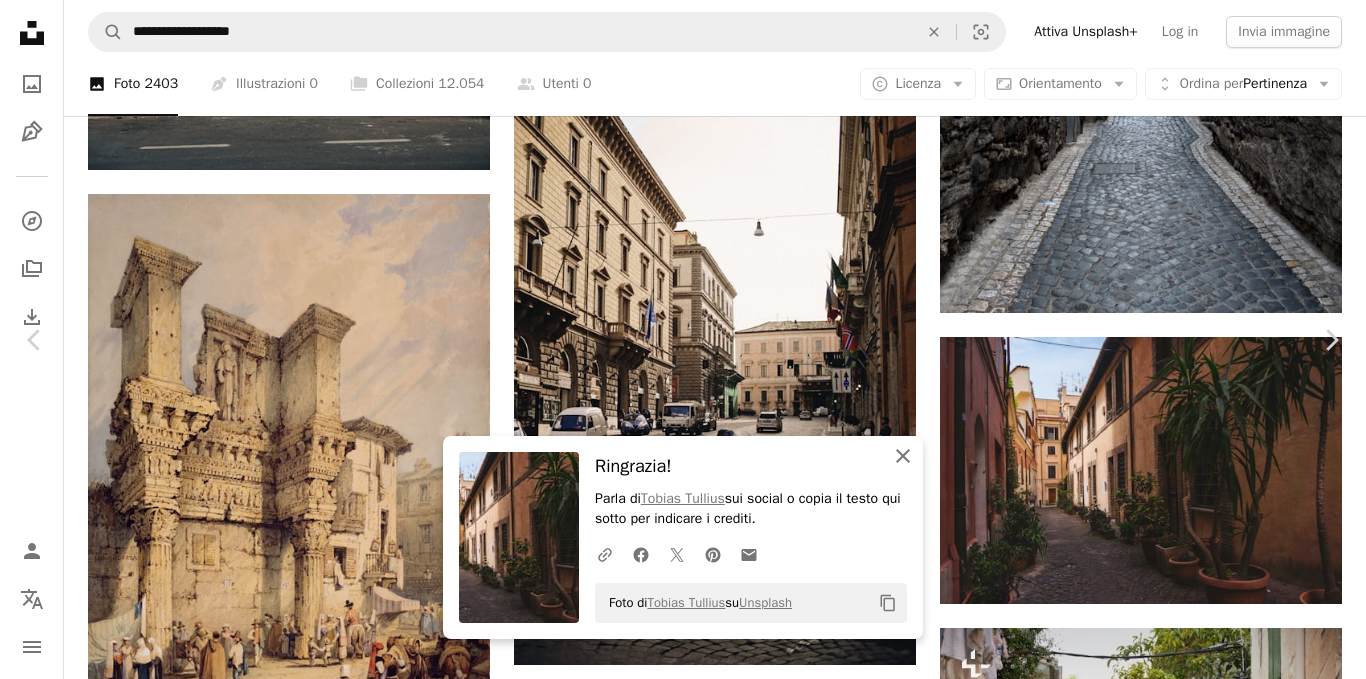 click on "An X shape" 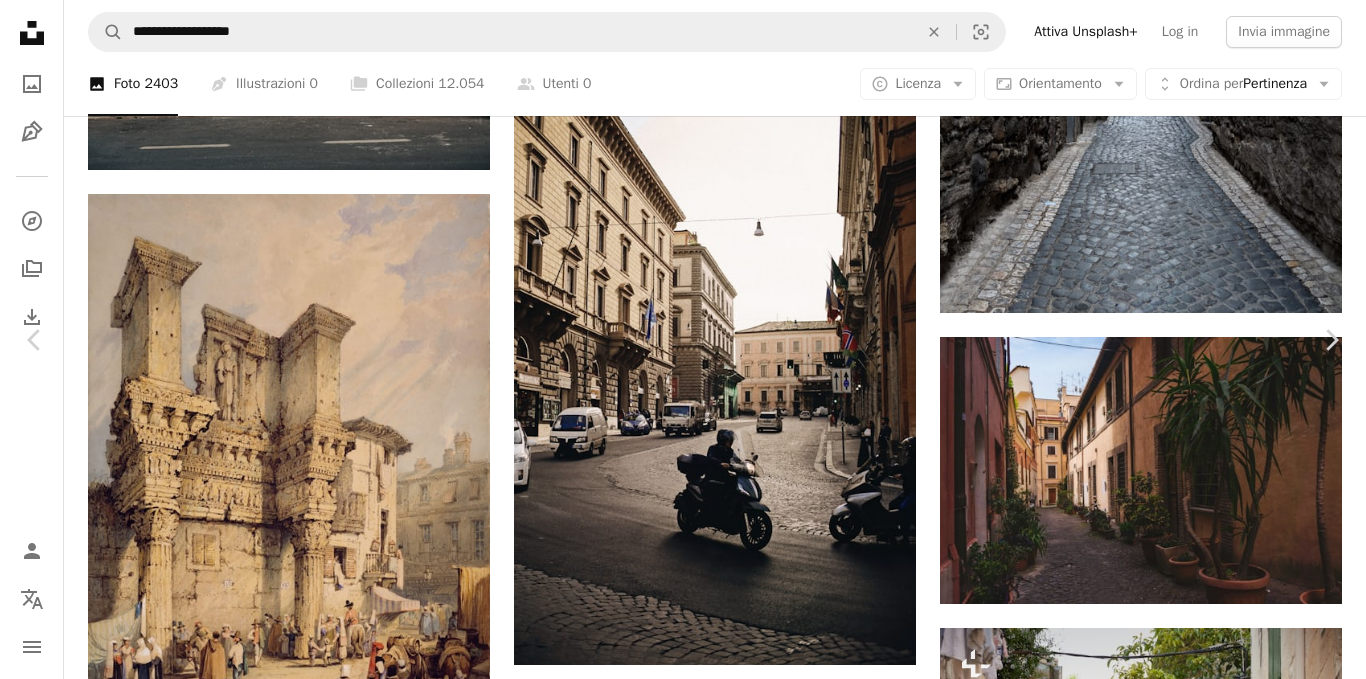 click on "An X shape" at bounding box center (20, 20) 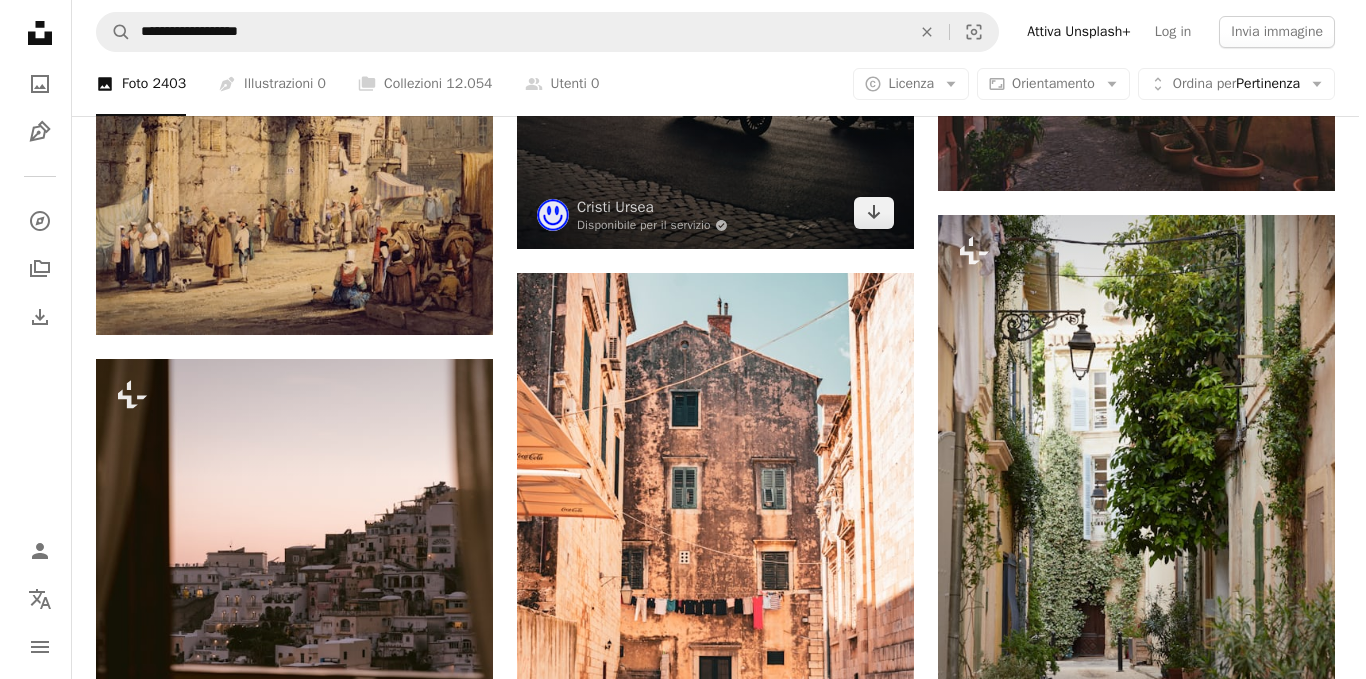 scroll, scrollTop: 3304, scrollLeft: 0, axis: vertical 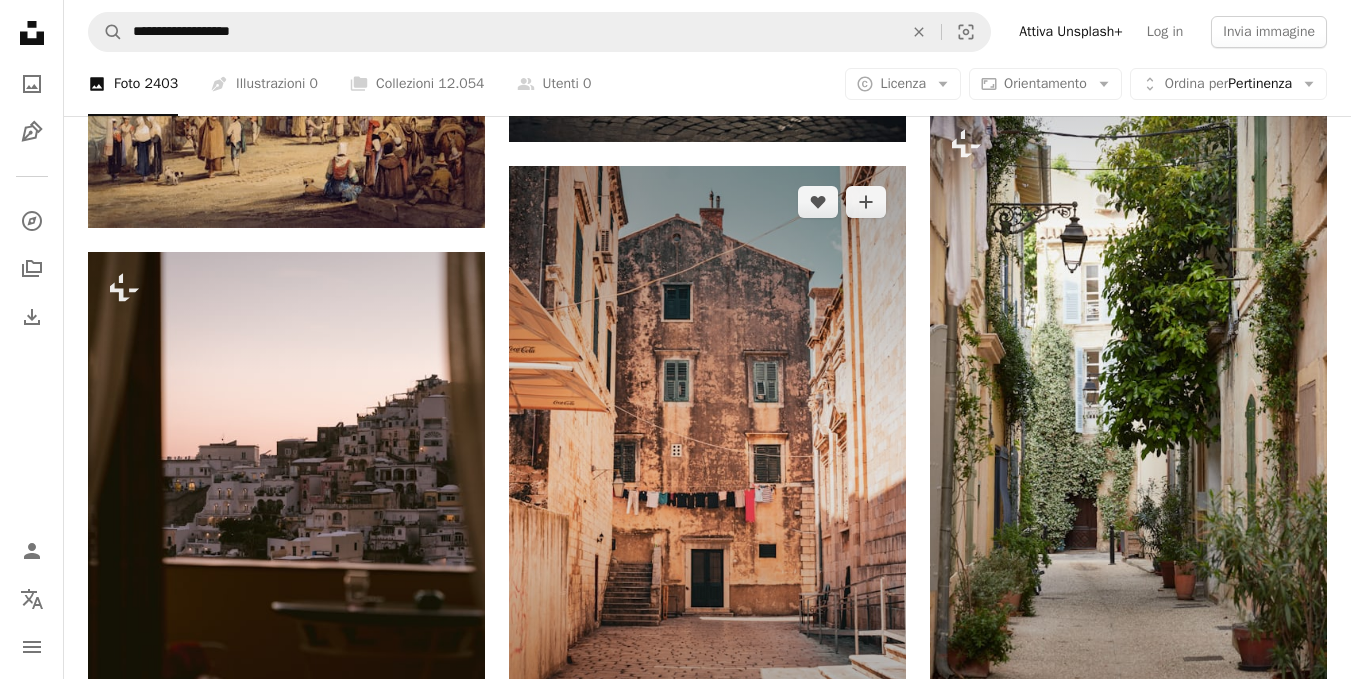 click at bounding box center [707, 464] 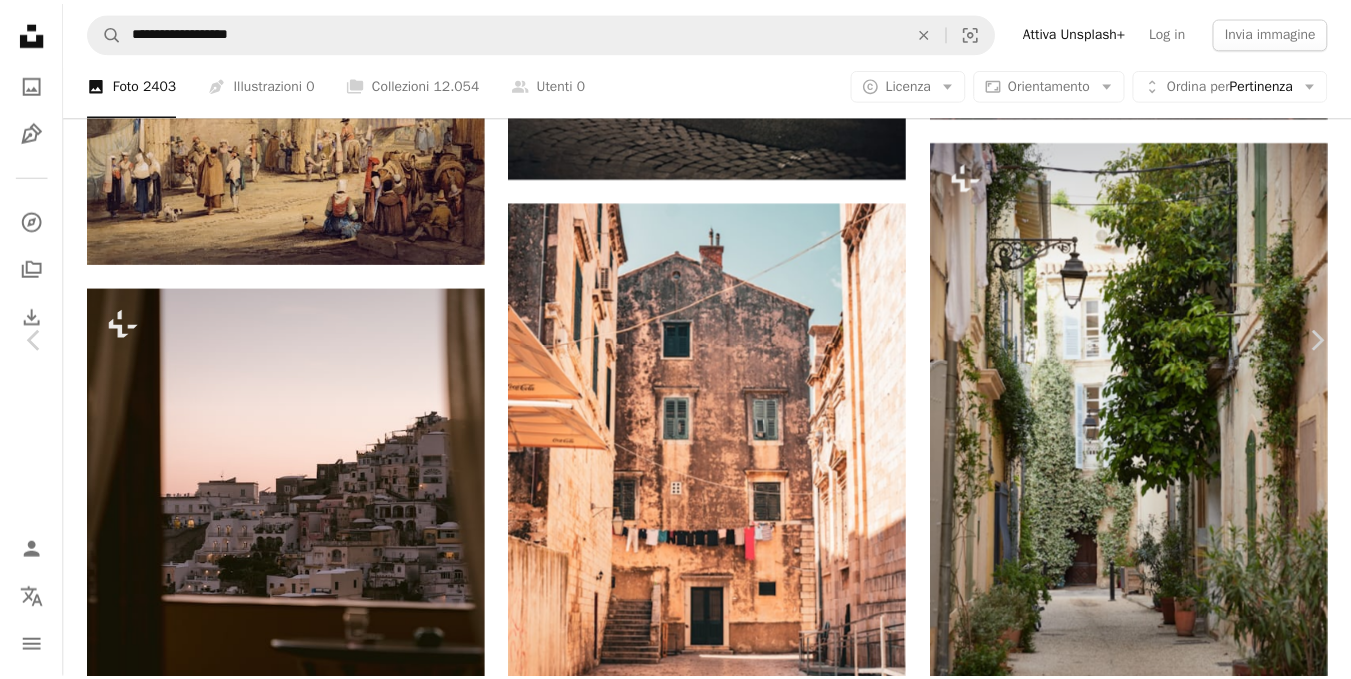 scroll, scrollTop: 175, scrollLeft: 0, axis: vertical 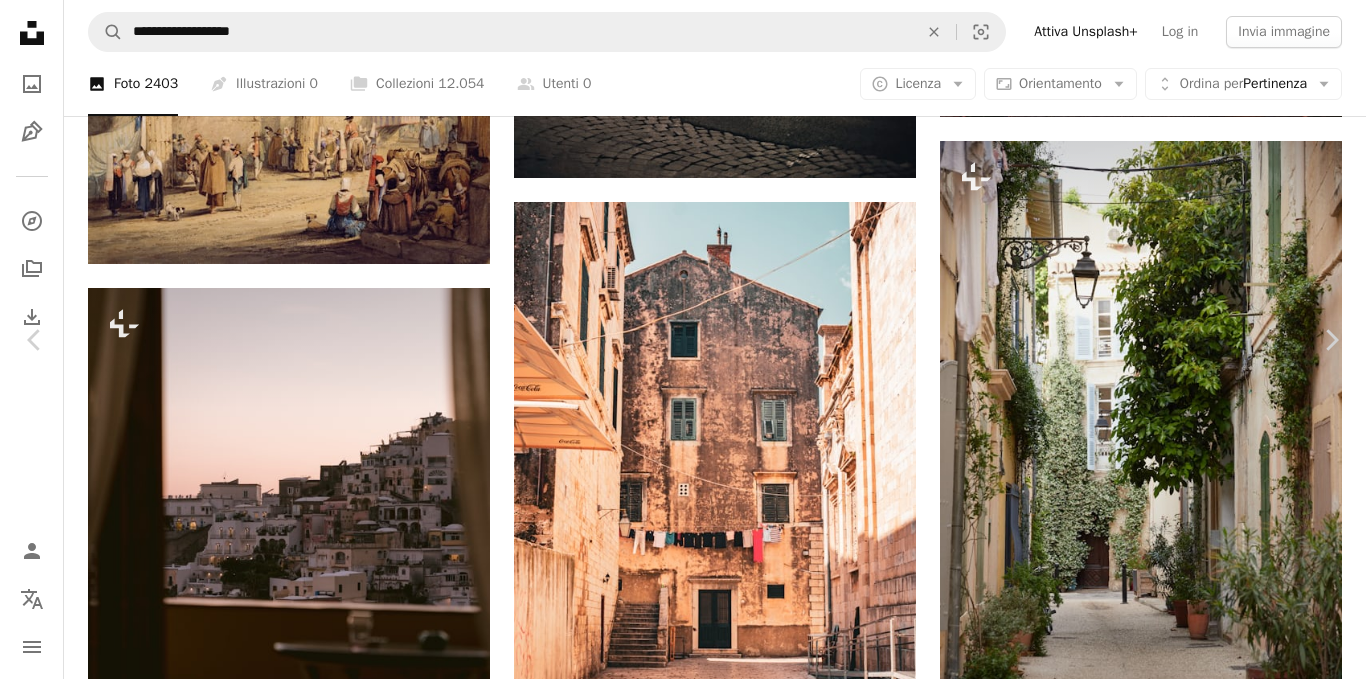 click on "An X shape" at bounding box center (20, 20) 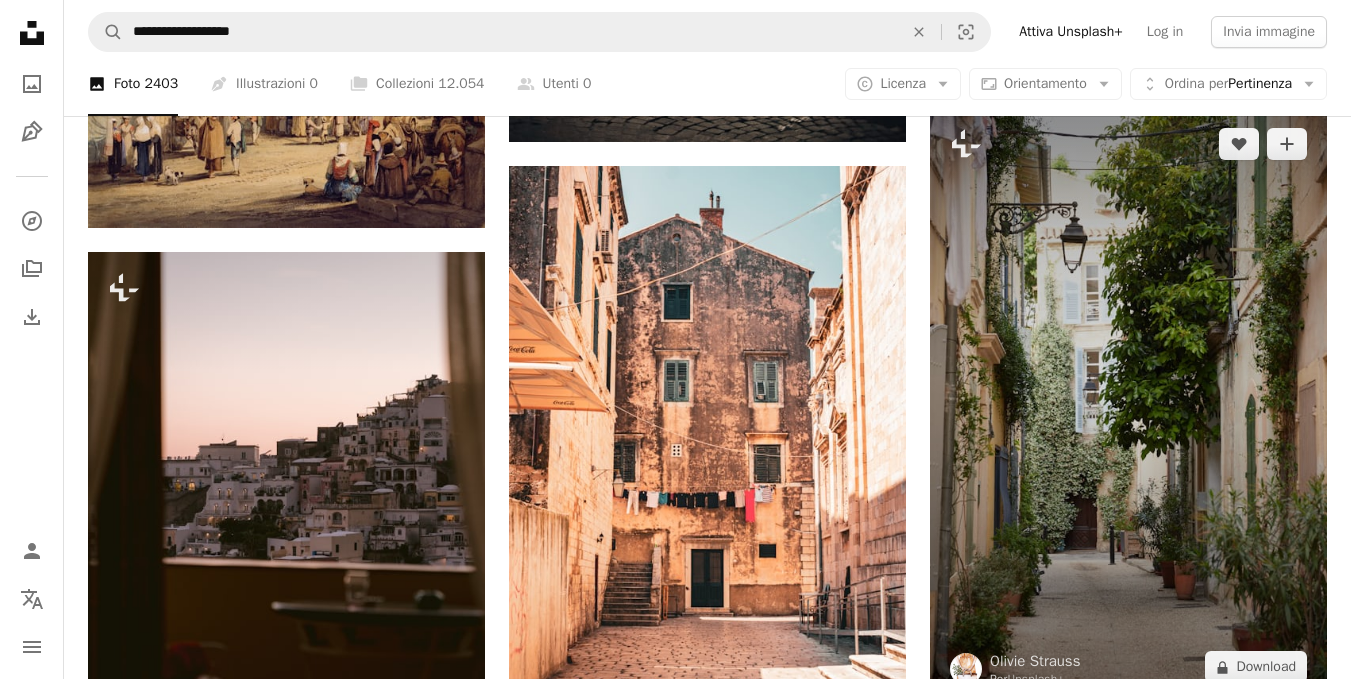 click at bounding box center [1128, 406] 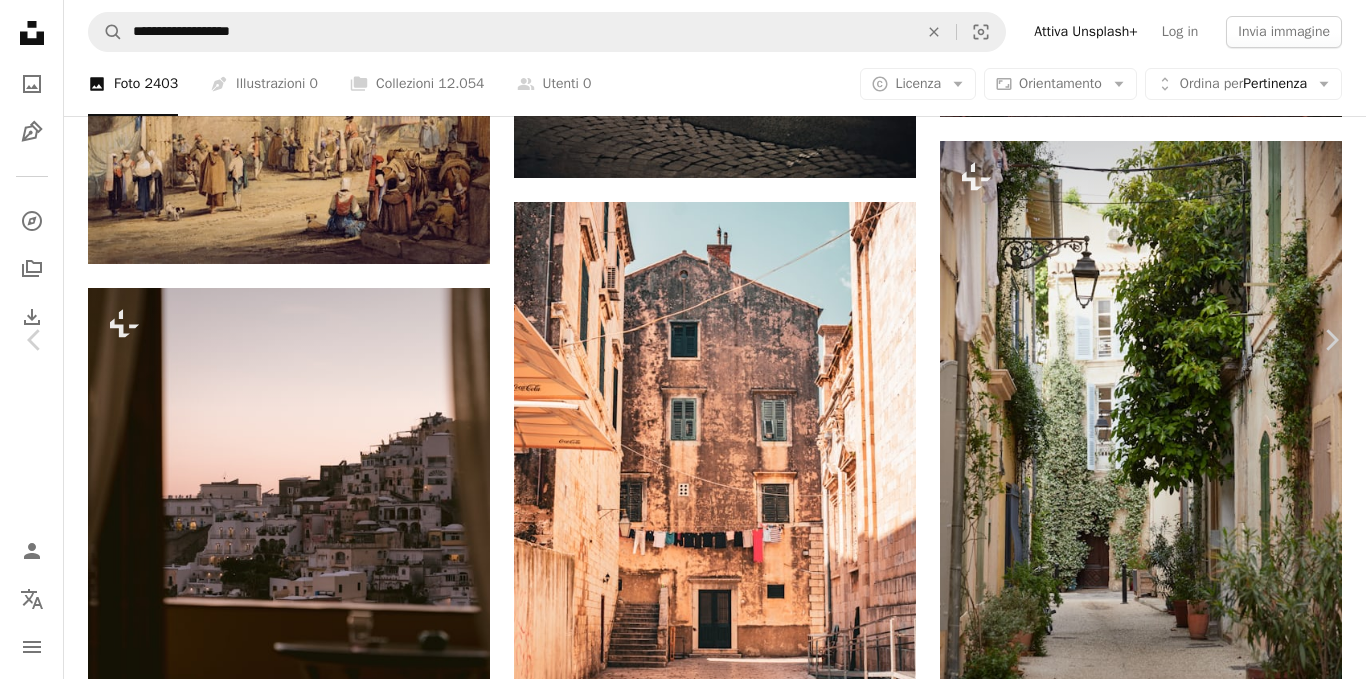 click on "An X shape" at bounding box center (20, 20) 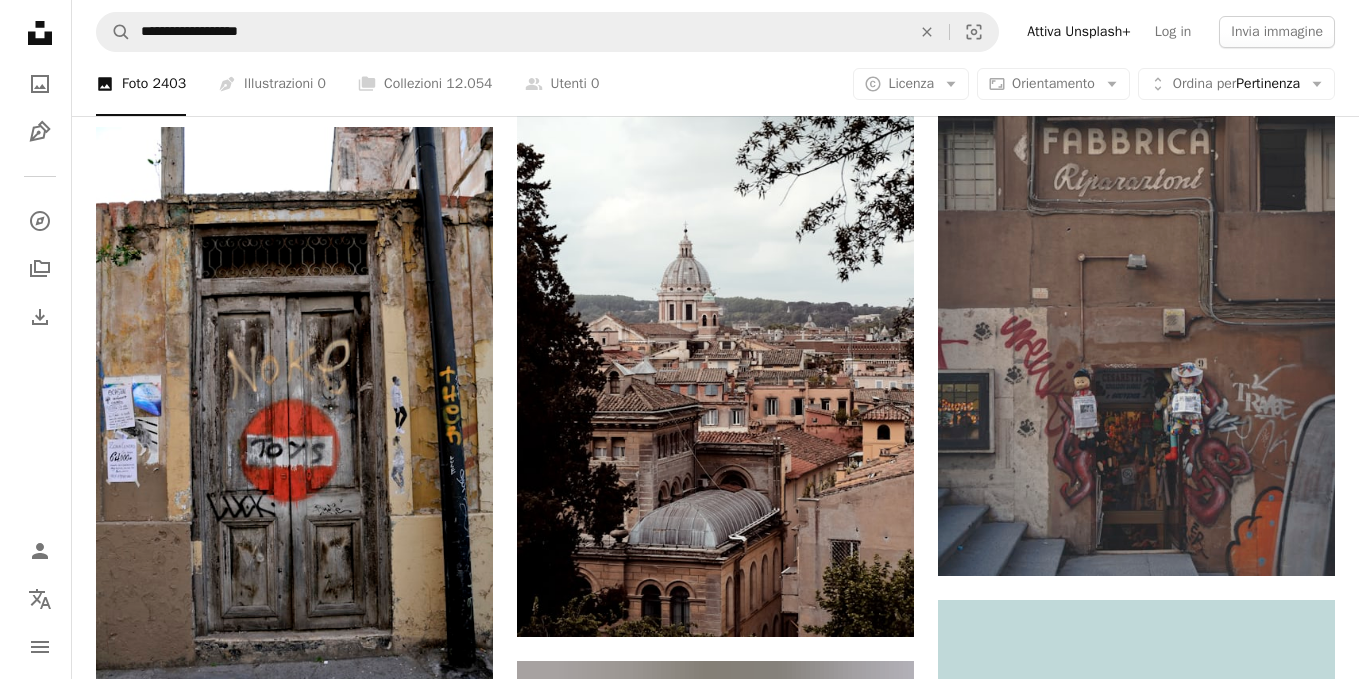 scroll, scrollTop: 4050, scrollLeft: 0, axis: vertical 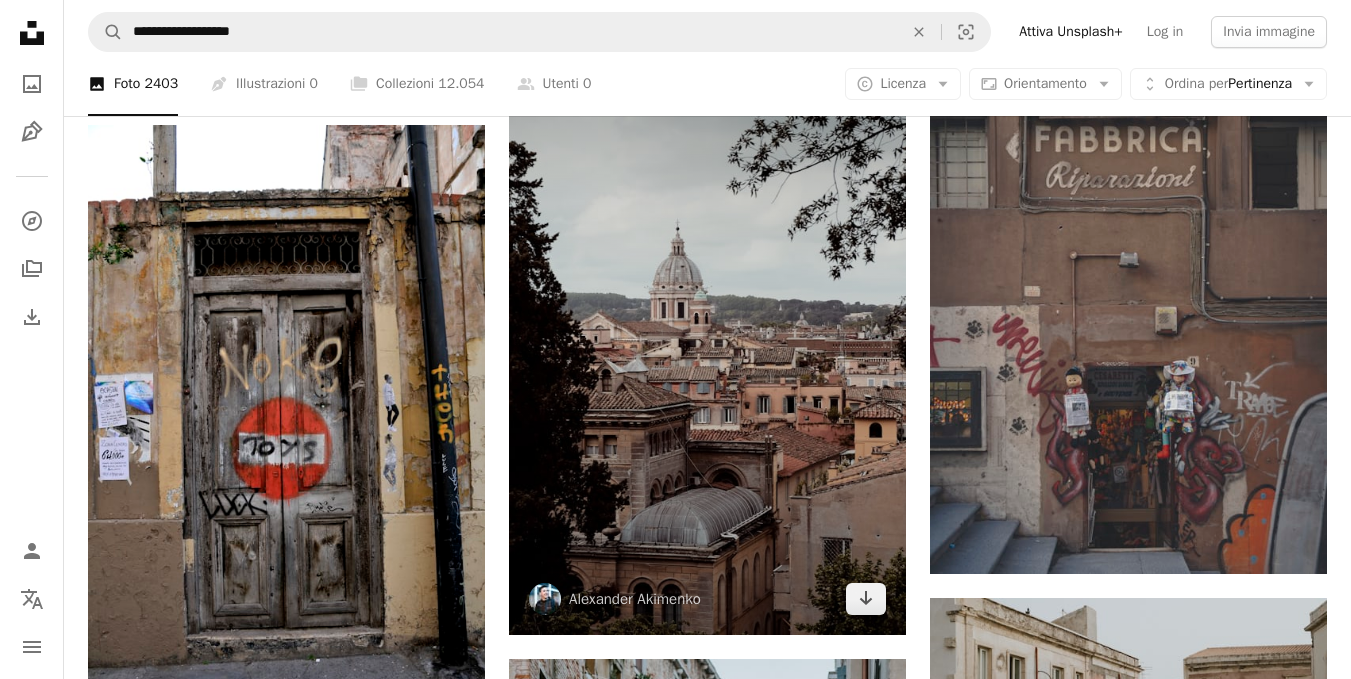 click at bounding box center [707, 338] 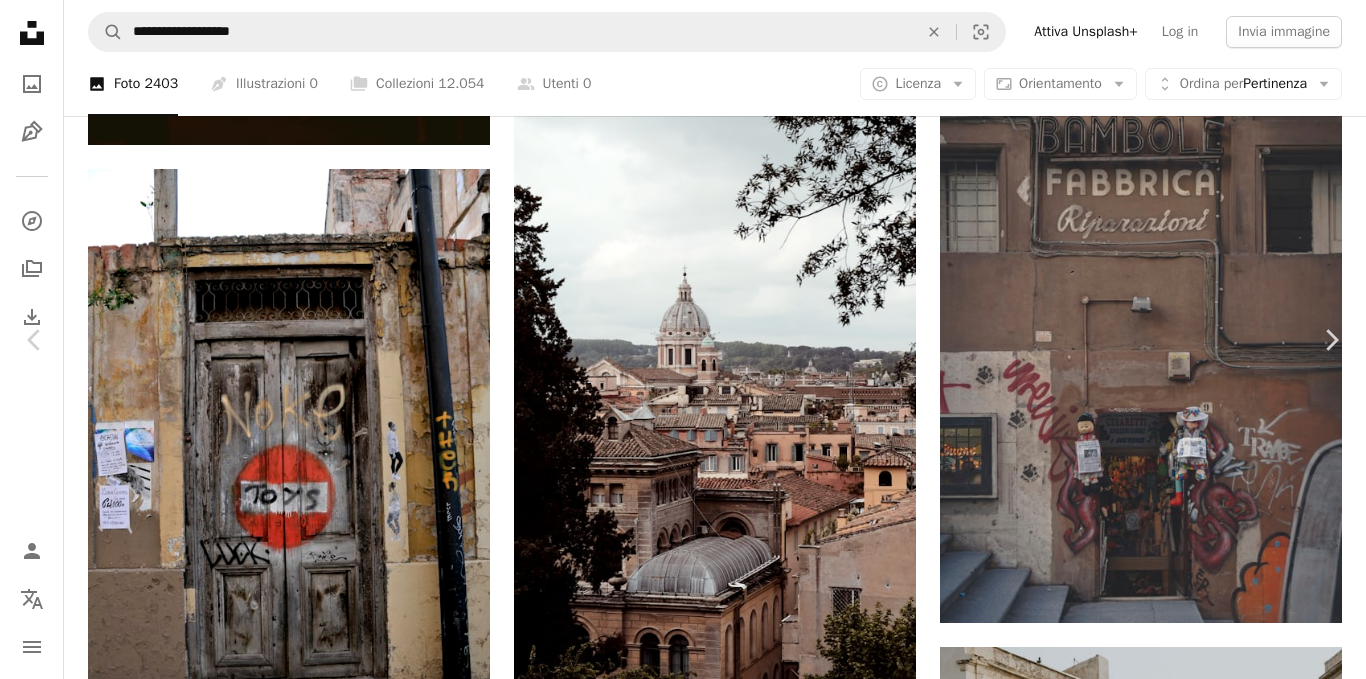 scroll, scrollTop: 217, scrollLeft: 0, axis: vertical 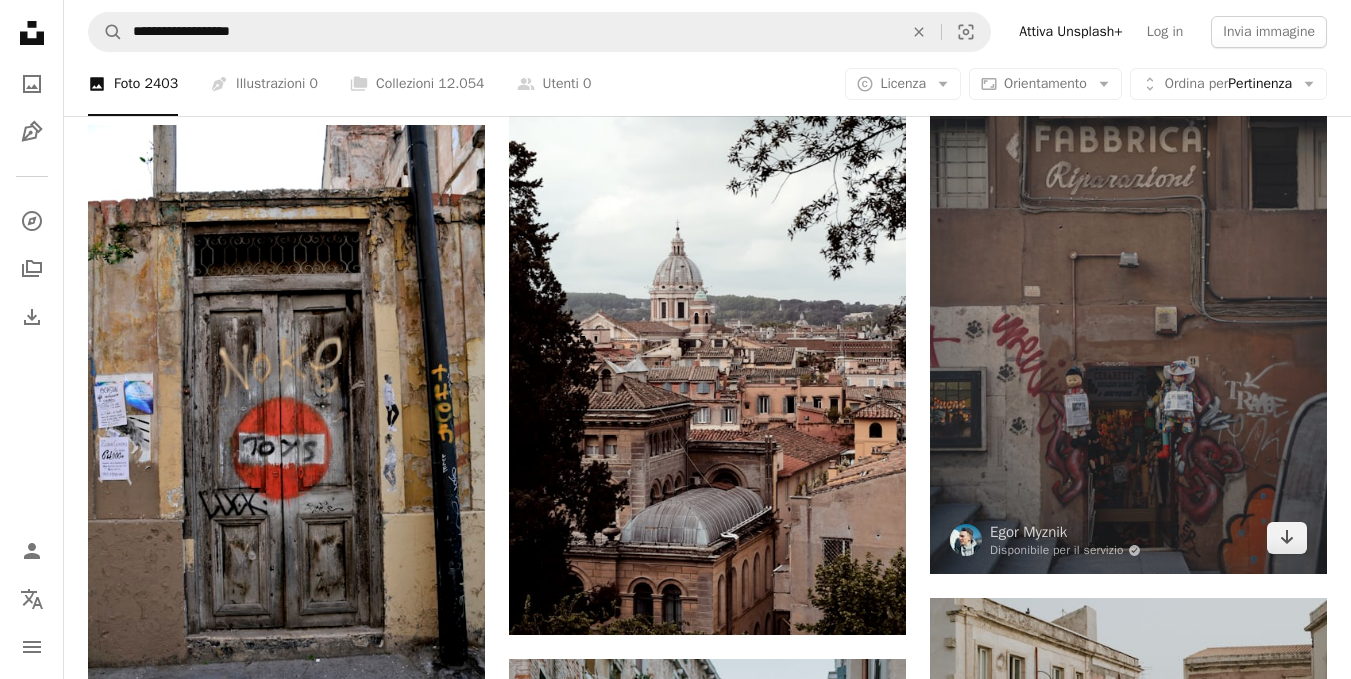 click at bounding box center [1128, 277] 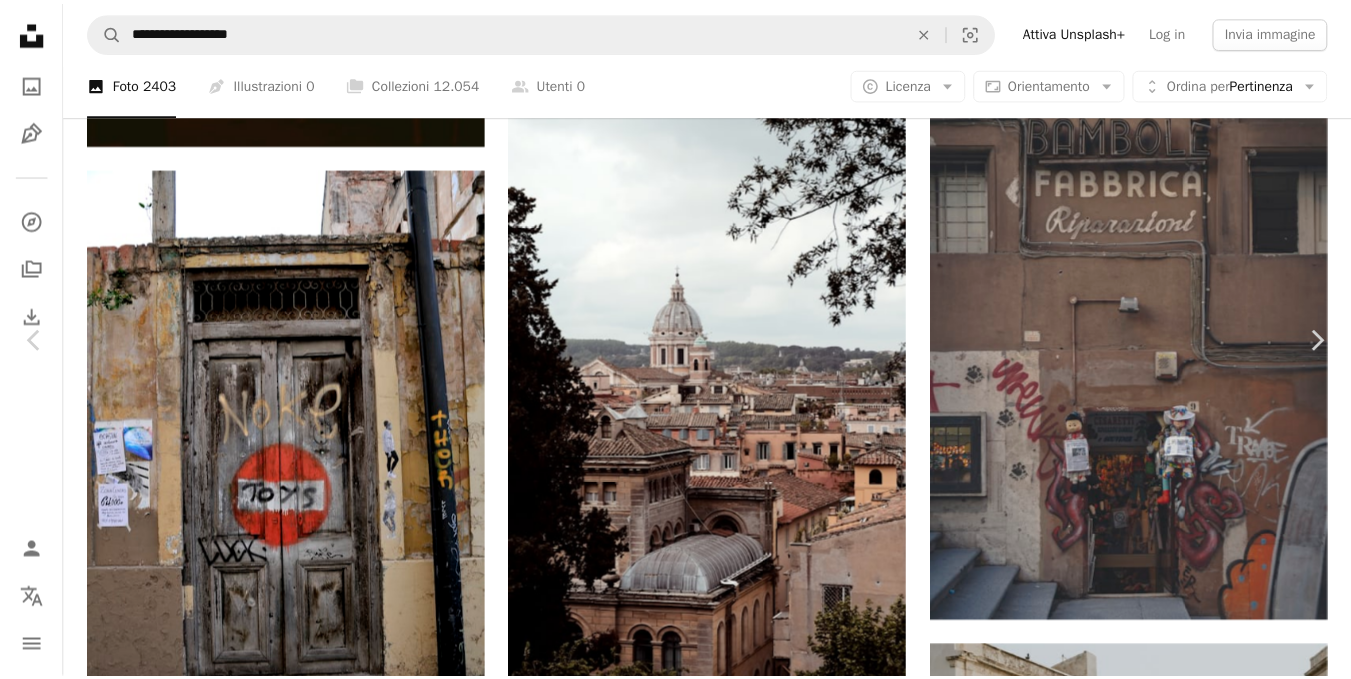 scroll, scrollTop: 175, scrollLeft: 0, axis: vertical 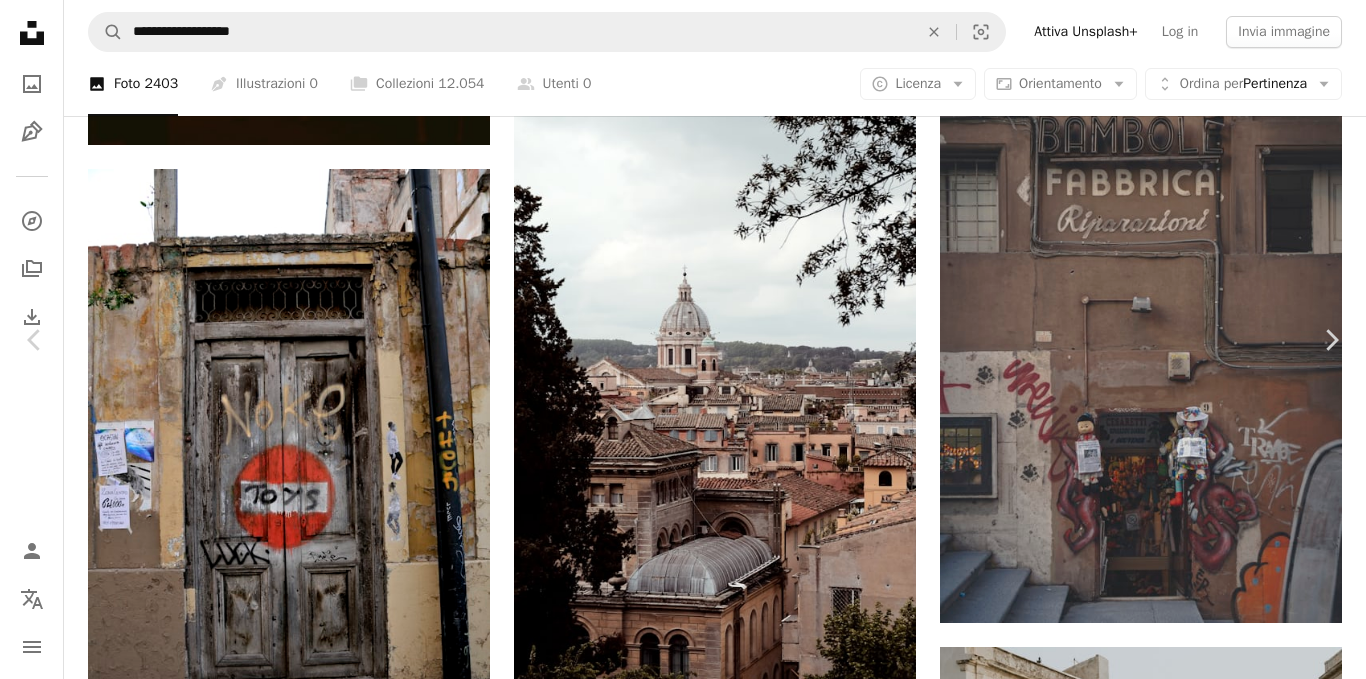 click on "Scarica gratuitamente" at bounding box center [1143, 4572] 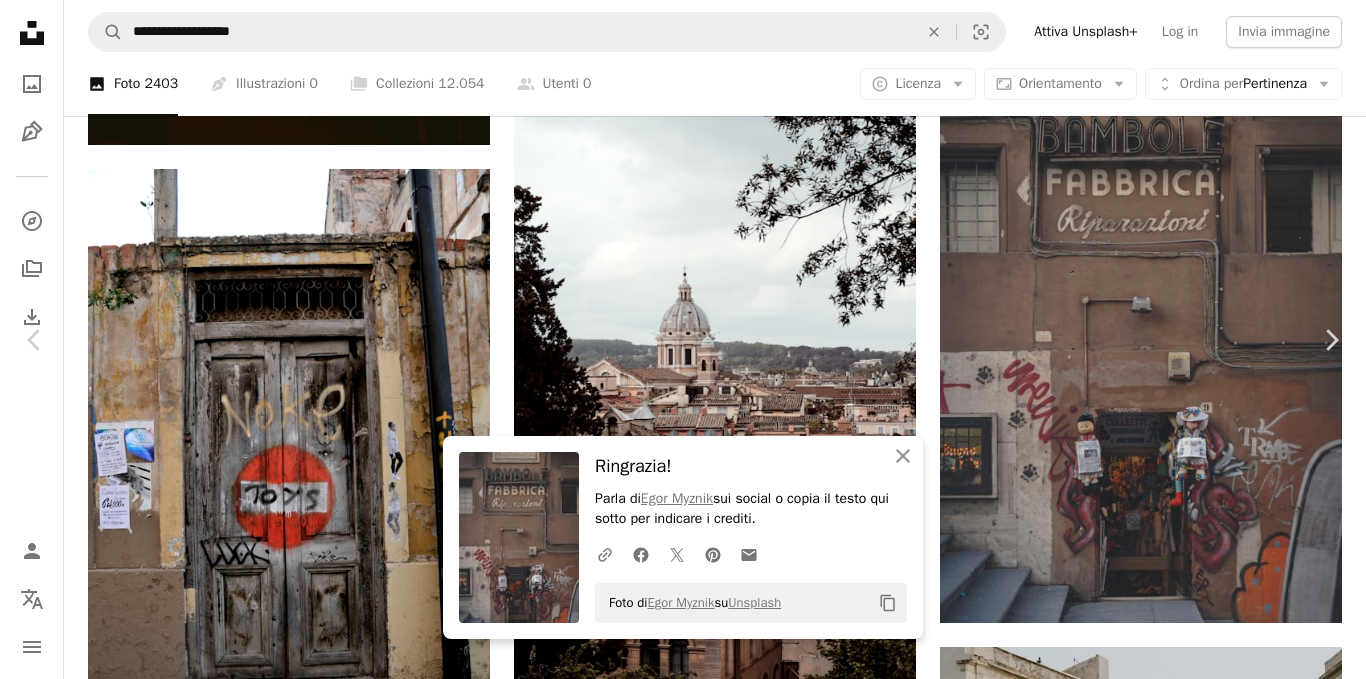click on "An X shape" at bounding box center [20, 20] 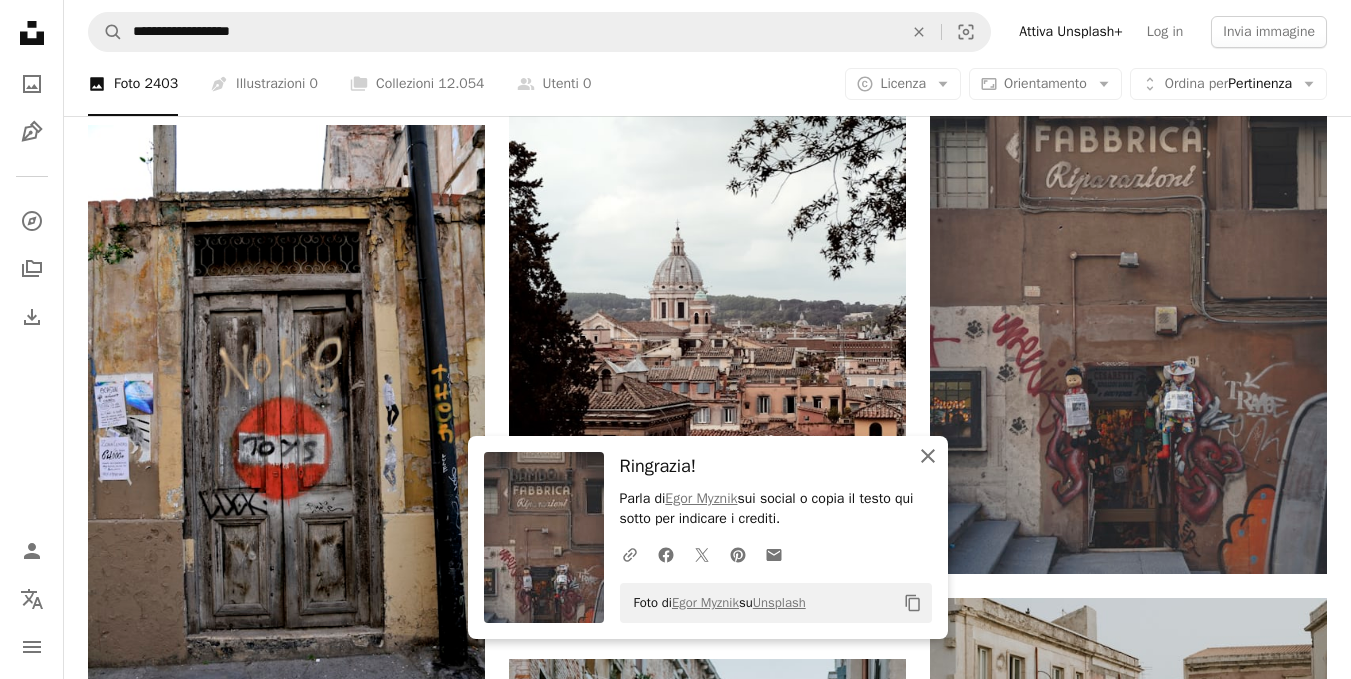 click on "An X shape Chiudi" at bounding box center [928, 456] 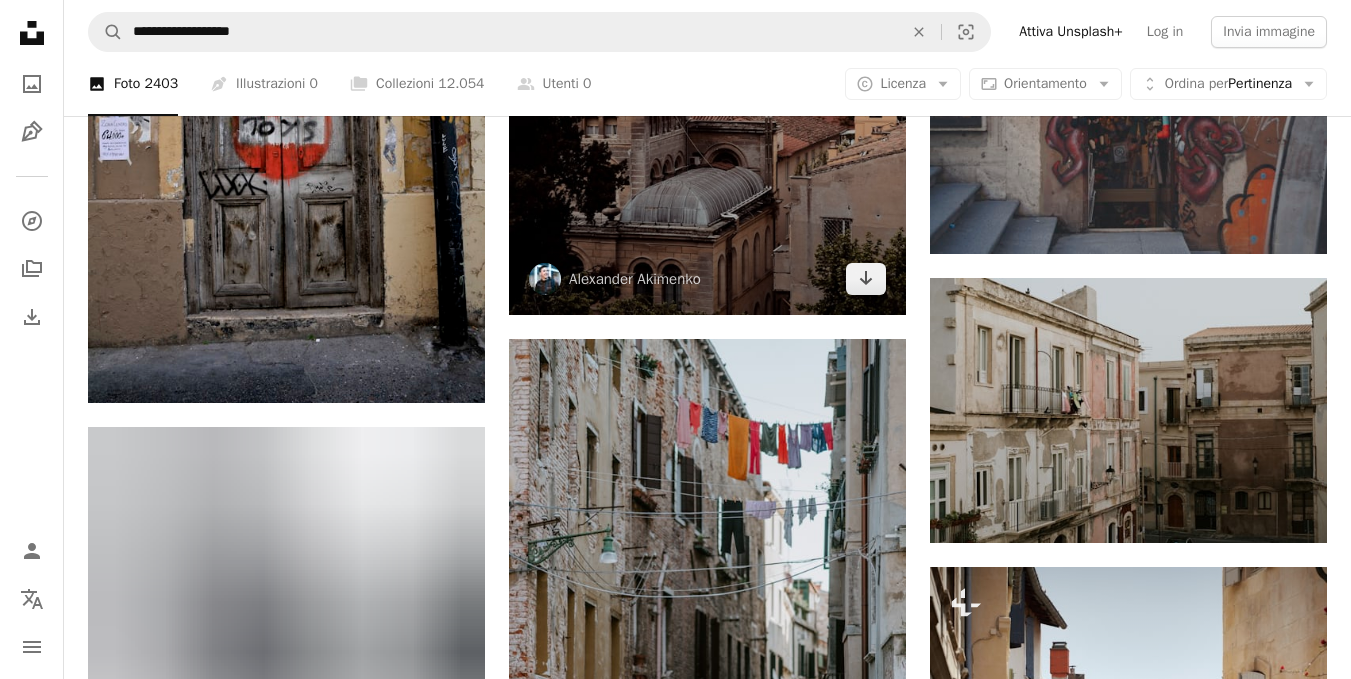 scroll, scrollTop: 4375, scrollLeft: 0, axis: vertical 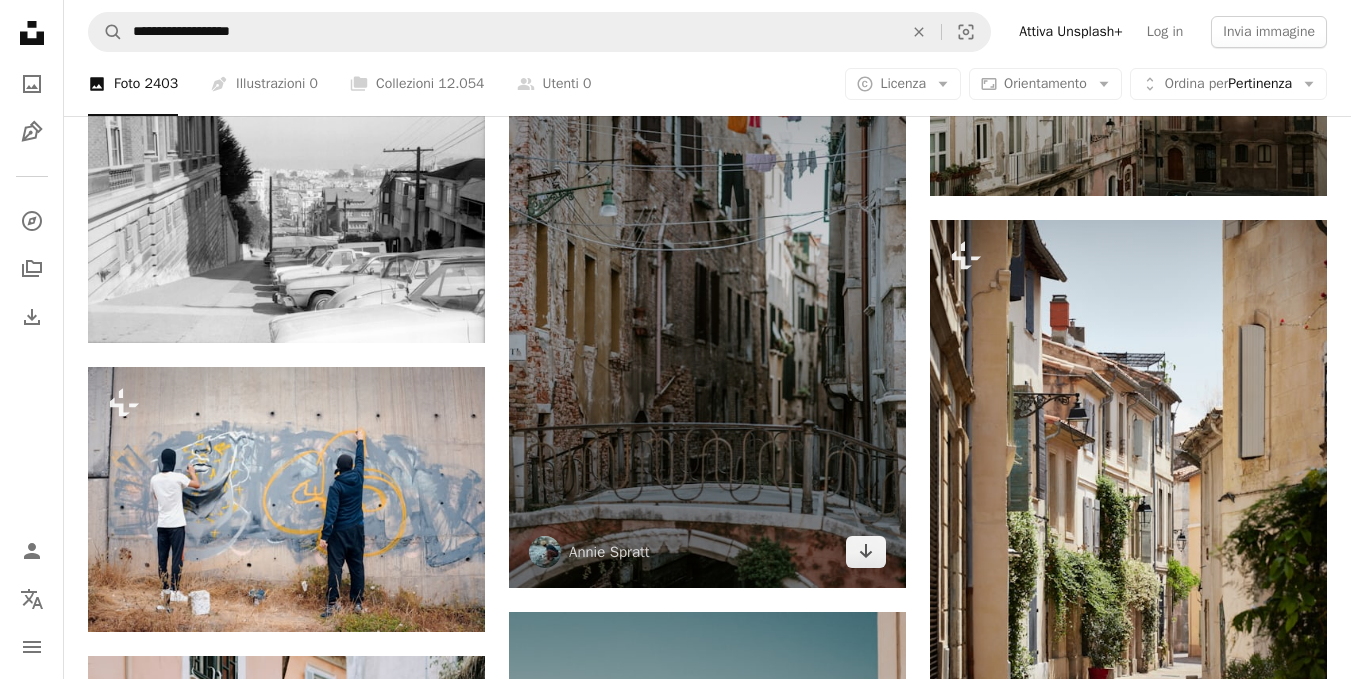 click at bounding box center (707, 290) 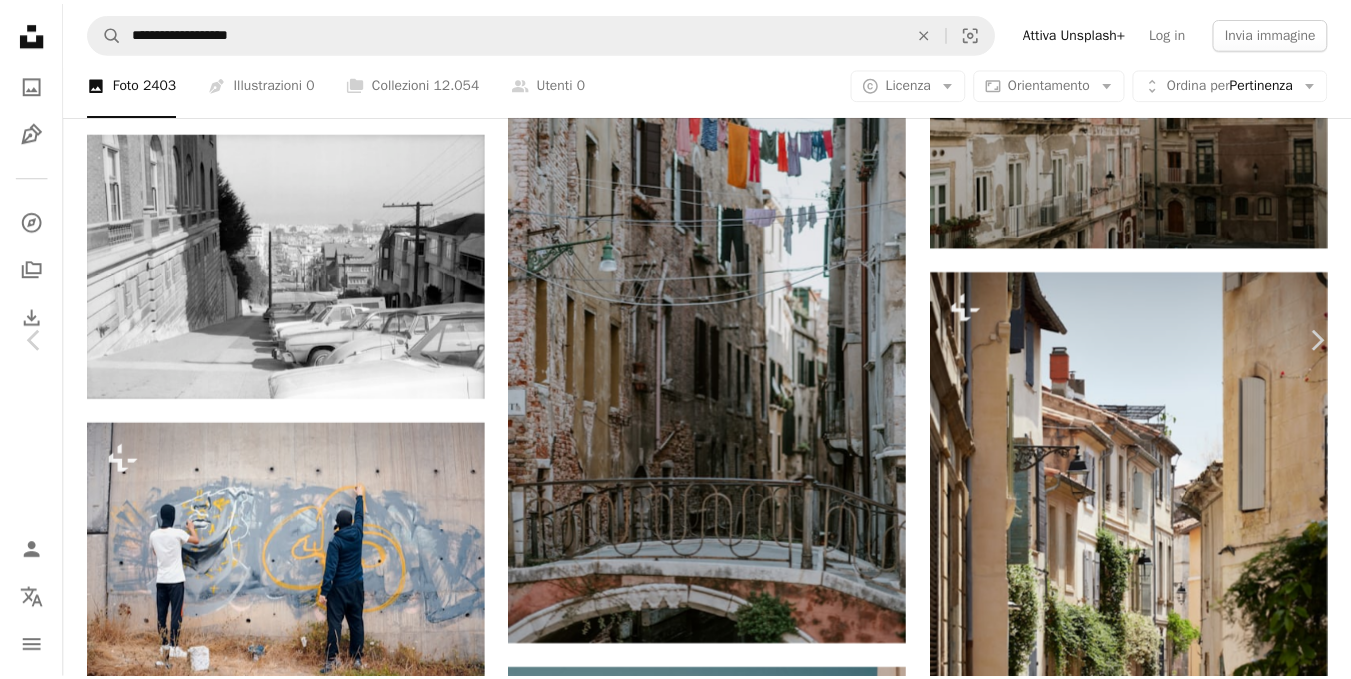 scroll, scrollTop: 246, scrollLeft: 0, axis: vertical 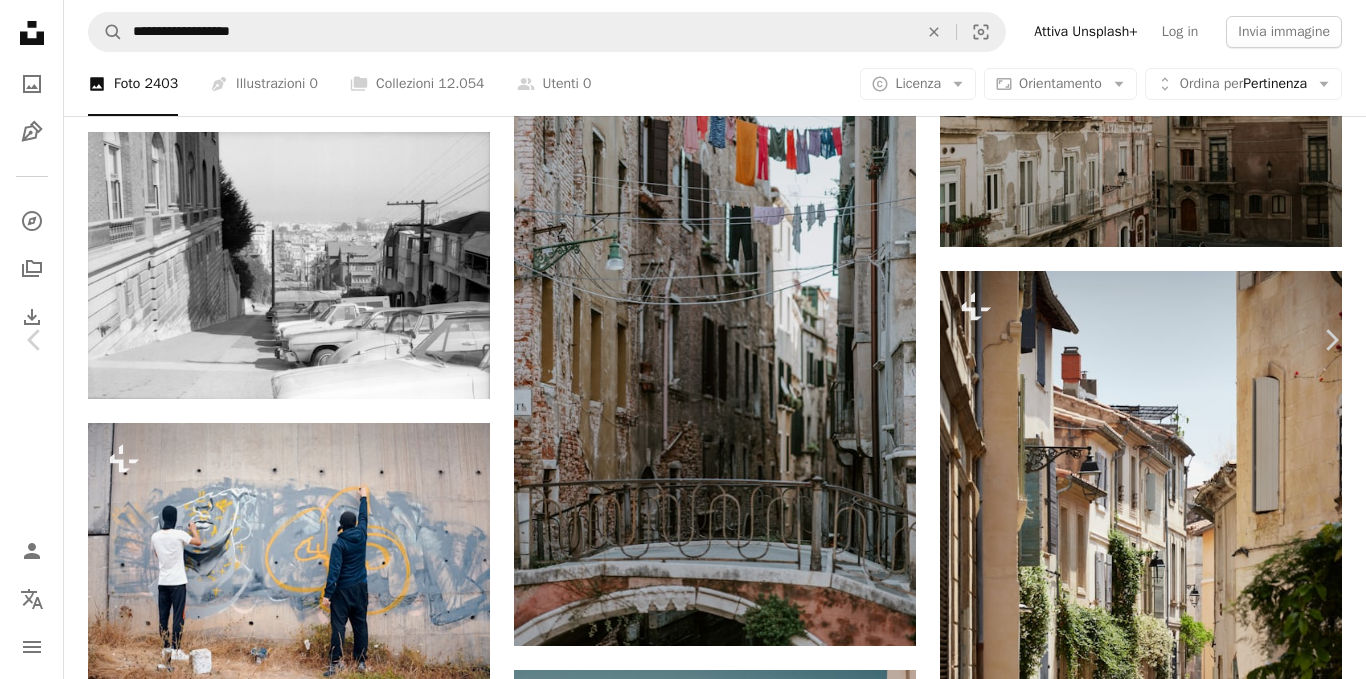 click on "An X shape" at bounding box center [20, 20] 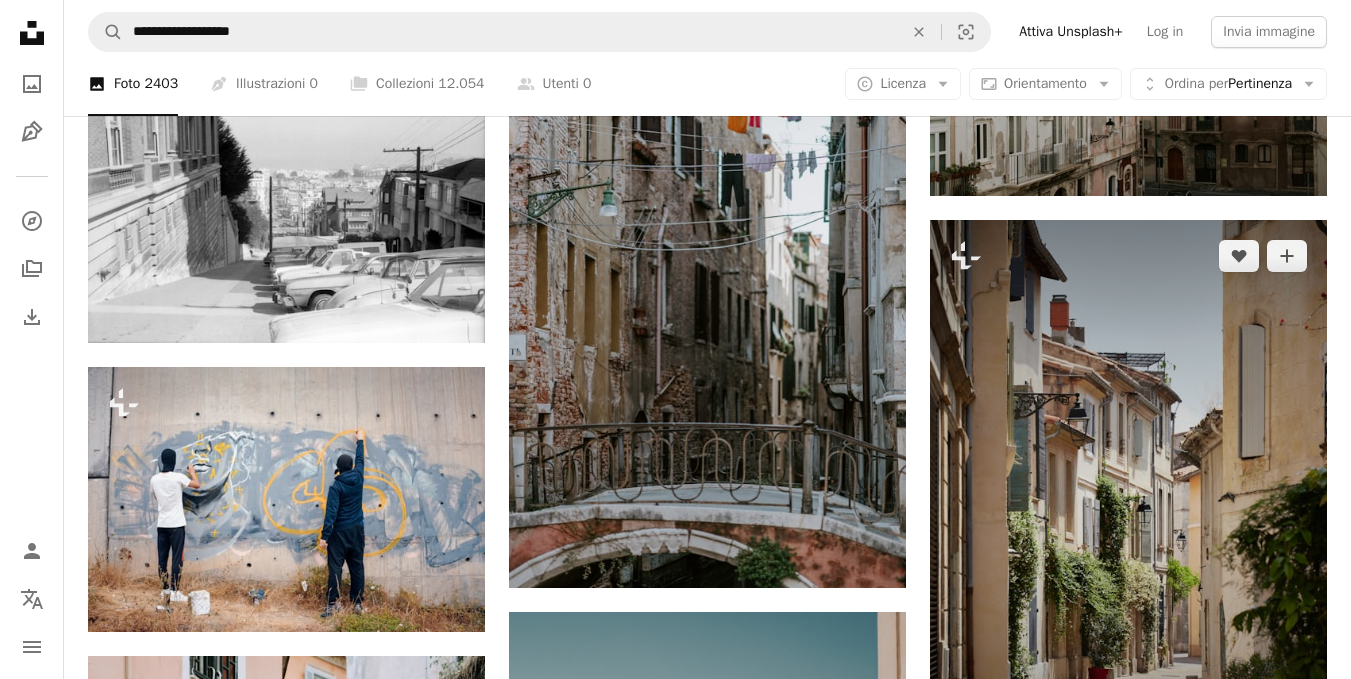 click at bounding box center [1128, 518] 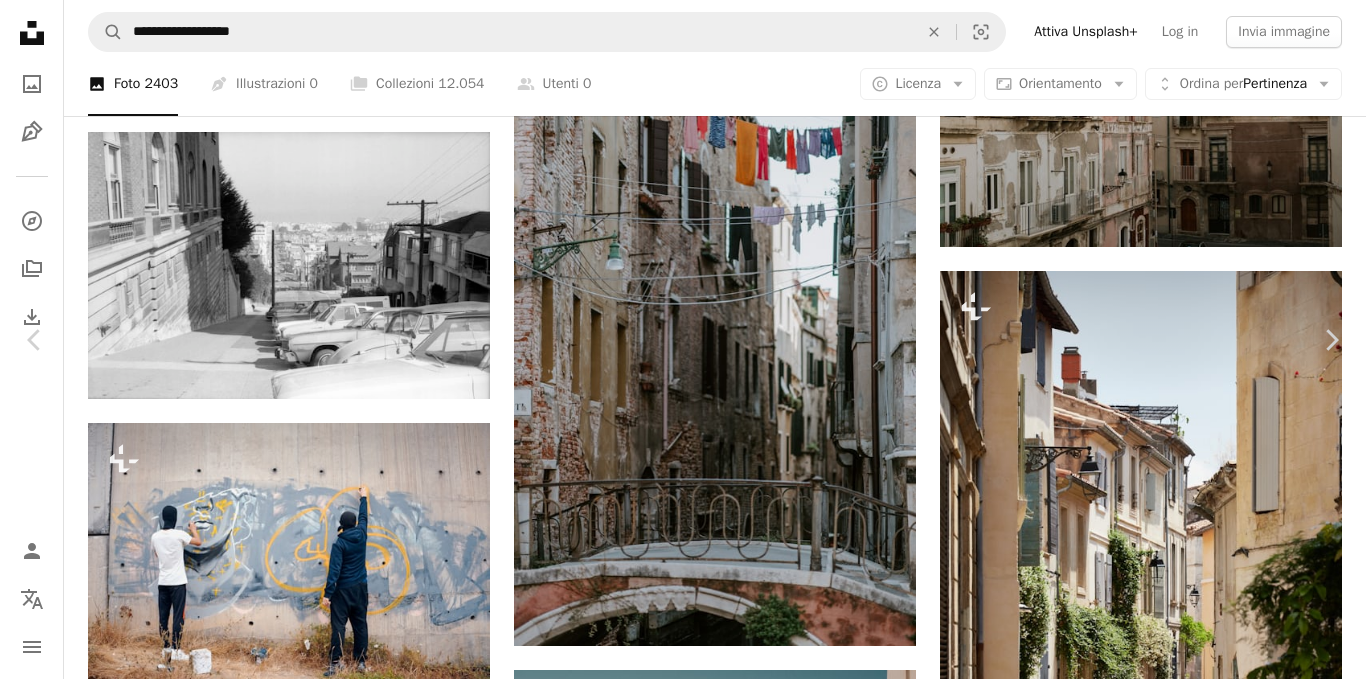 click on "An X shape" at bounding box center (20, 20) 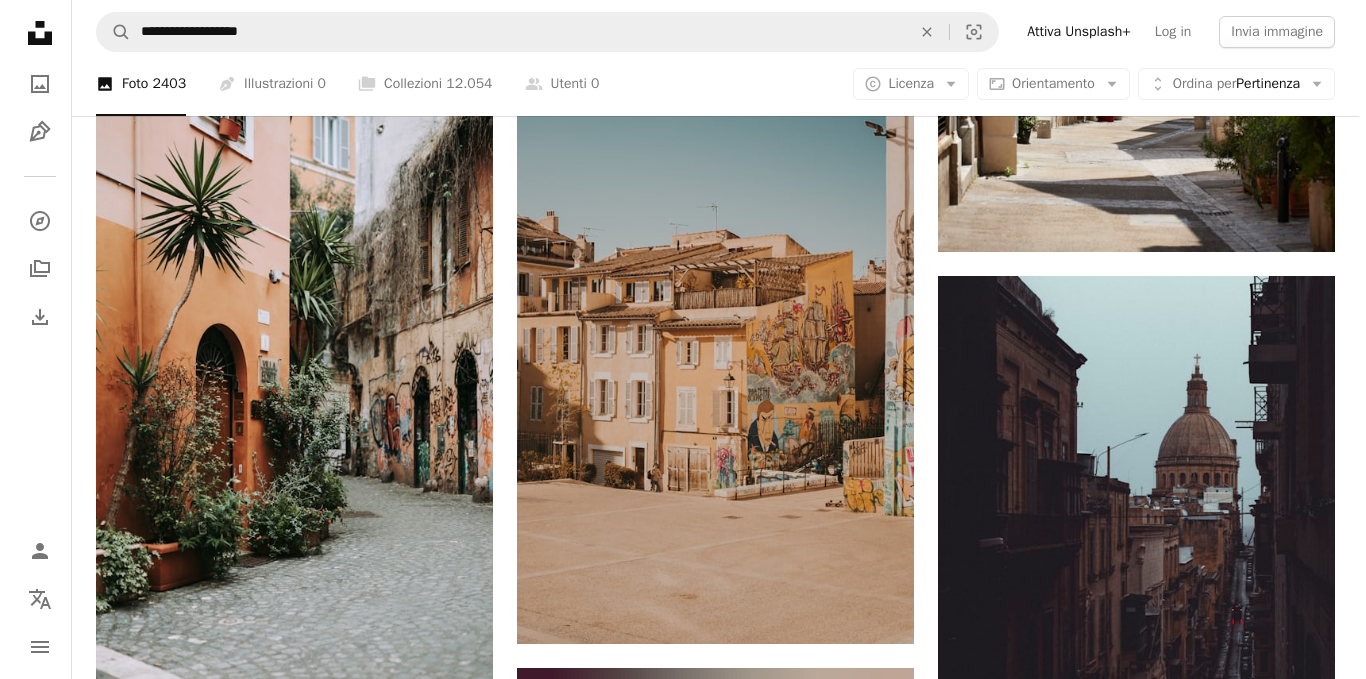 scroll, scrollTop: 5288, scrollLeft: 0, axis: vertical 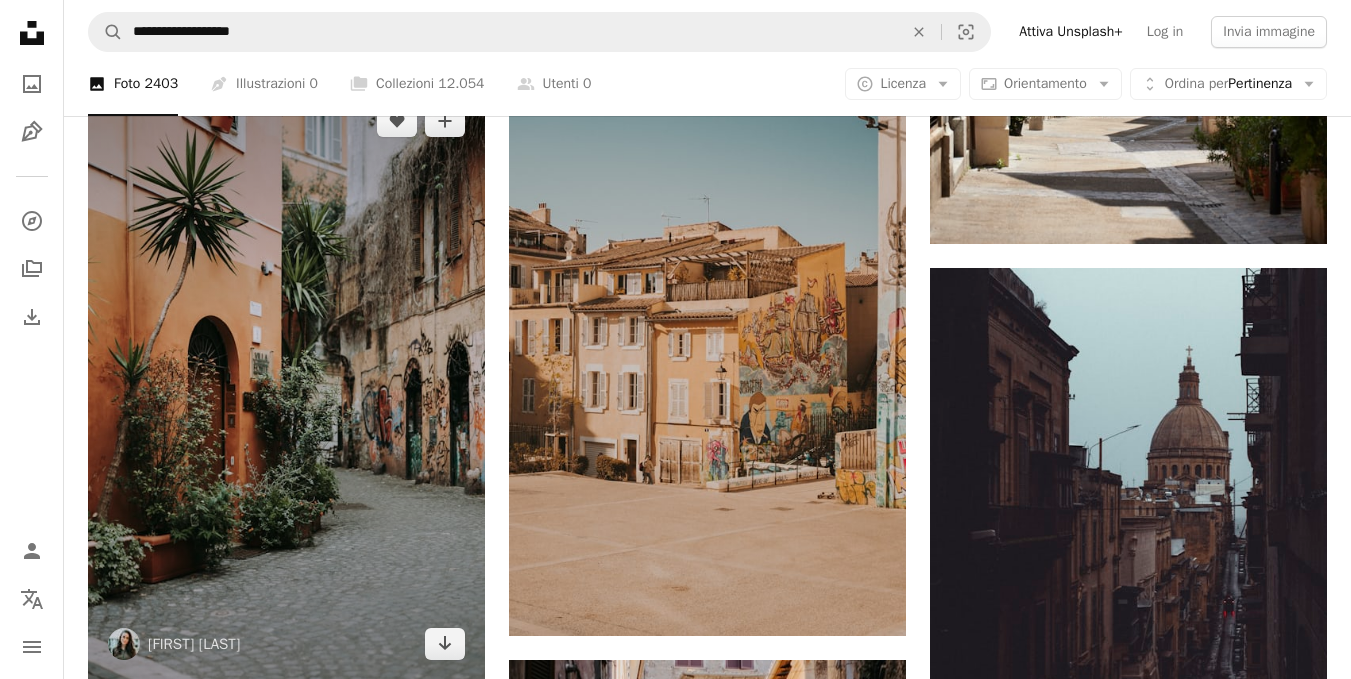 click at bounding box center (286, 382) 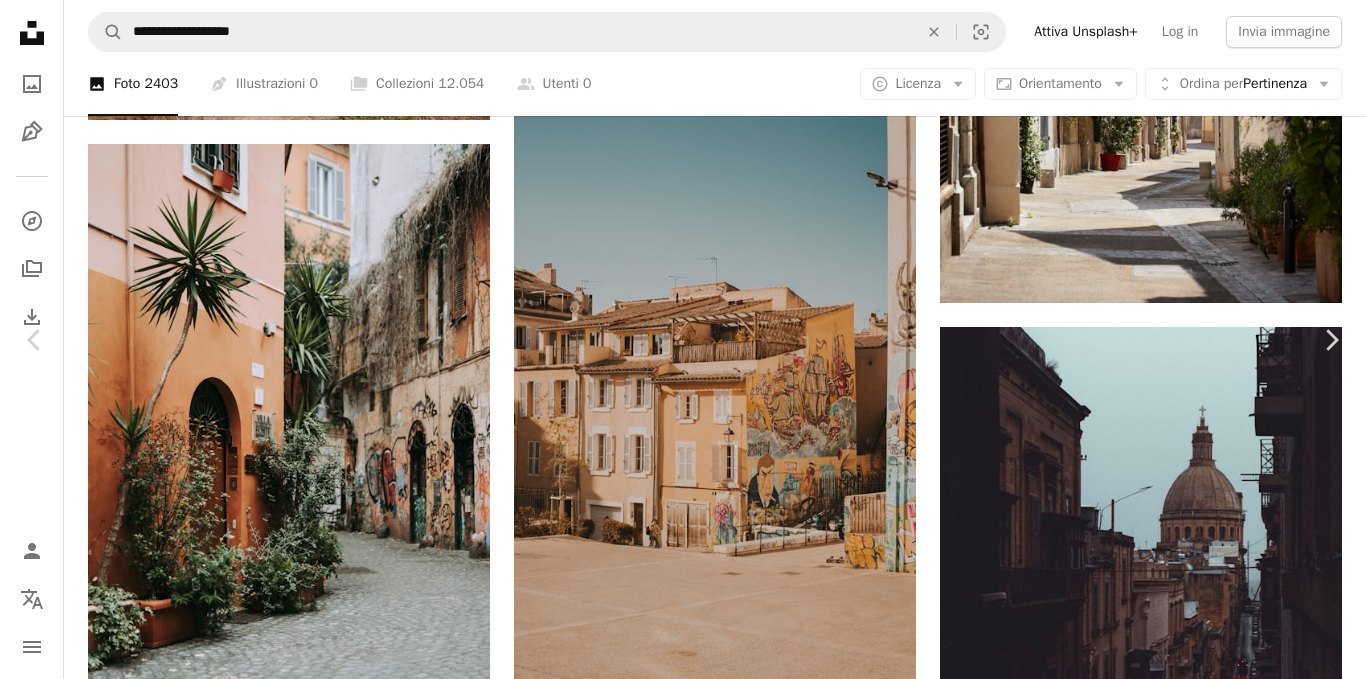 click on "Zoom in" at bounding box center (675, 3682) 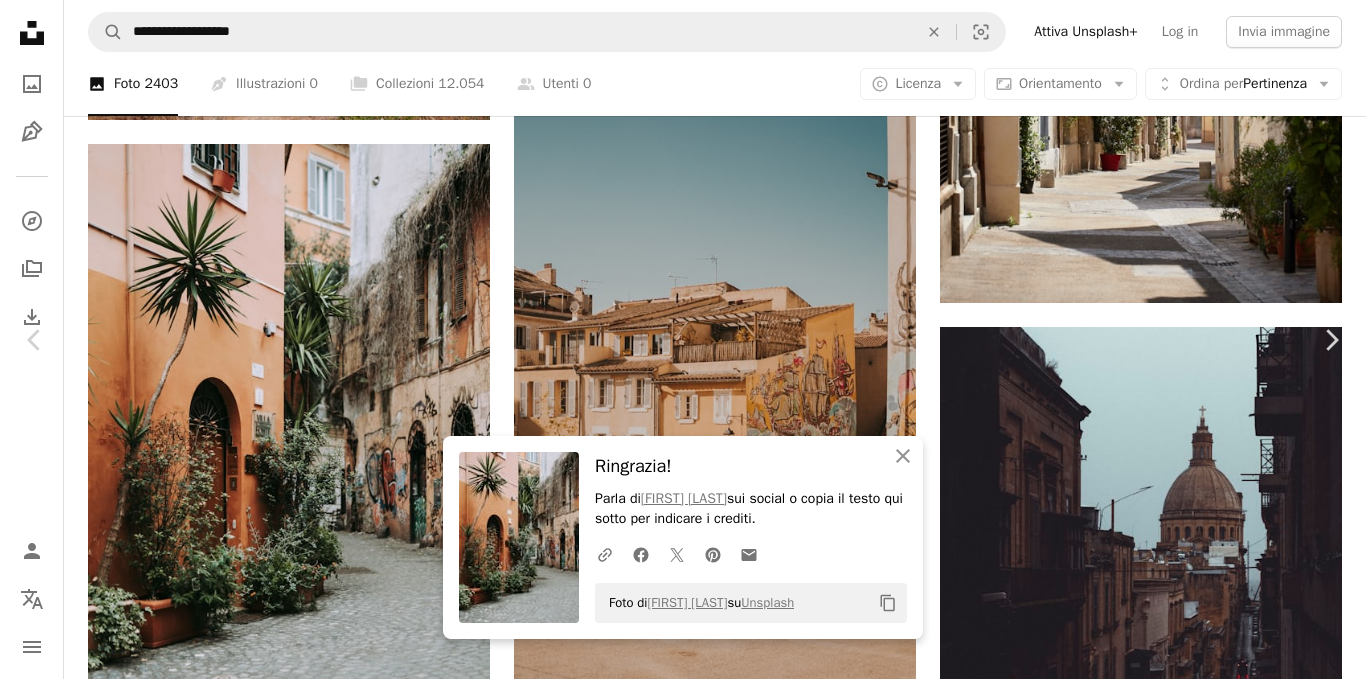 click on "An X shape" at bounding box center [20, 20] 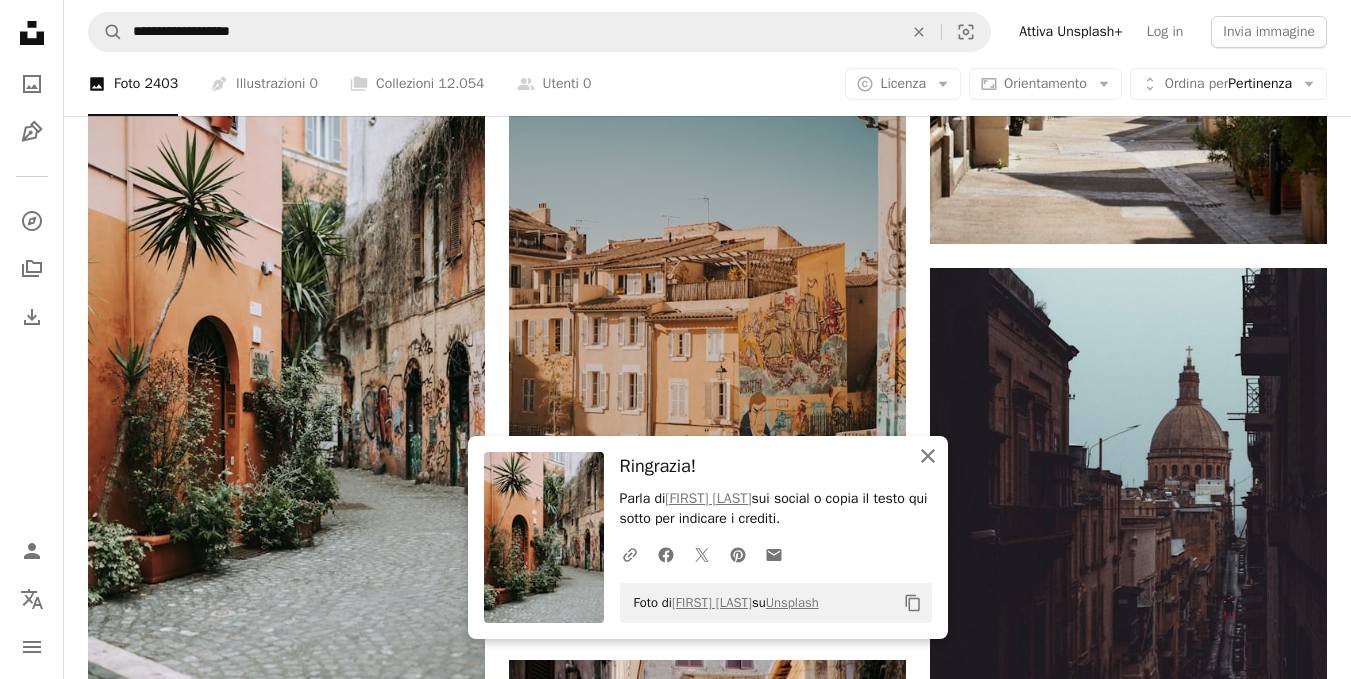 click on "An X shape" 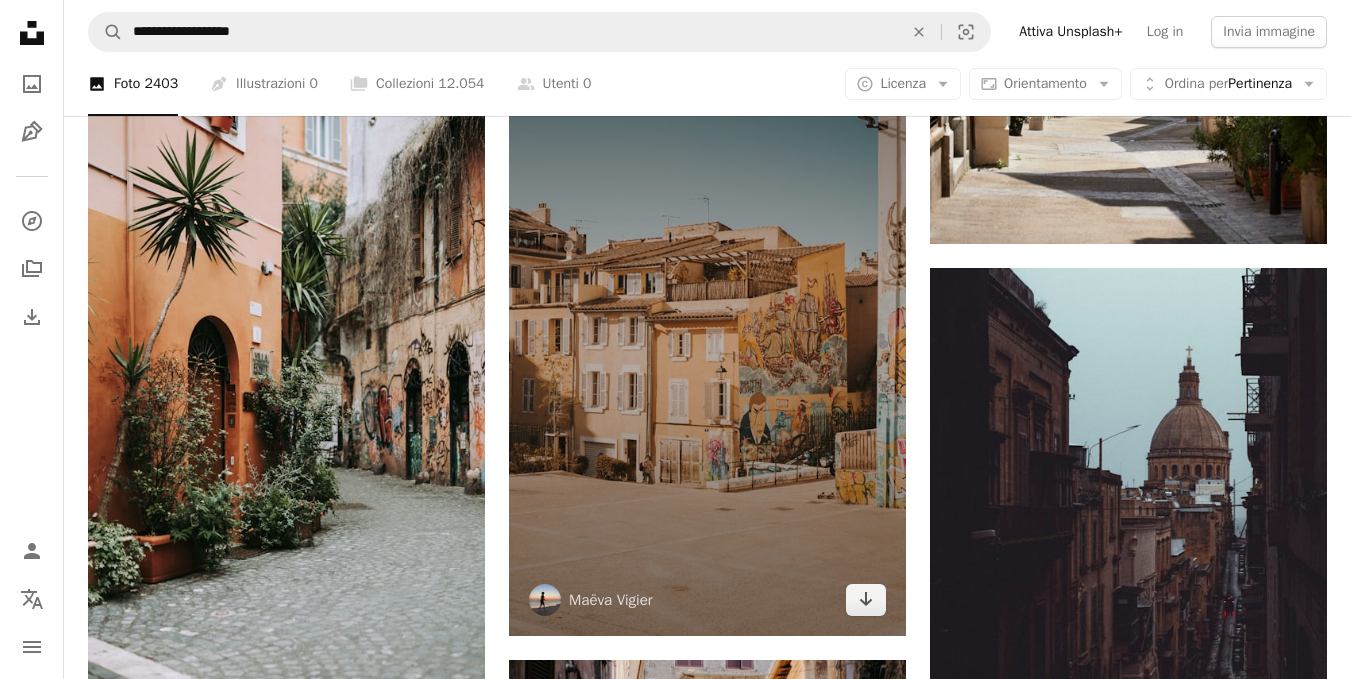 click at bounding box center (707, 339) 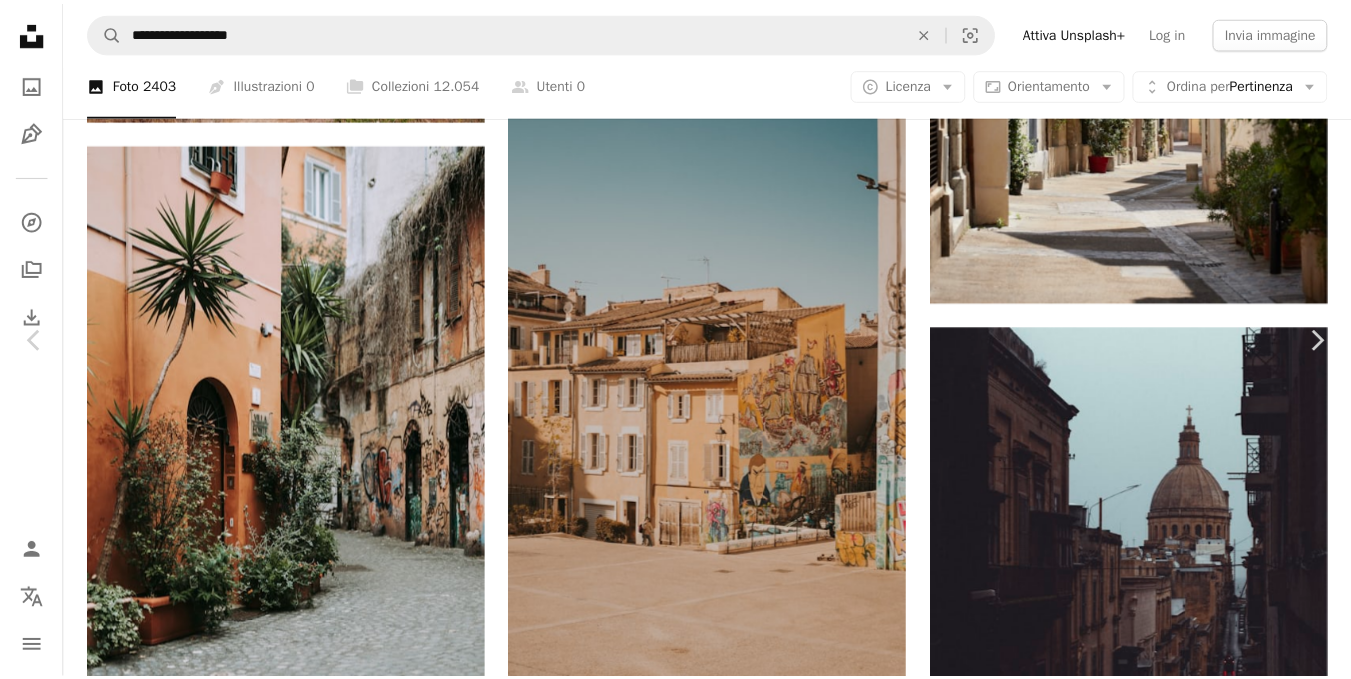 scroll, scrollTop: 158, scrollLeft: 0, axis: vertical 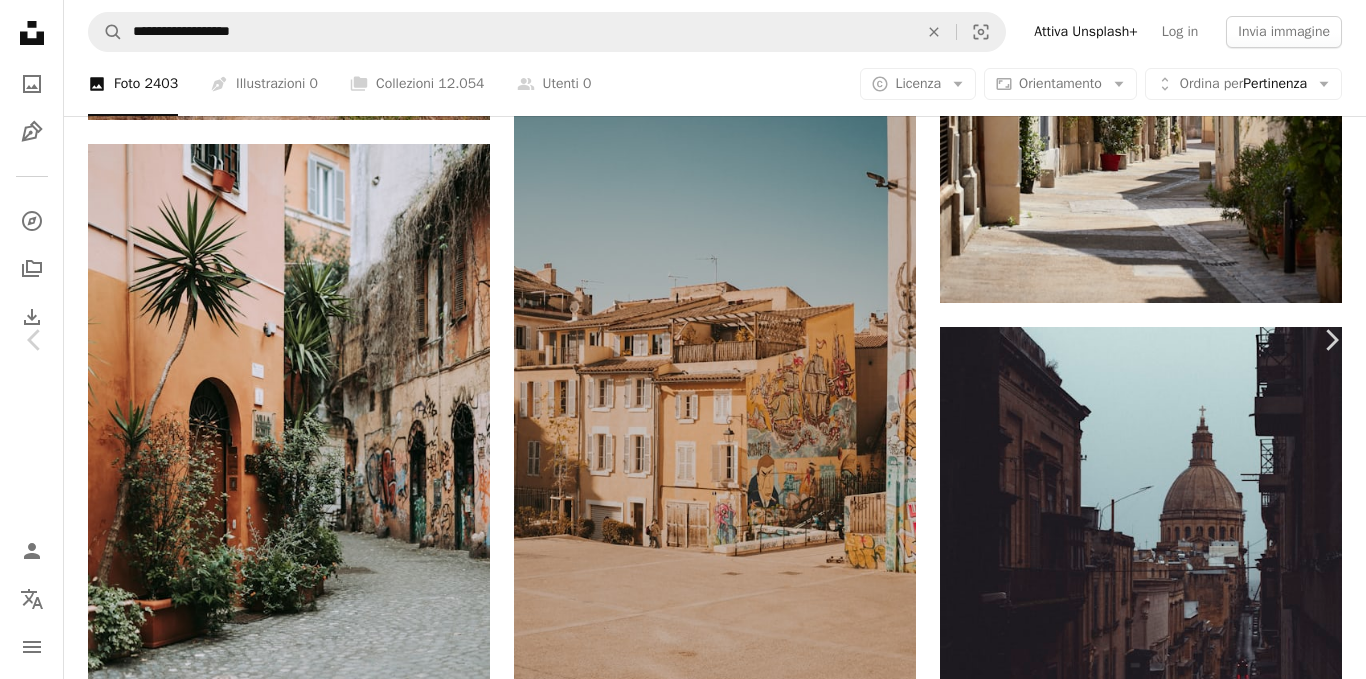 click on "An X shape" at bounding box center (20, 20) 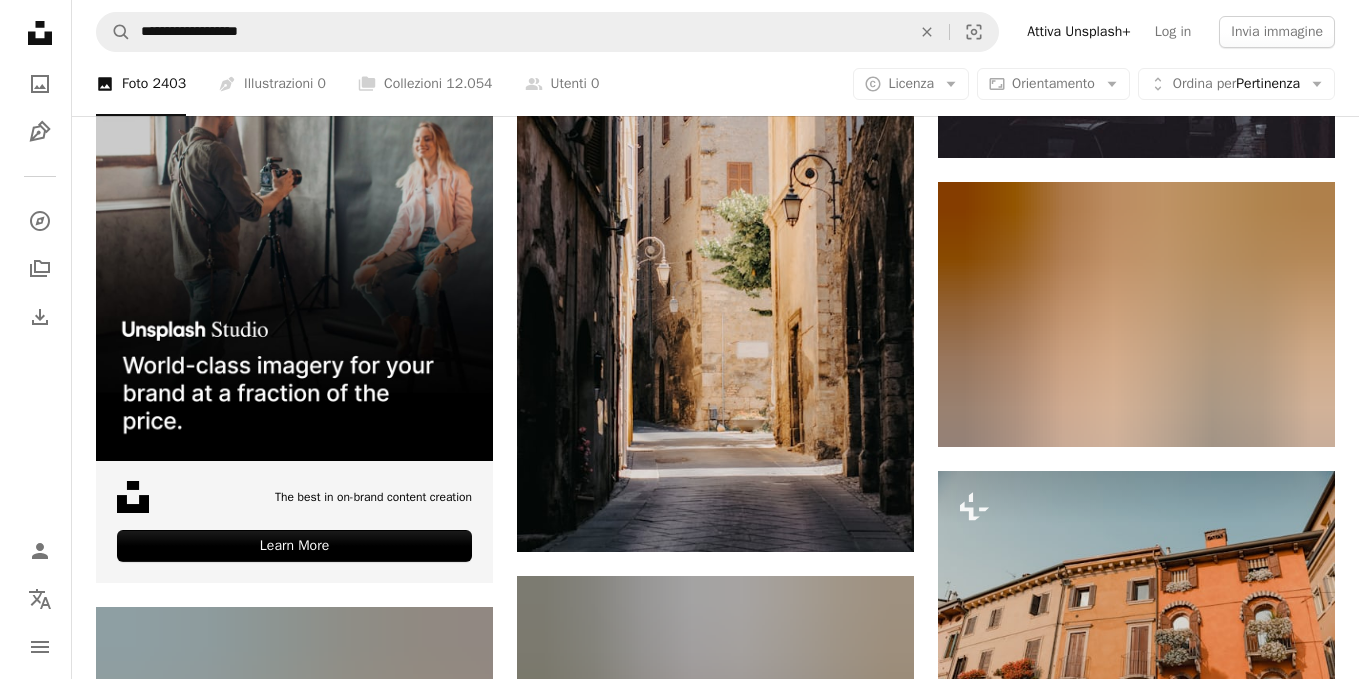 scroll, scrollTop: 5938, scrollLeft: 0, axis: vertical 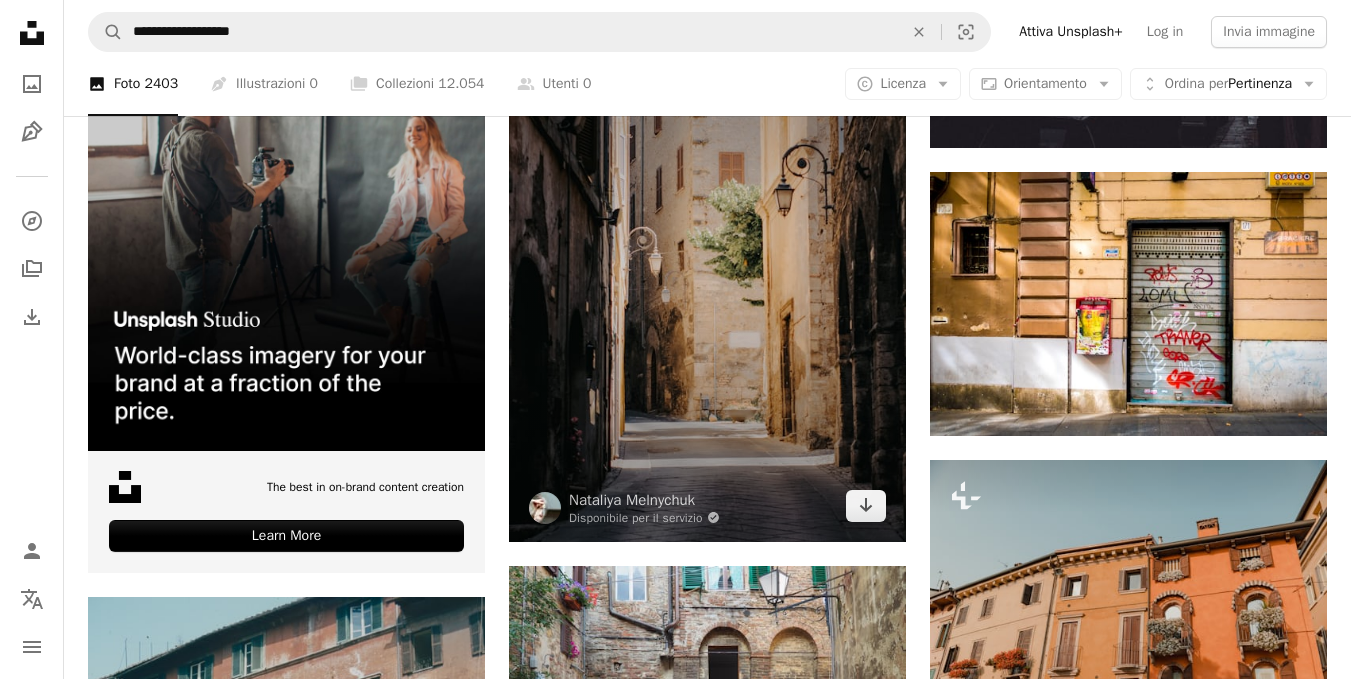 click at bounding box center [707, 275] 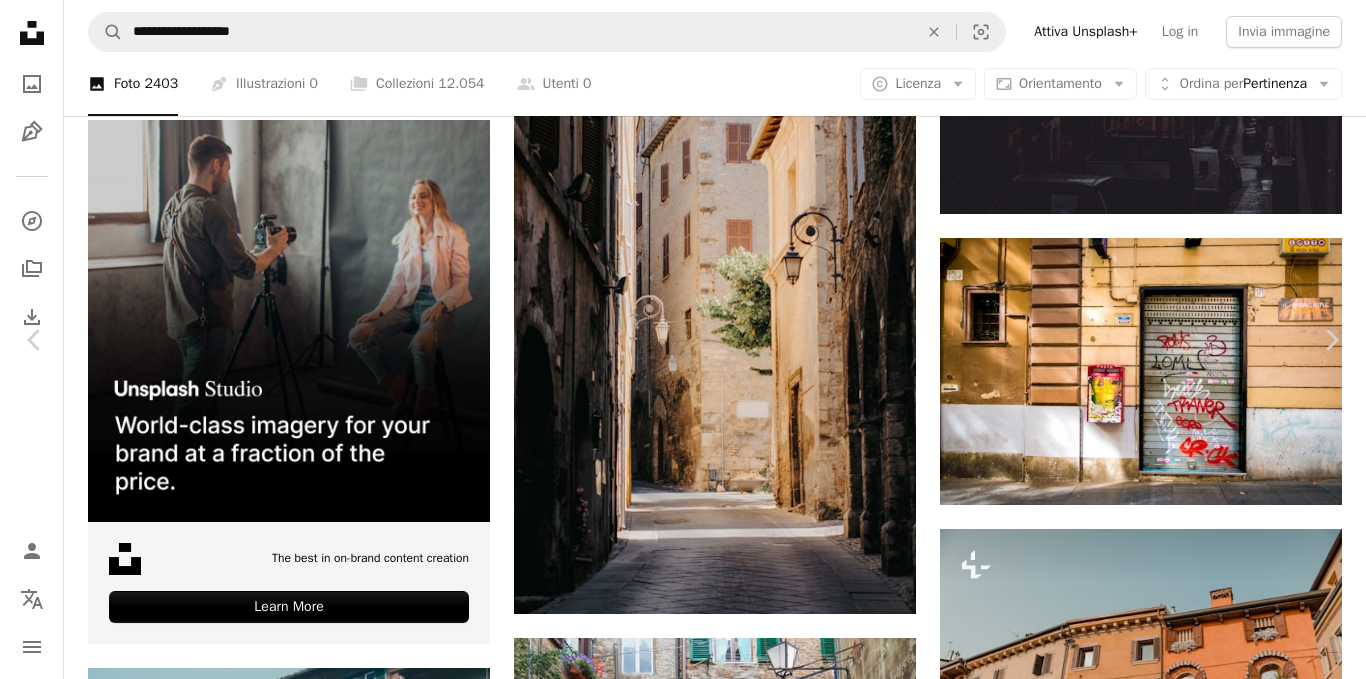 scroll, scrollTop: 229, scrollLeft: 0, axis: vertical 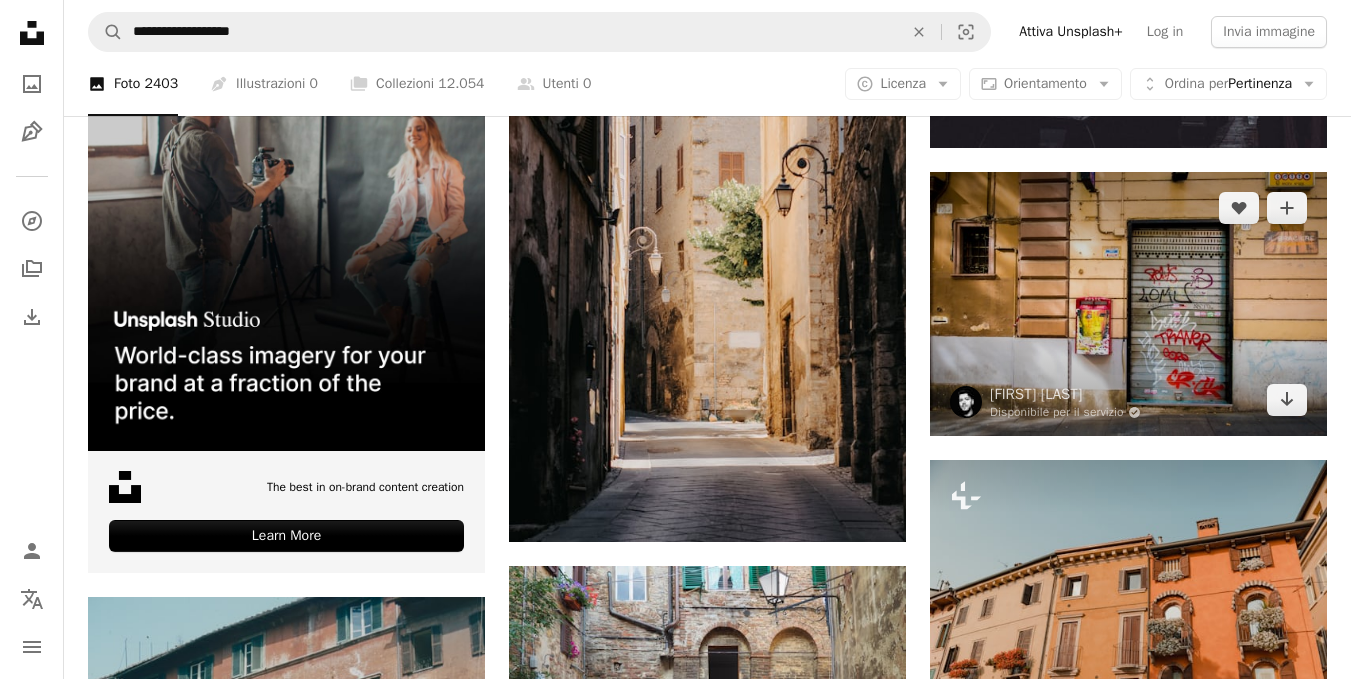 click at bounding box center (1128, 304) 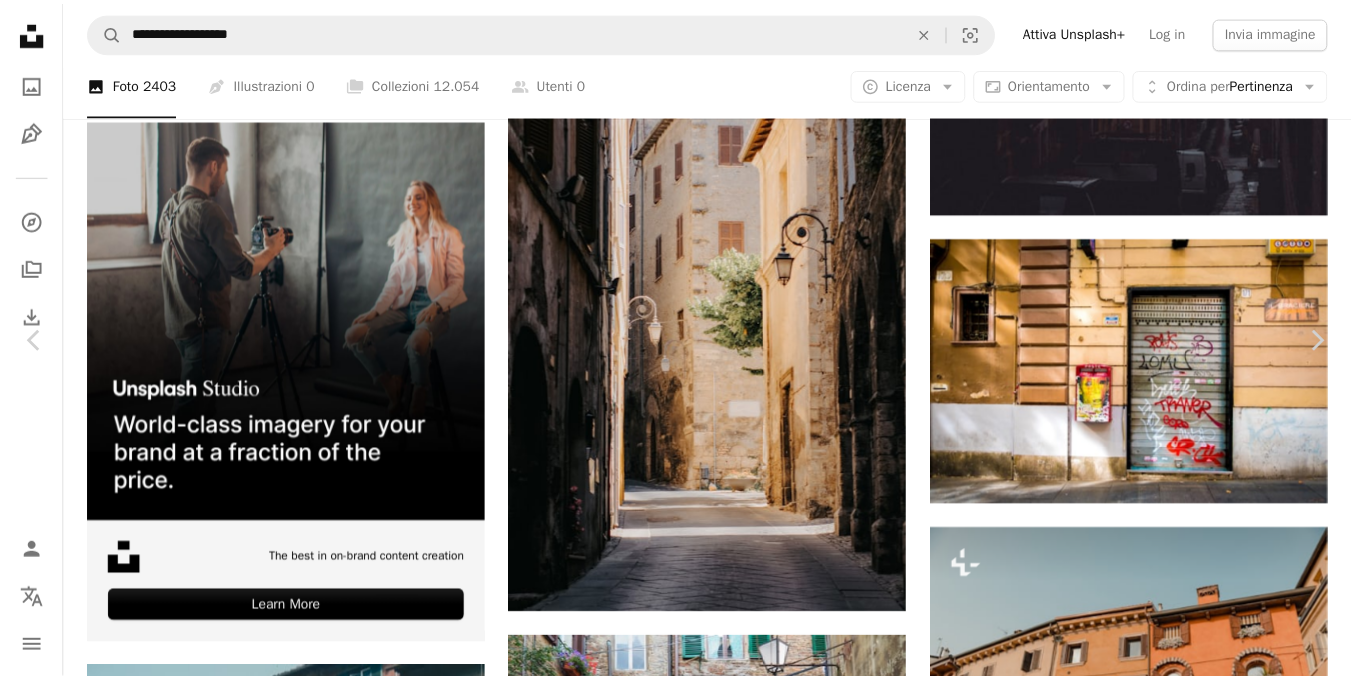 scroll, scrollTop: 317, scrollLeft: 0, axis: vertical 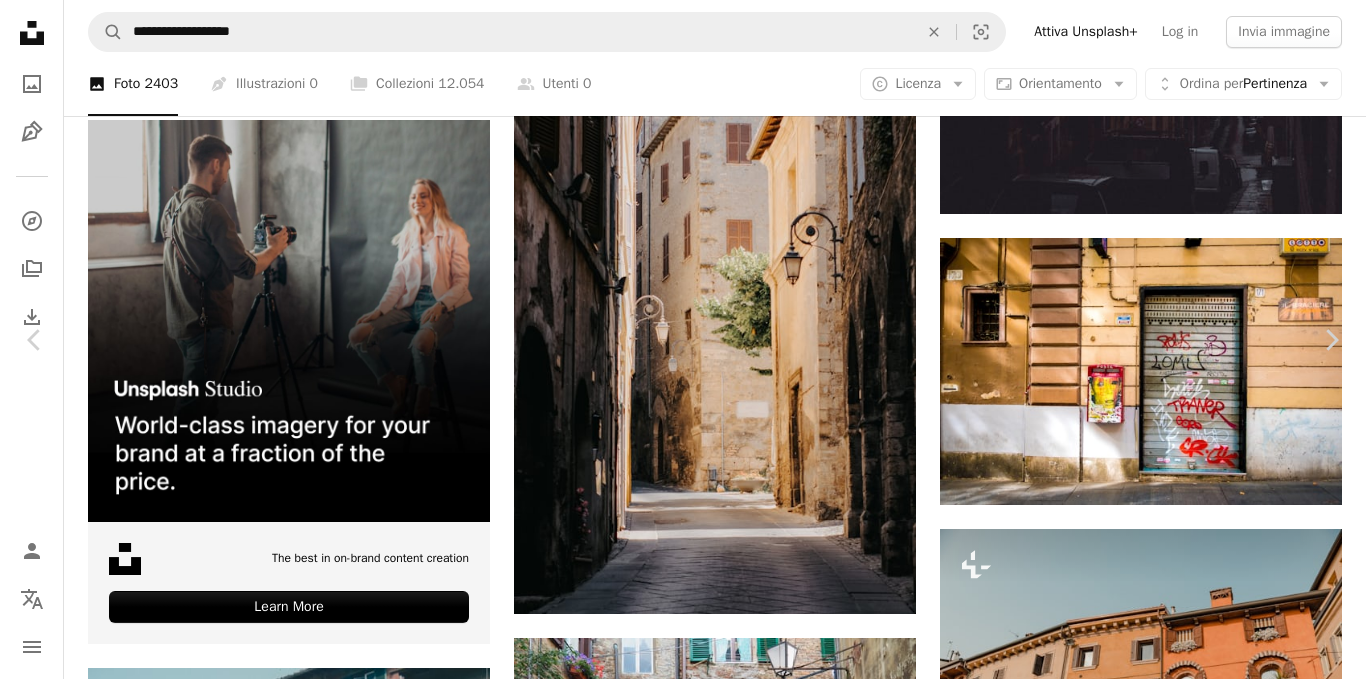 click on "Scarica gratuitamente" at bounding box center (1143, 6261) 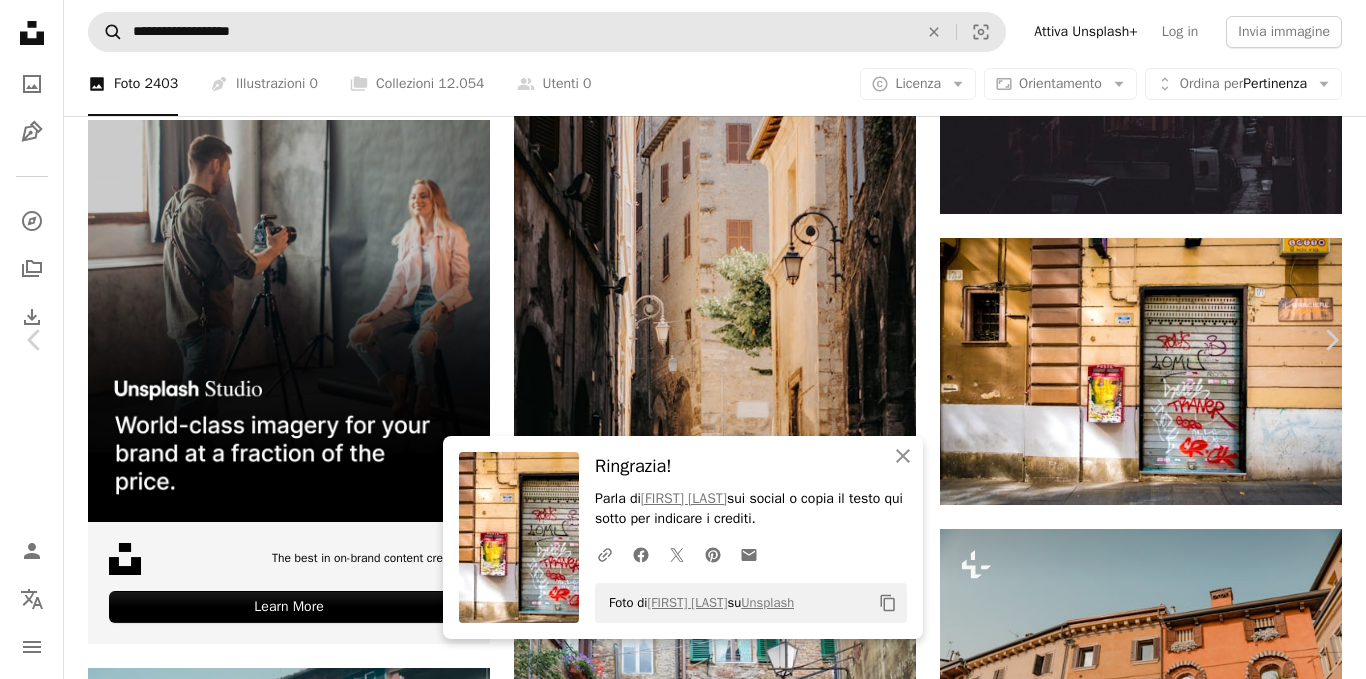 drag, startPoint x: 13, startPoint y: 20, endPoint x: 102, endPoint y: 27, distance: 89.27486 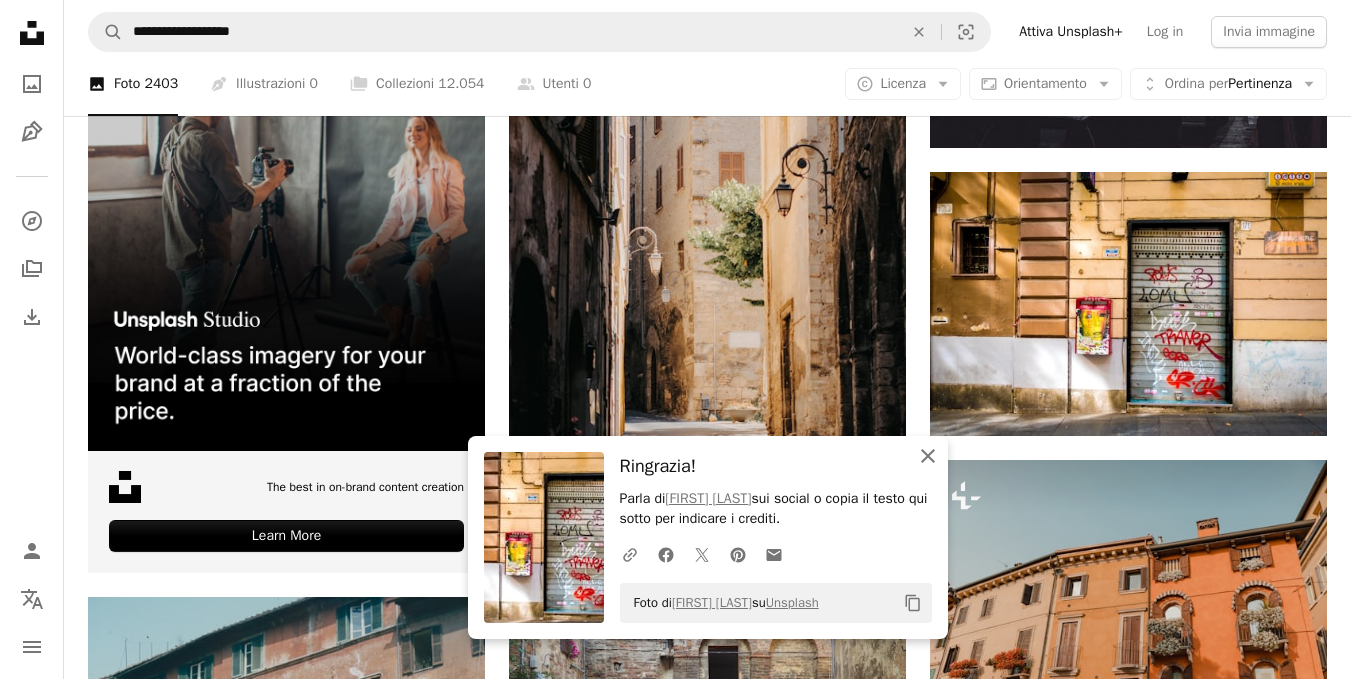 click on "An X shape" 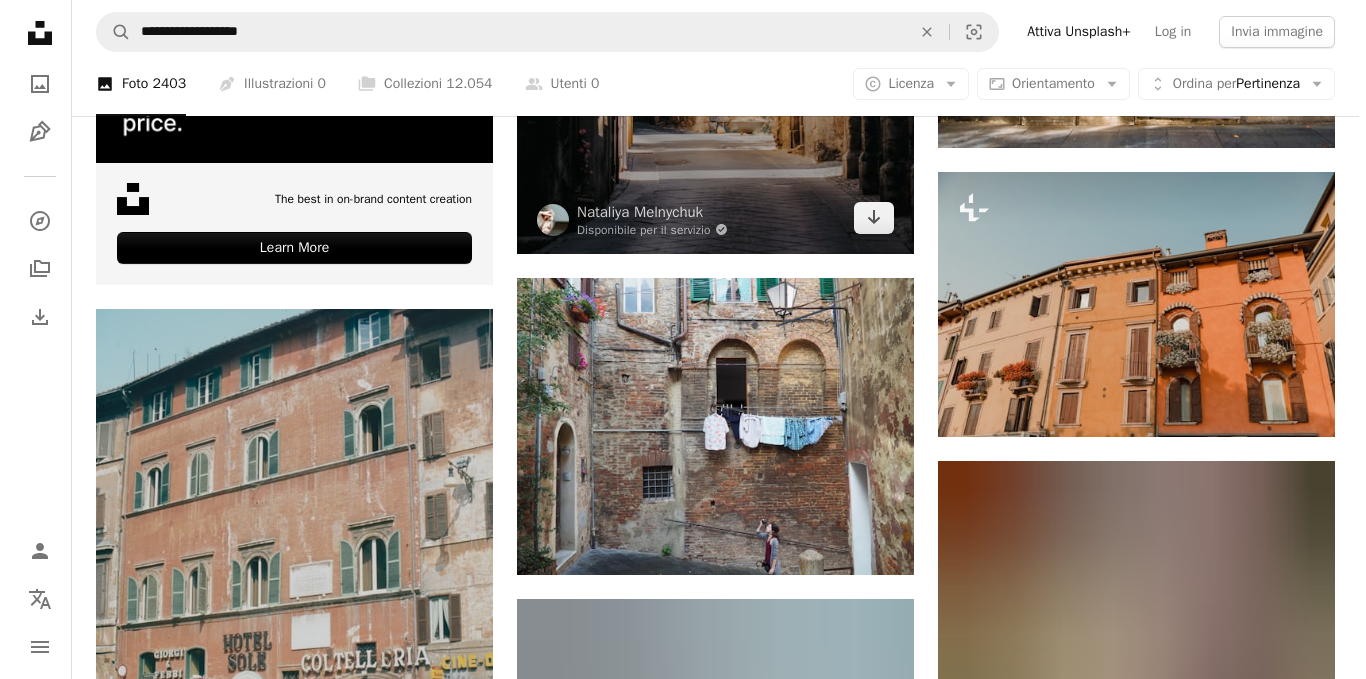 scroll, scrollTop: 6233, scrollLeft: 0, axis: vertical 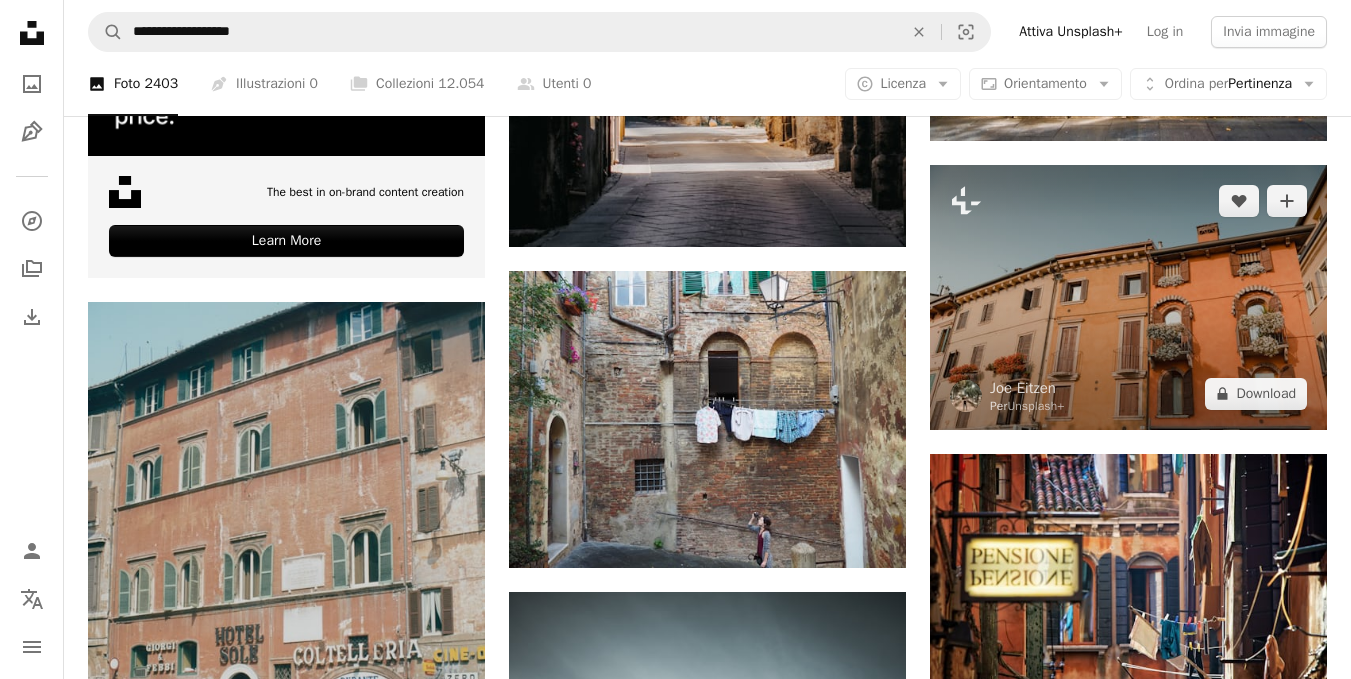 click at bounding box center (1128, 297) 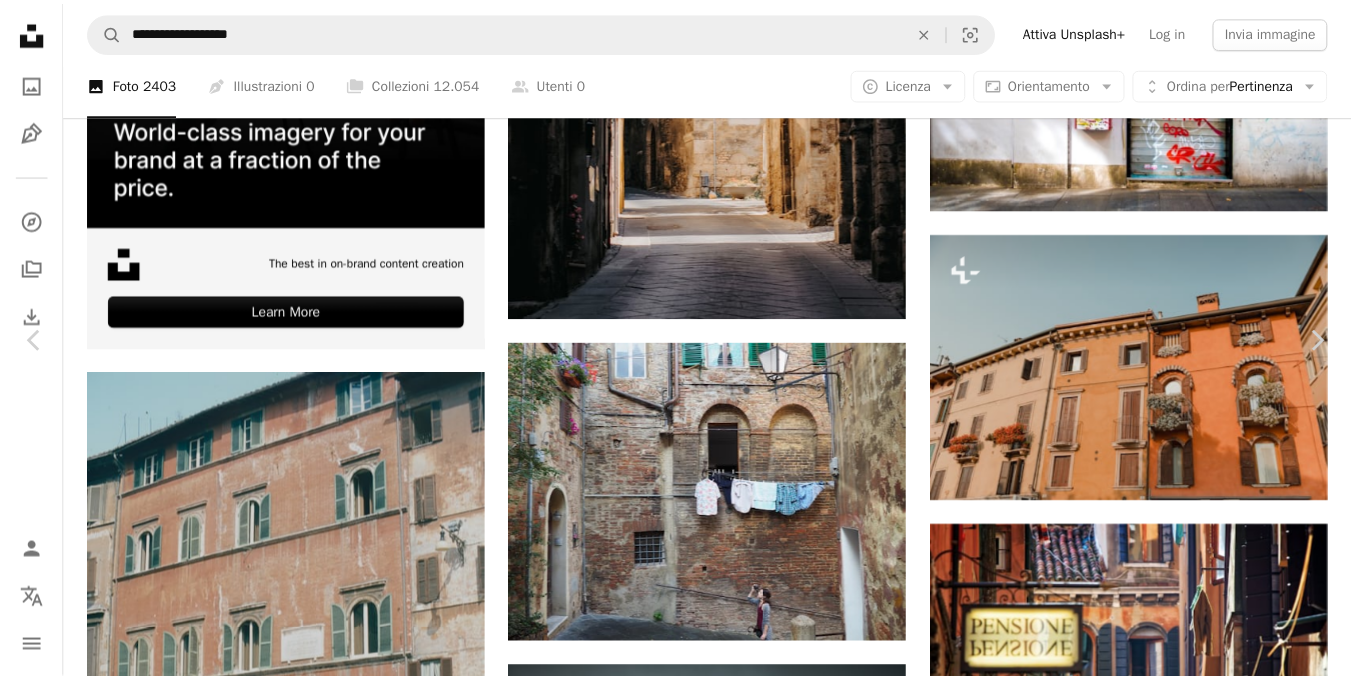 scroll, scrollTop: 375, scrollLeft: 0, axis: vertical 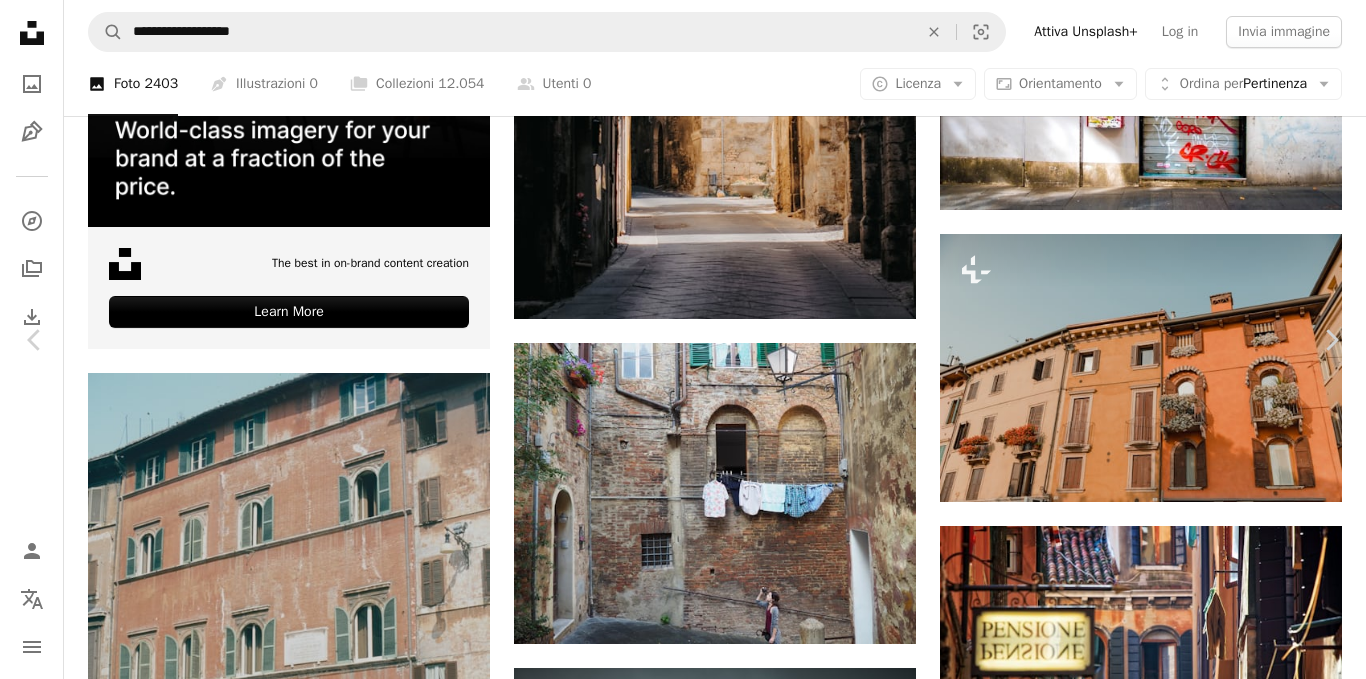 click on "An X shape" at bounding box center [20, 20] 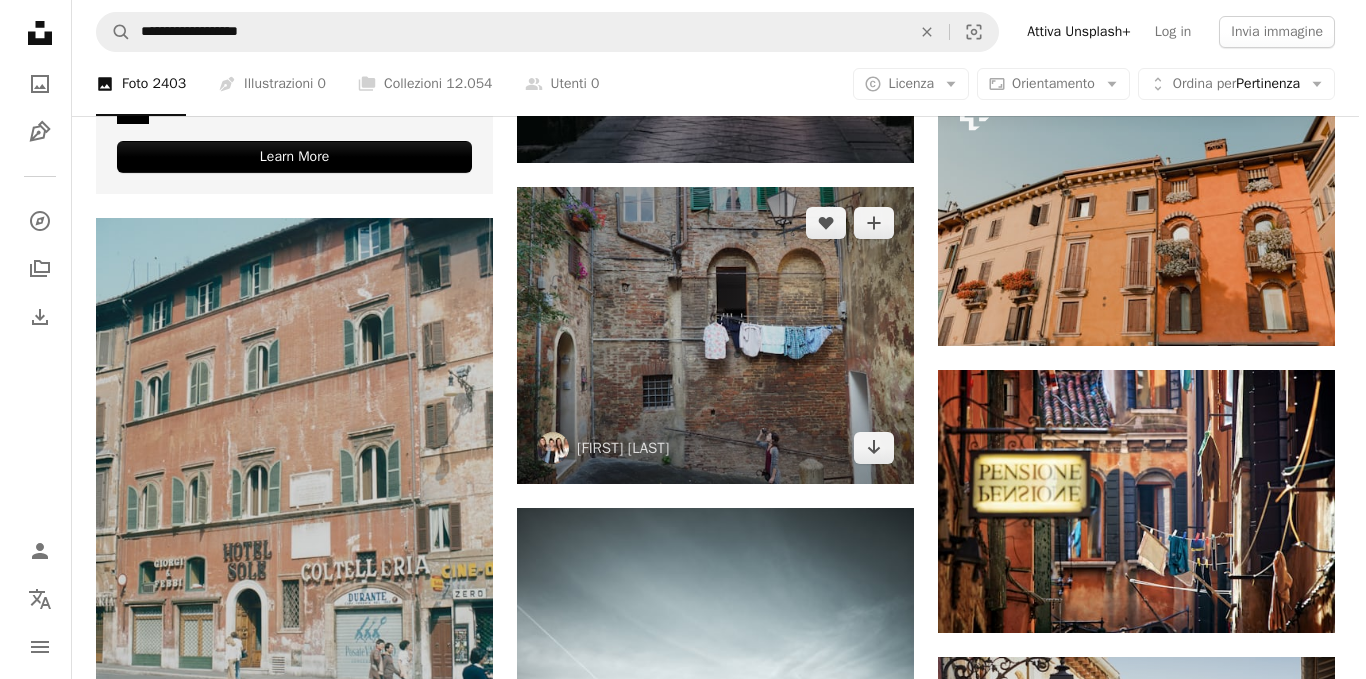 scroll, scrollTop: 6367, scrollLeft: 0, axis: vertical 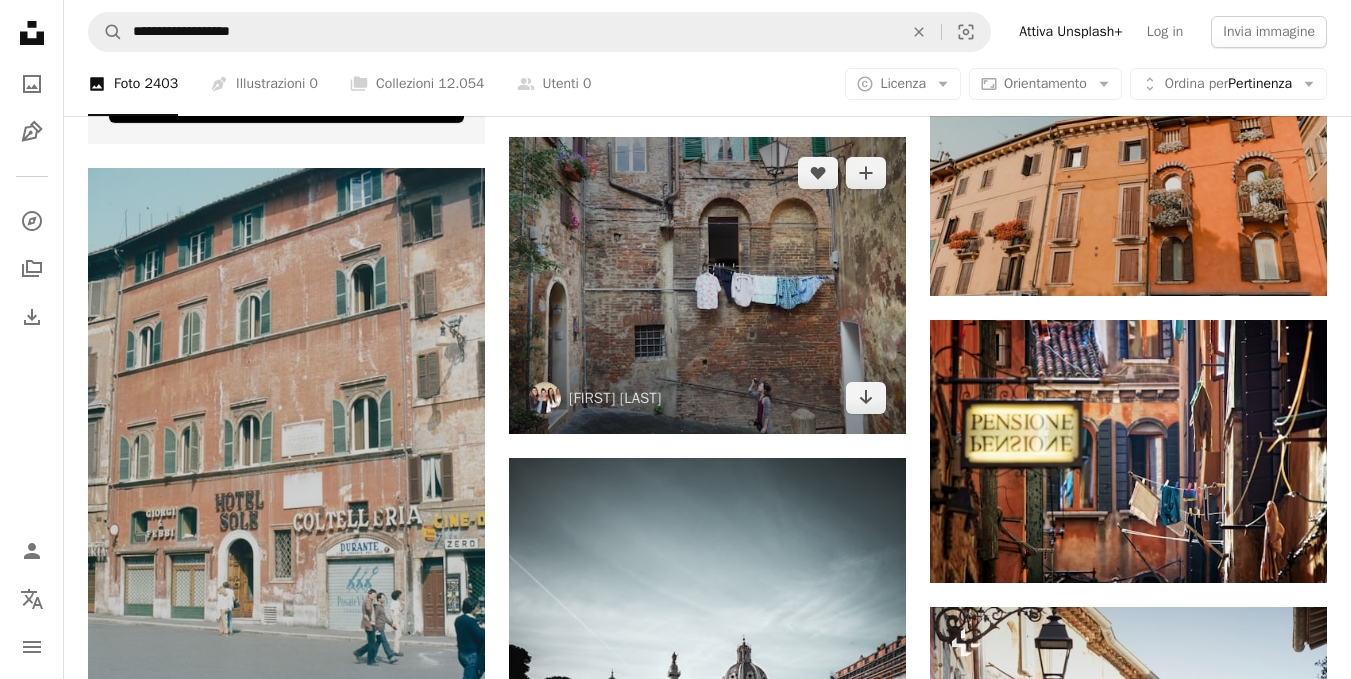 click at bounding box center (707, 286) 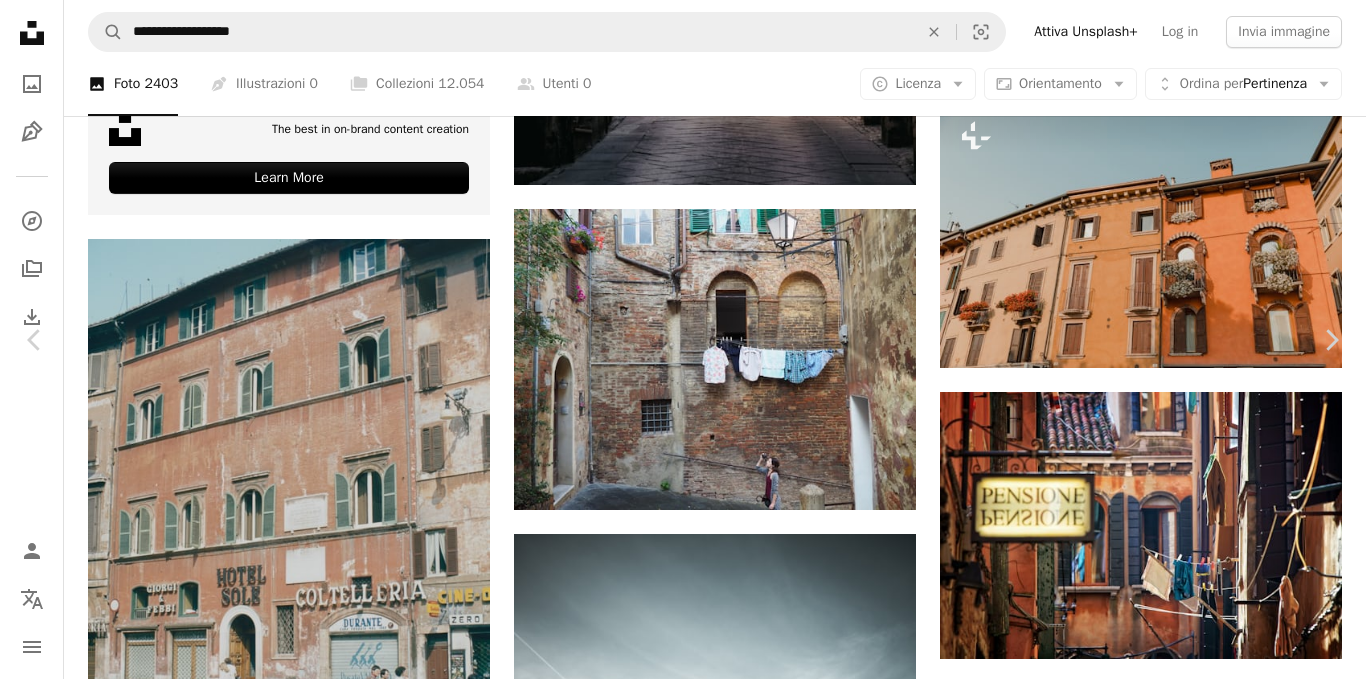 scroll, scrollTop: 225, scrollLeft: 0, axis: vertical 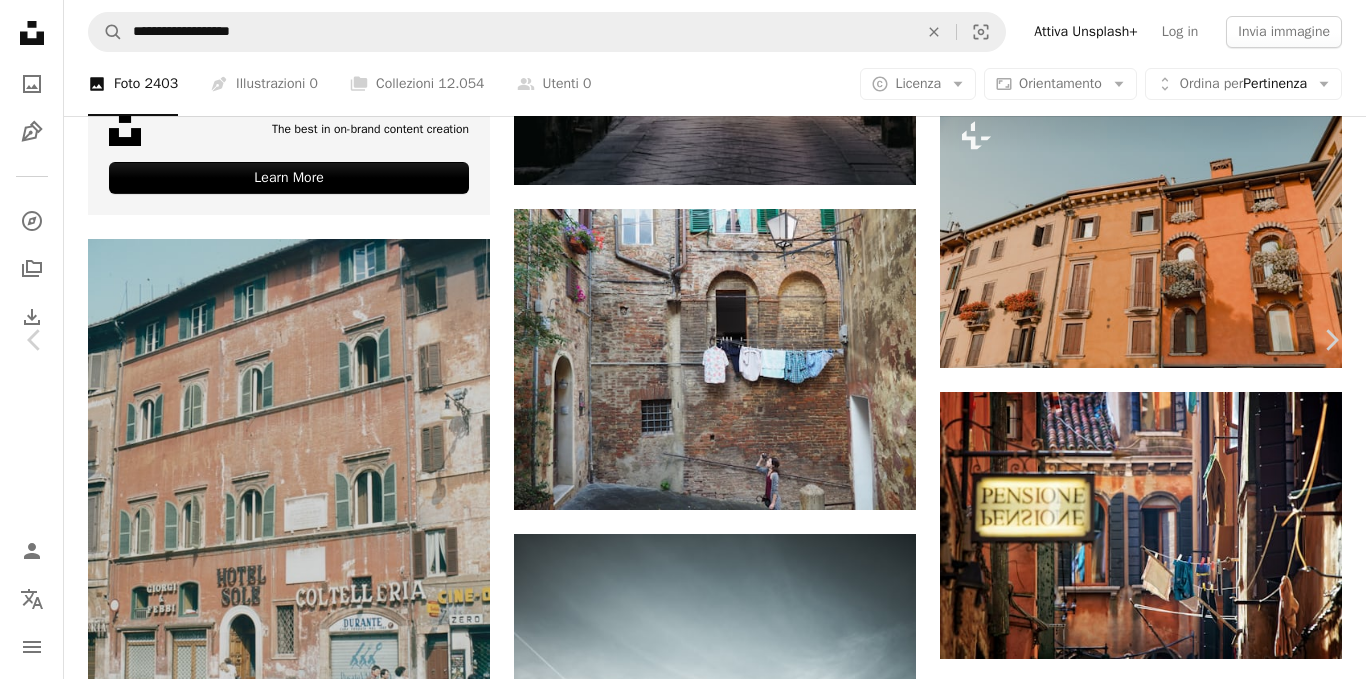 click on "An X shape" at bounding box center [20, 20] 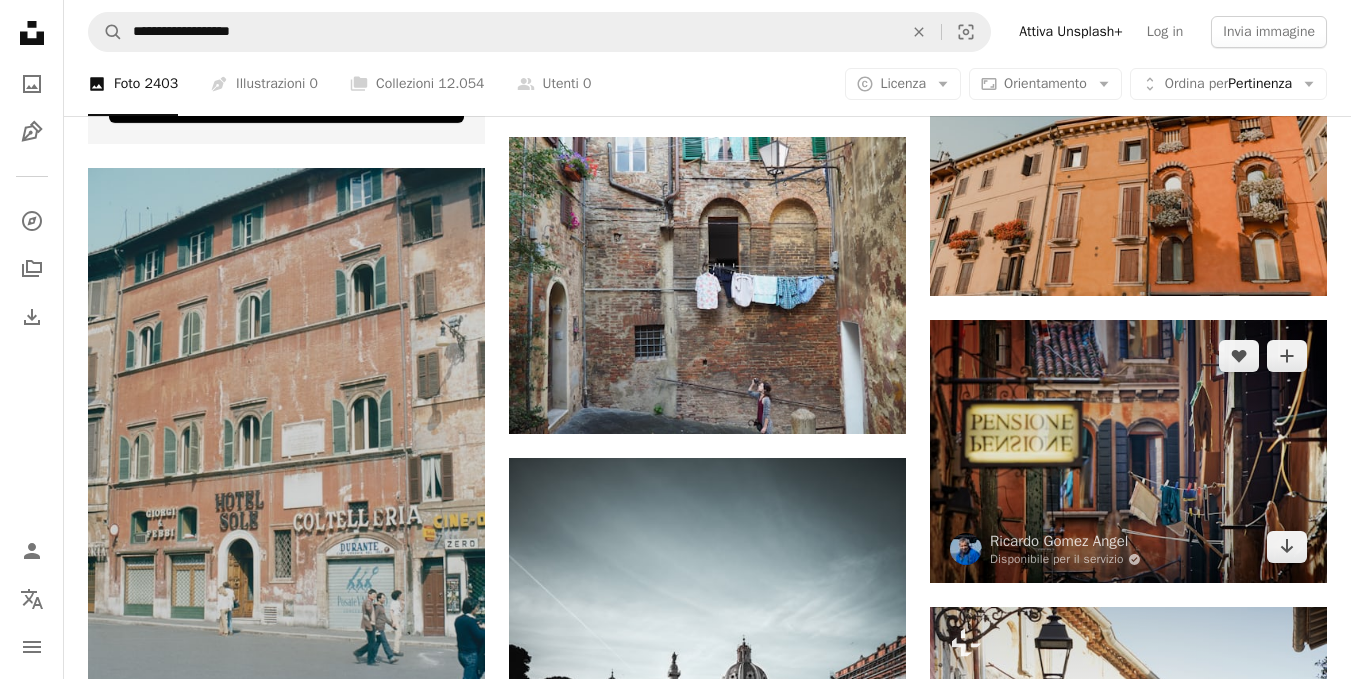 click at bounding box center (1128, 452) 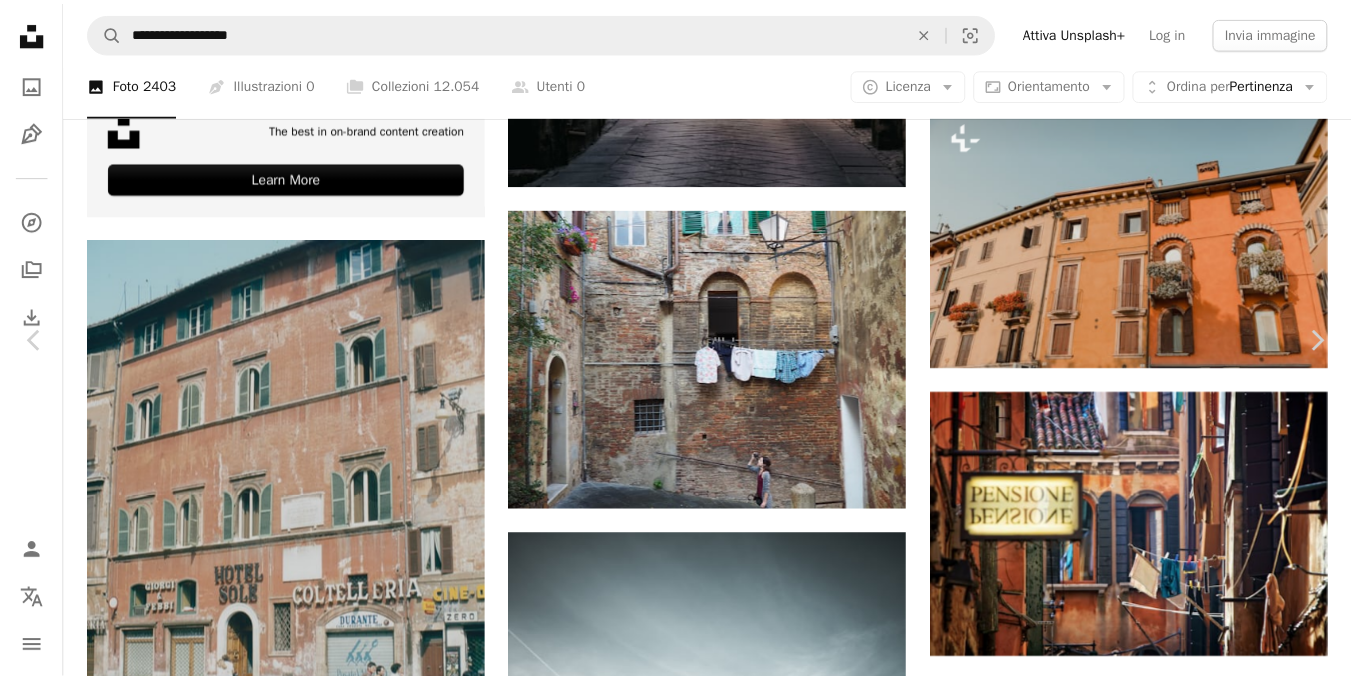 scroll, scrollTop: 0, scrollLeft: 0, axis: both 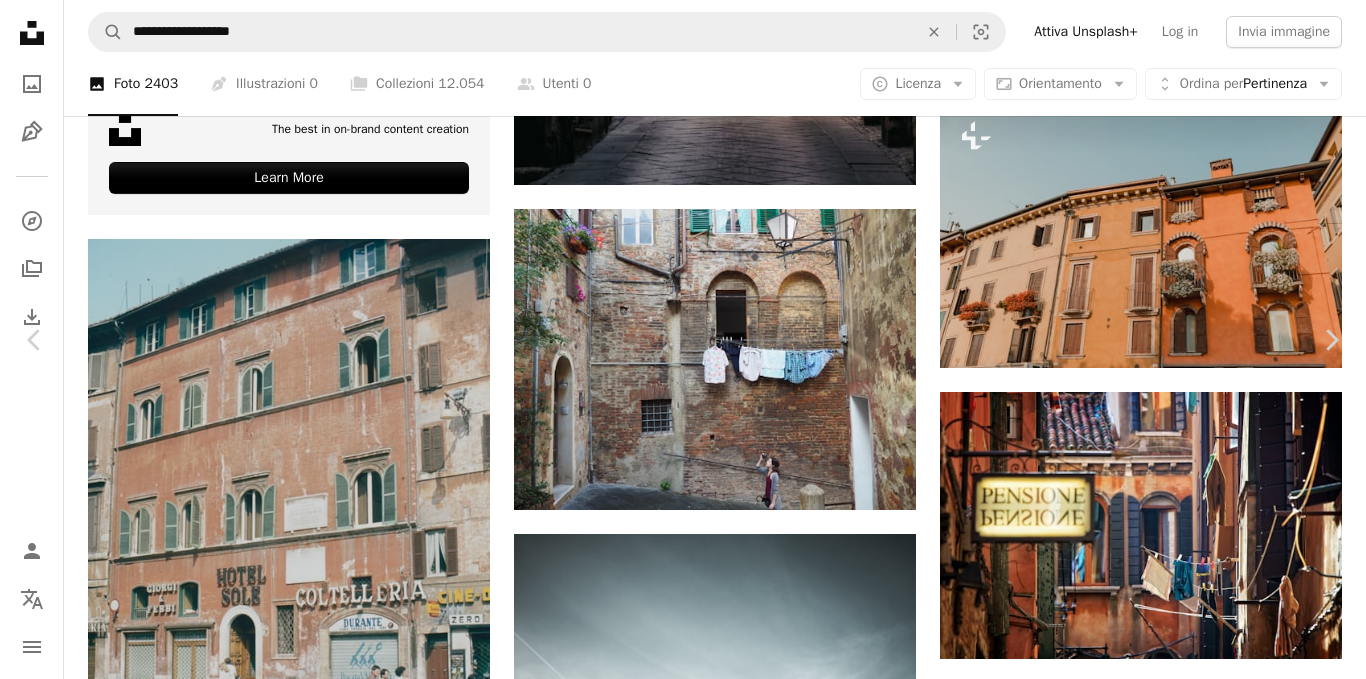 click on "Scarica gratuitamente" at bounding box center [1143, 5847] 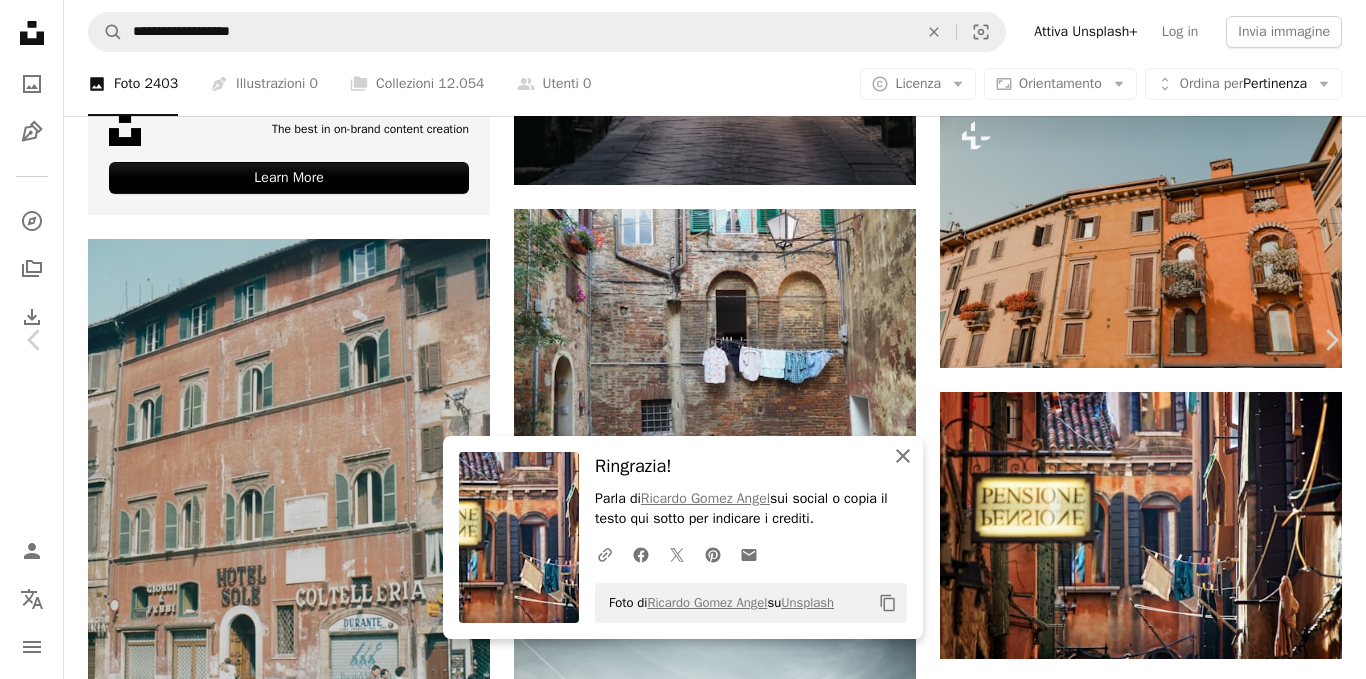 click on "An X shape" 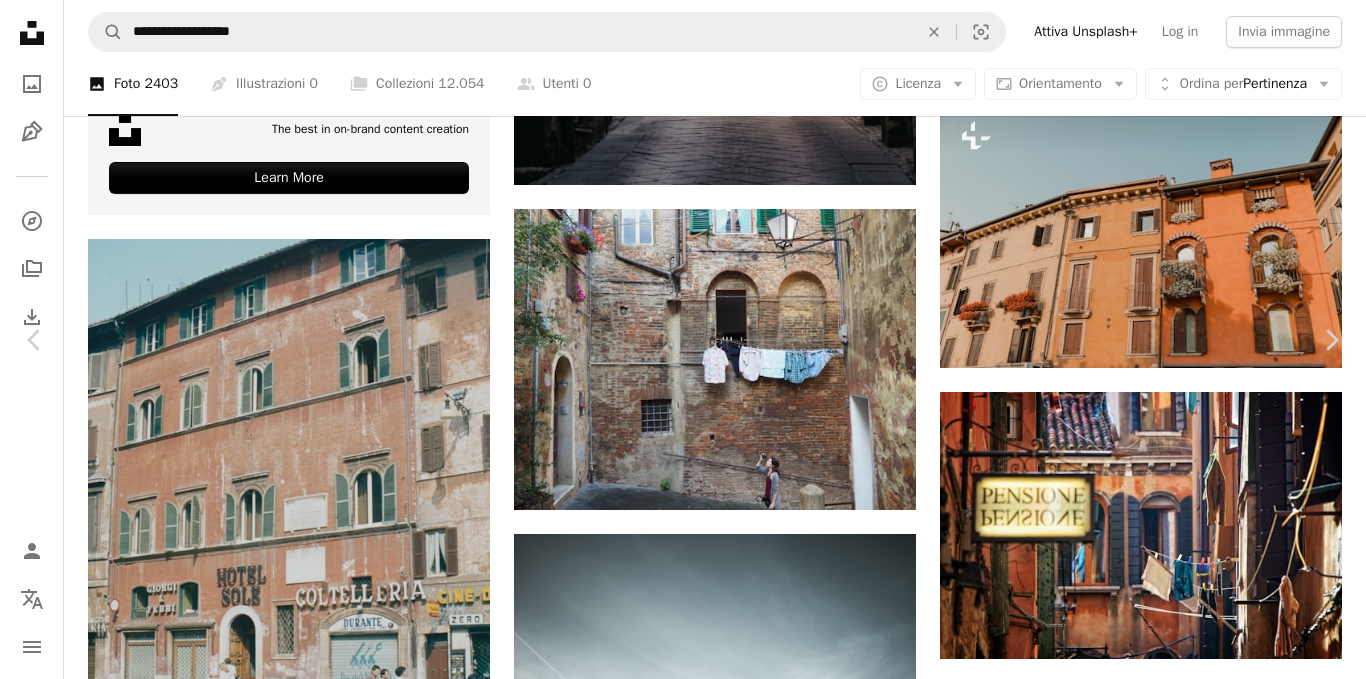click on "An X shape" at bounding box center (20, 20) 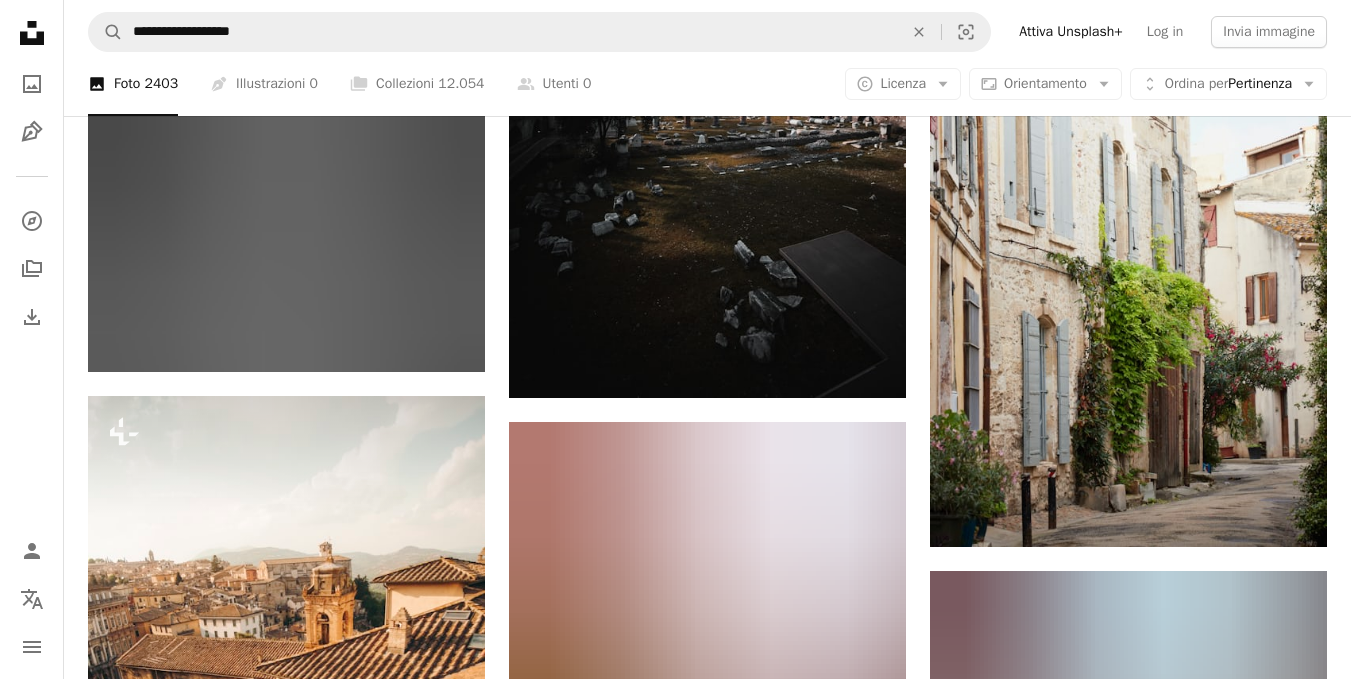 scroll, scrollTop: 7042, scrollLeft: 0, axis: vertical 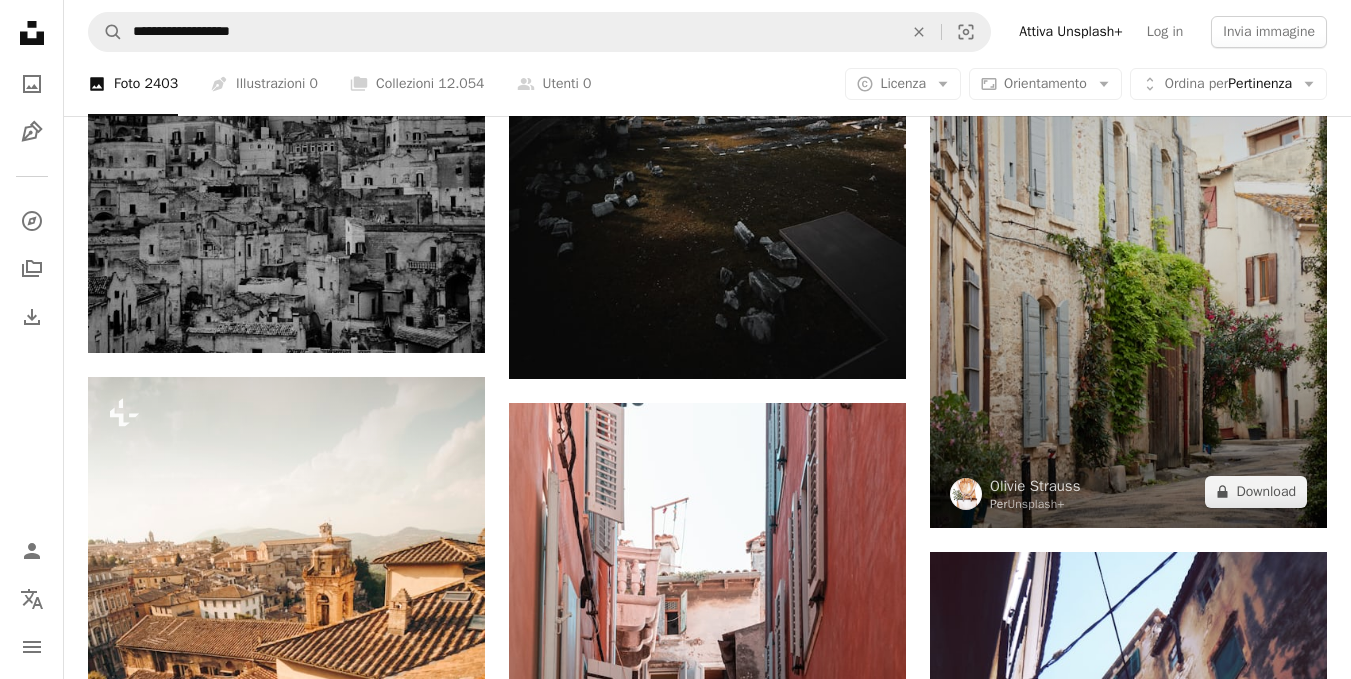 click at bounding box center (1128, 230) 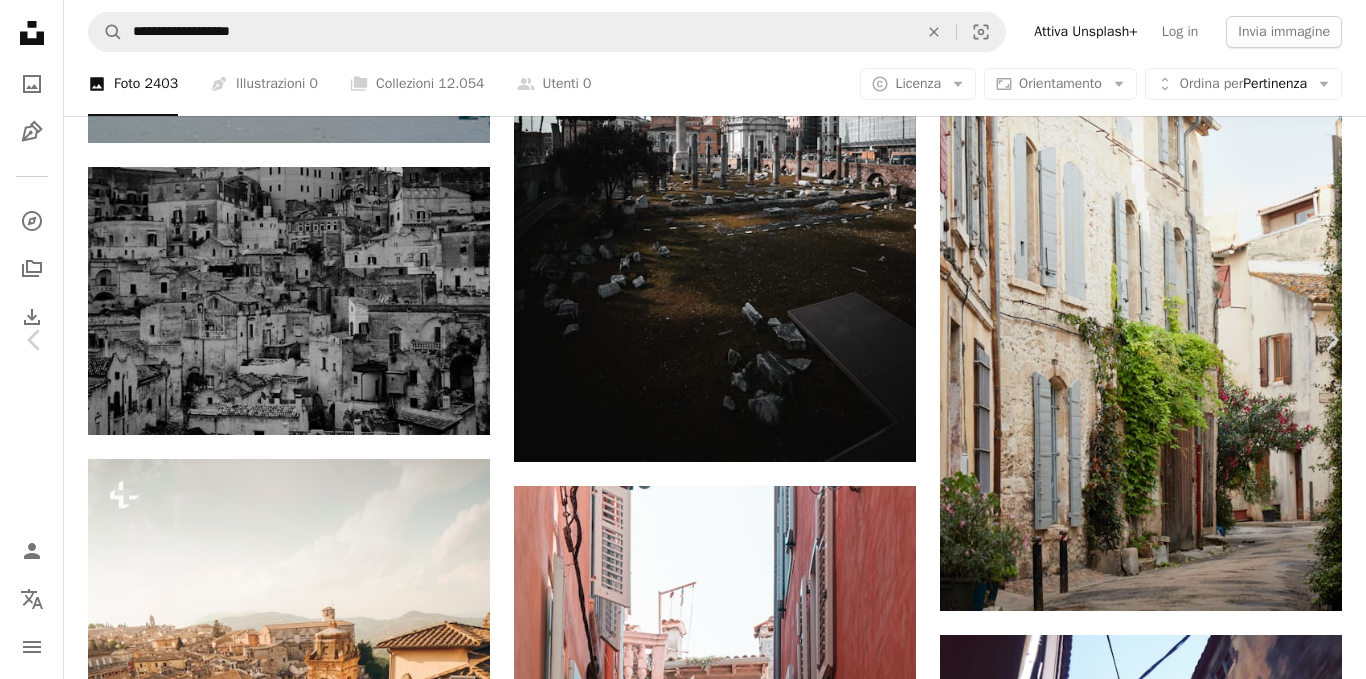 click on "An X shape" at bounding box center (20, 20) 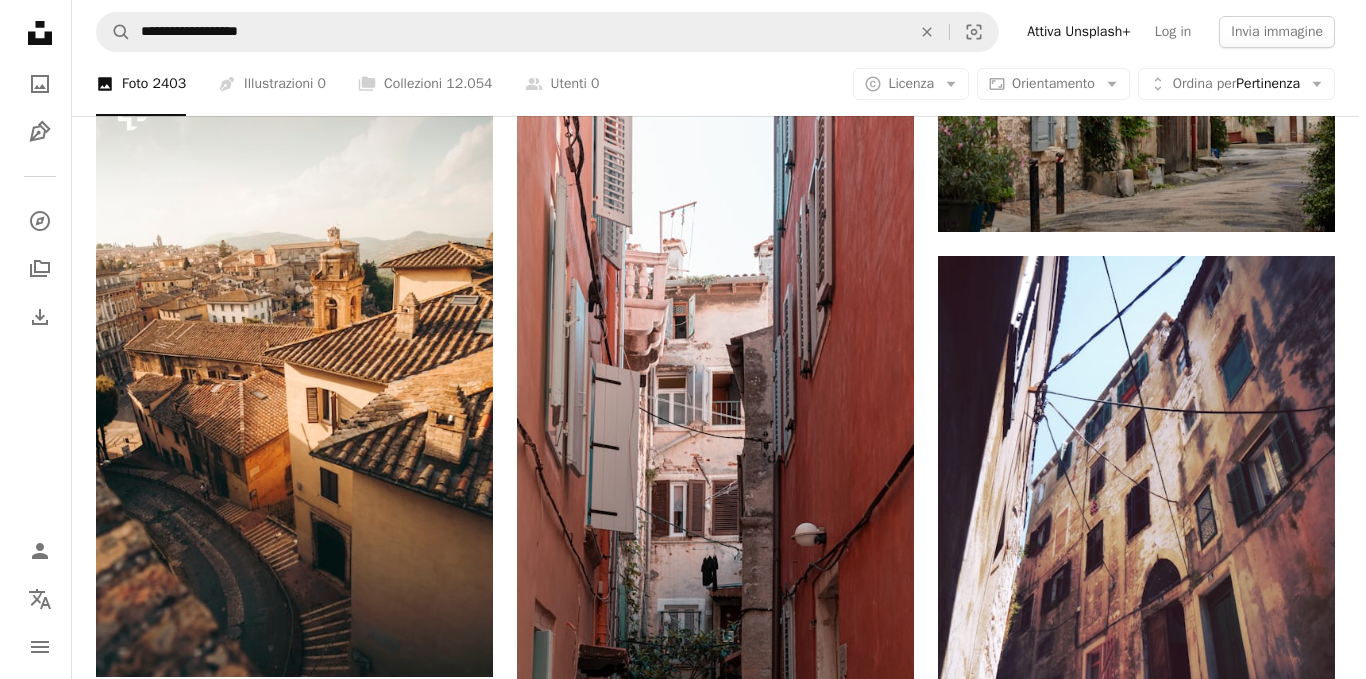 scroll, scrollTop: 7479, scrollLeft: 0, axis: vertical 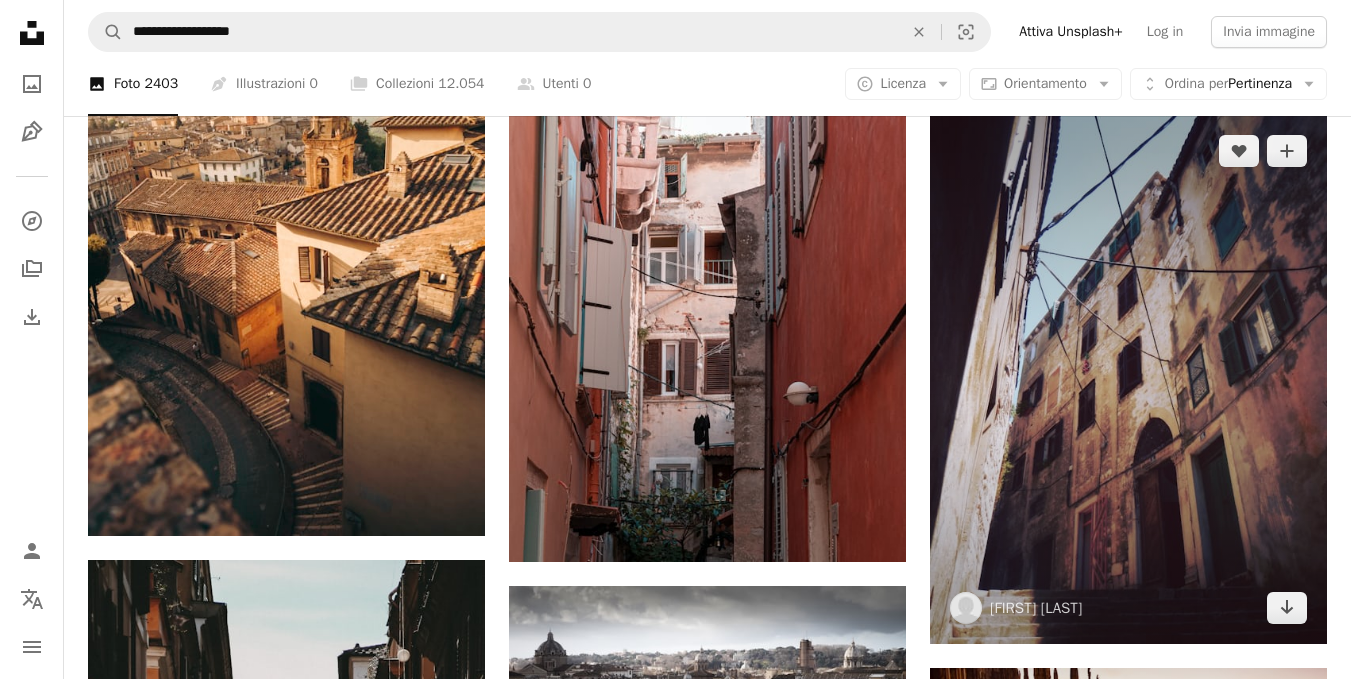 click at bounding box center [1128, 380] 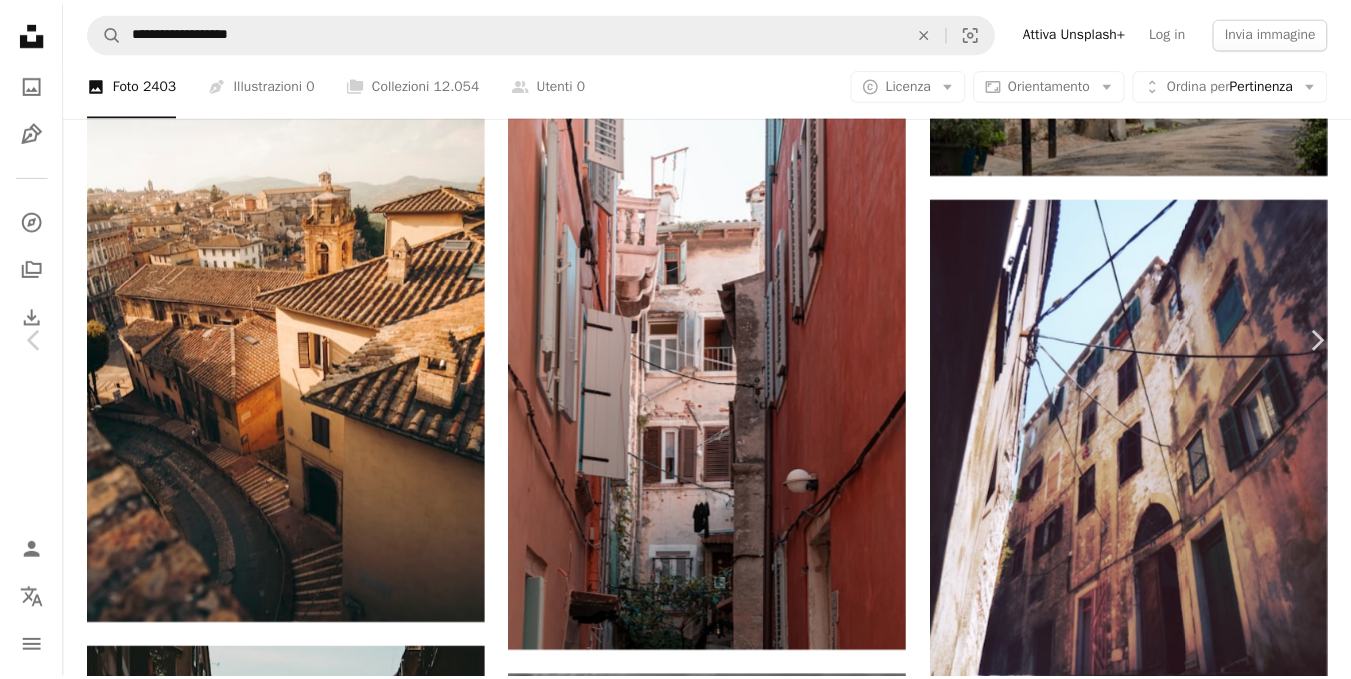 scroll, scrollTop: 271, scrollLeft: 0, axis: vertical 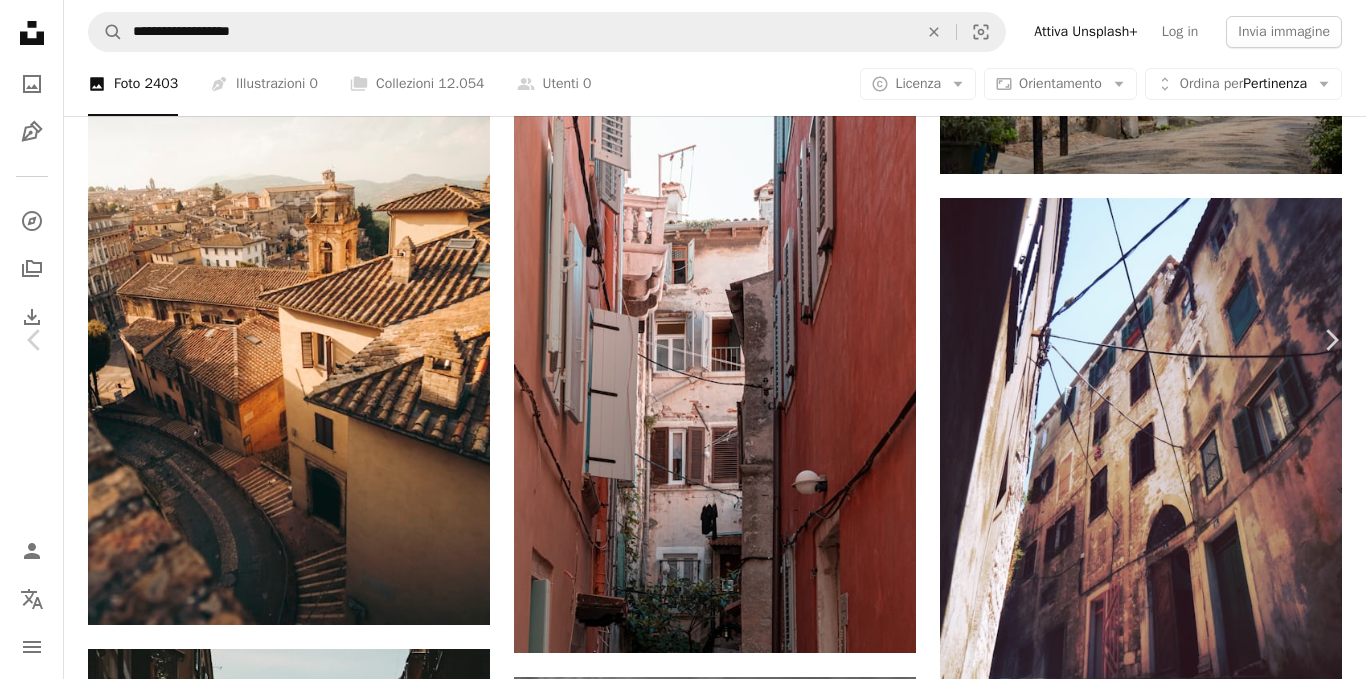 click on "Scarica gratuitamente" at bounding box center [1143, 4720] 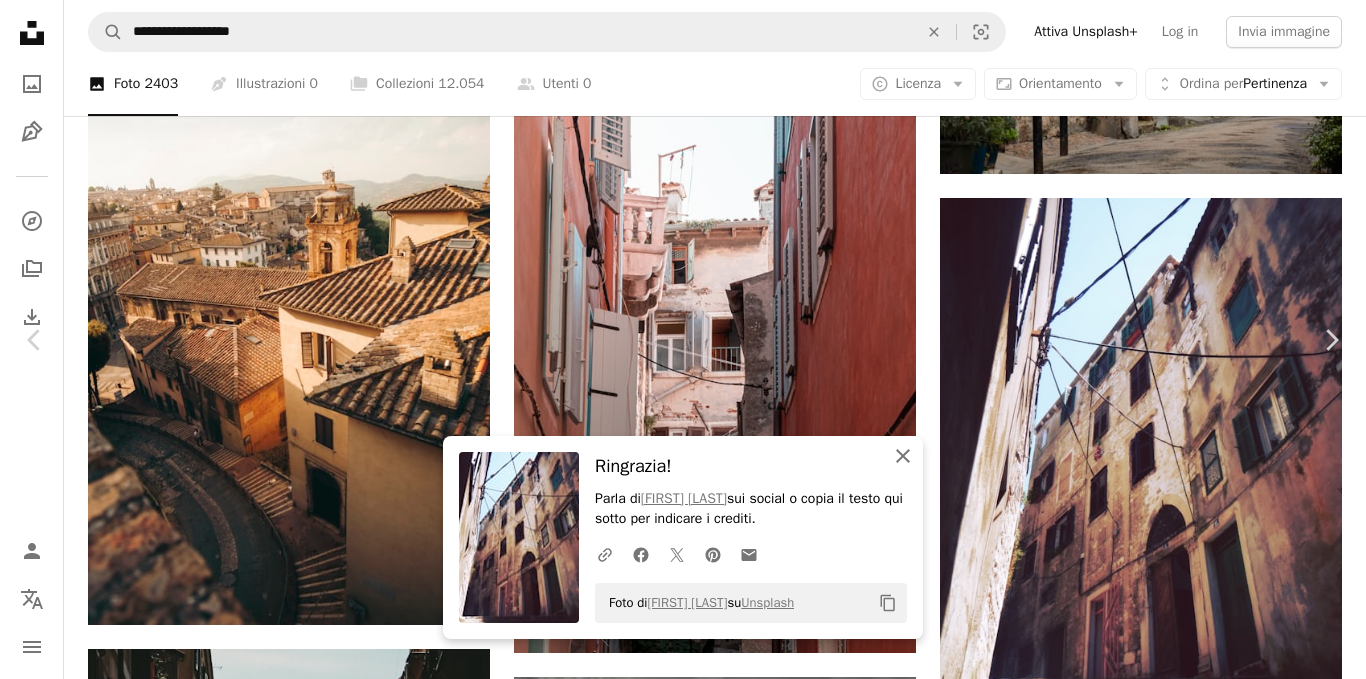 click 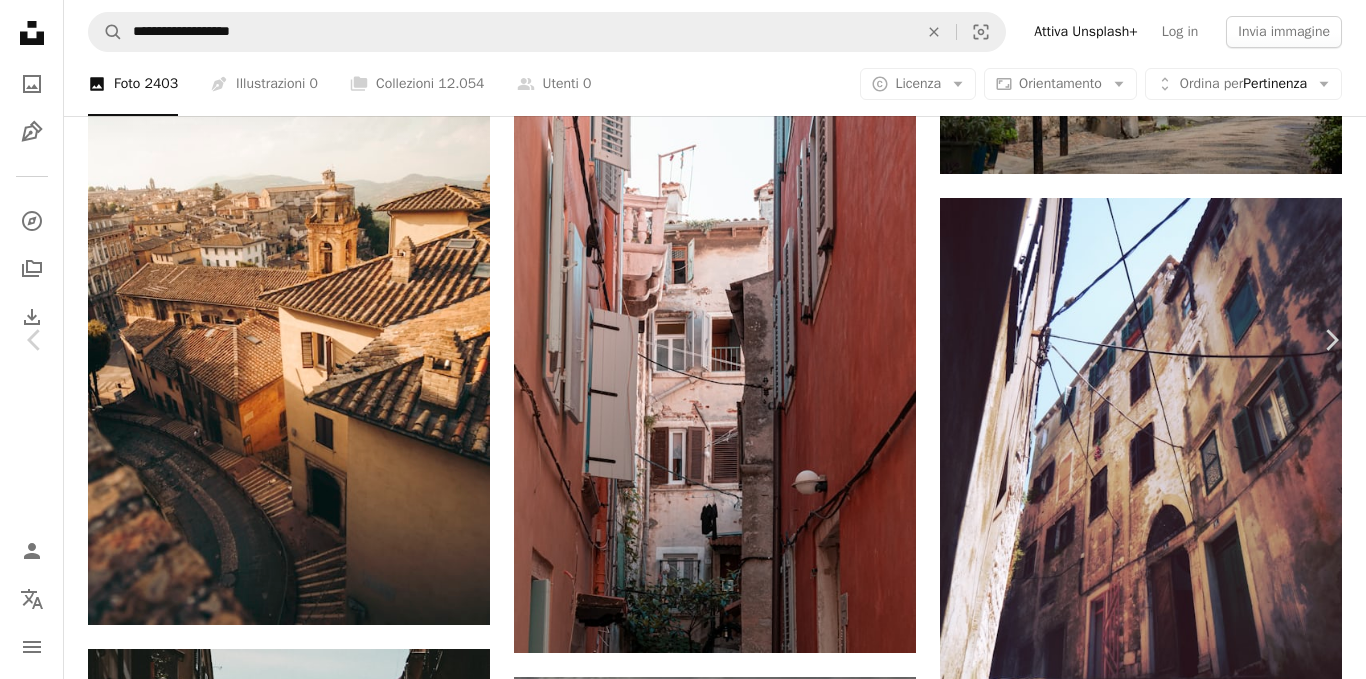 click on "An X shape" at bounding box center (20, 20) 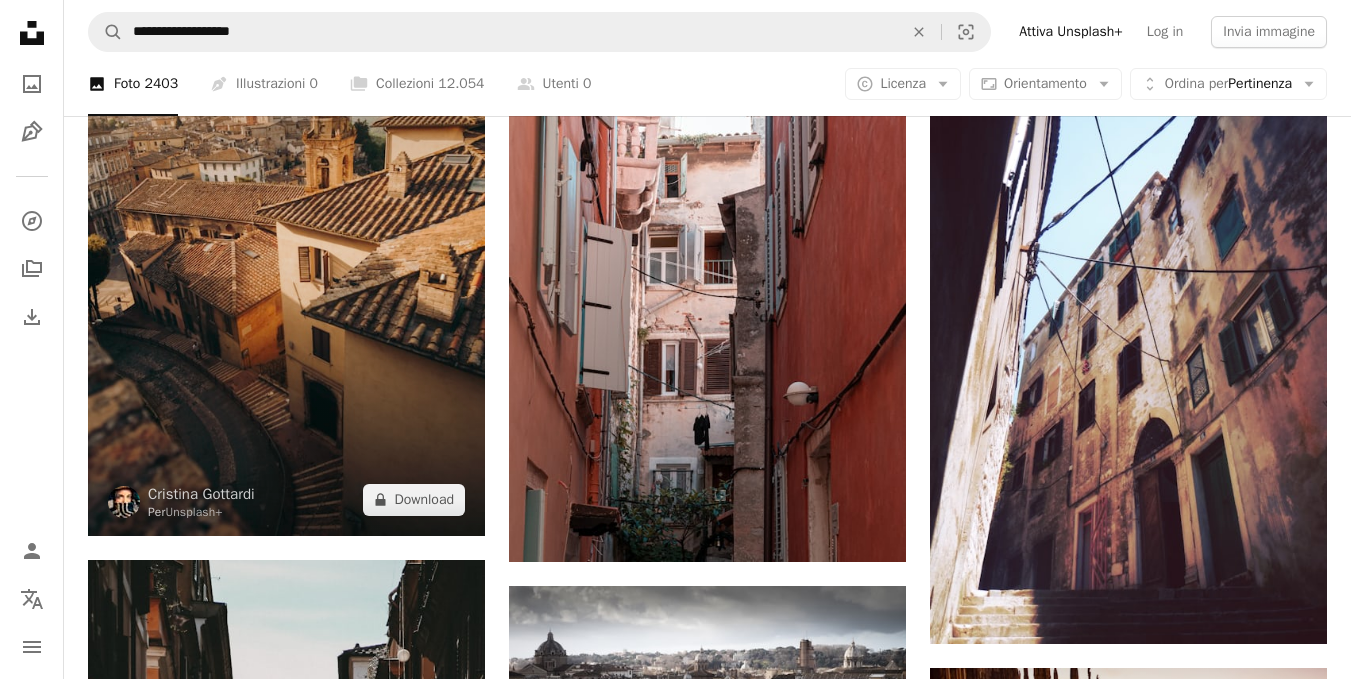 click at bounding box center (286, 238) 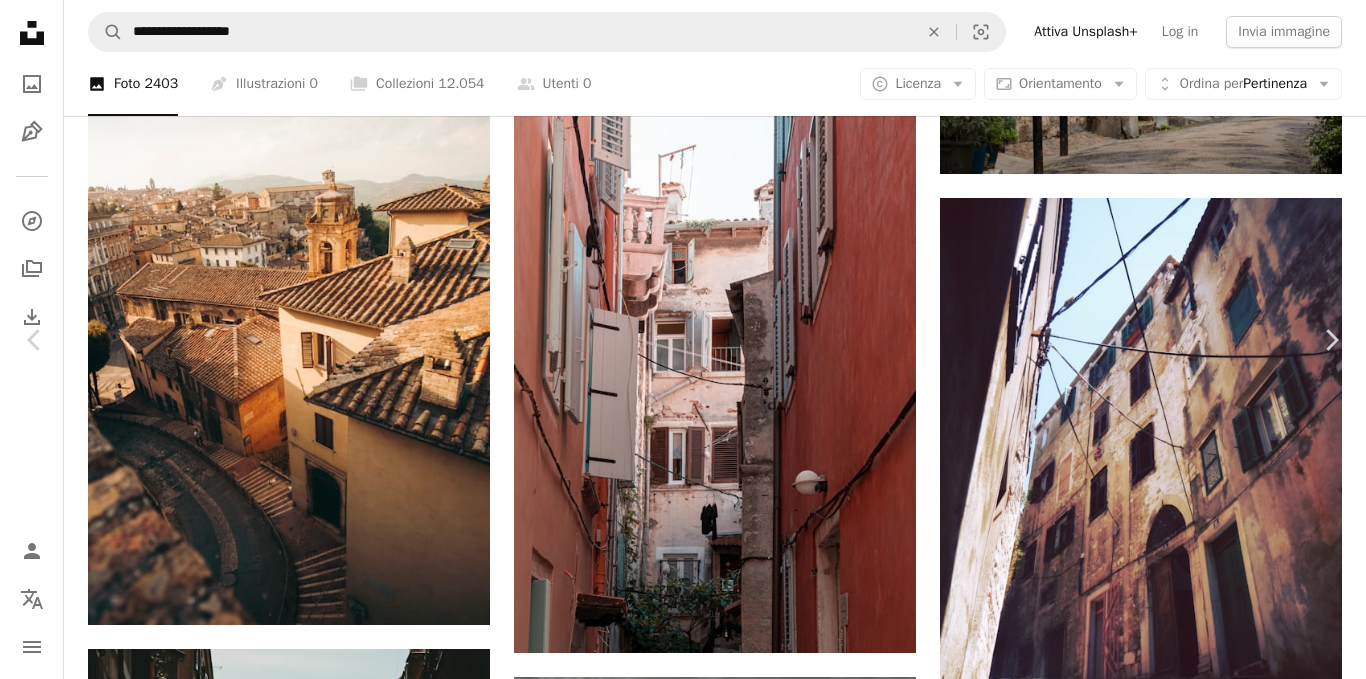 click on "An X shape" at bounding box center (20, 20) 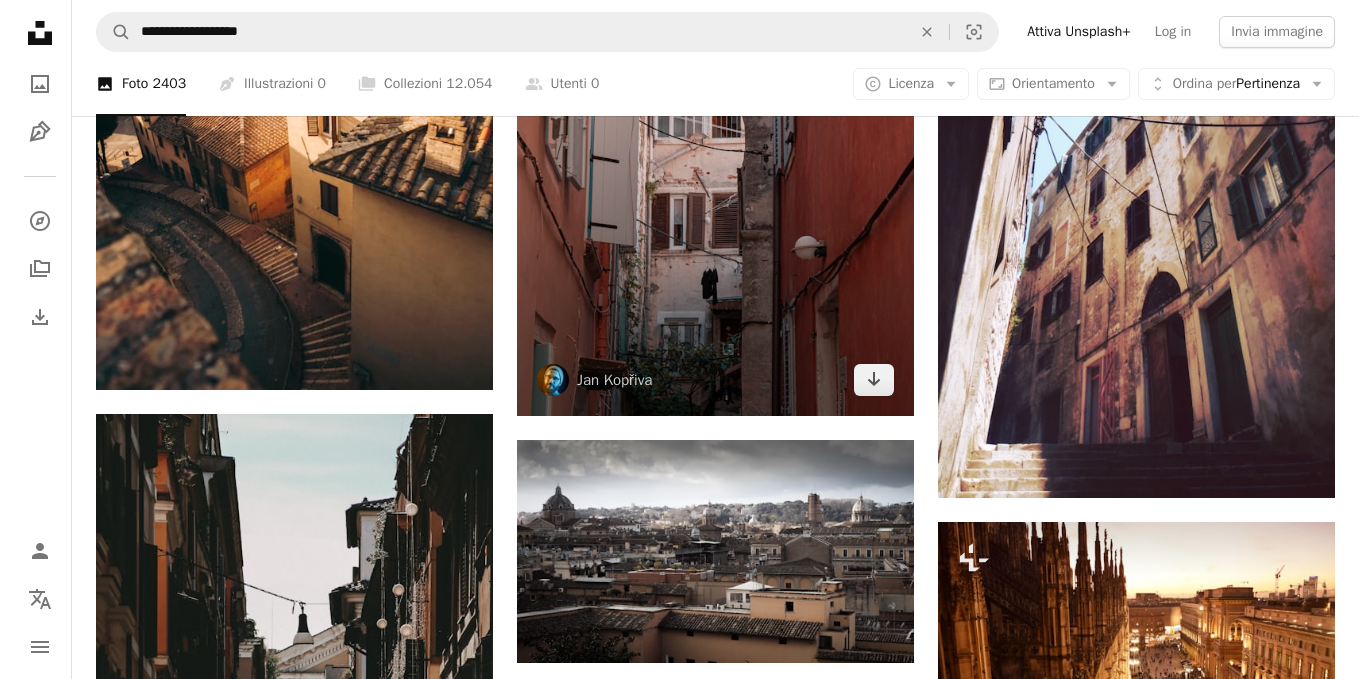 scroll, scrollTop: 7633, scrollLeft: 0, axis: vertical 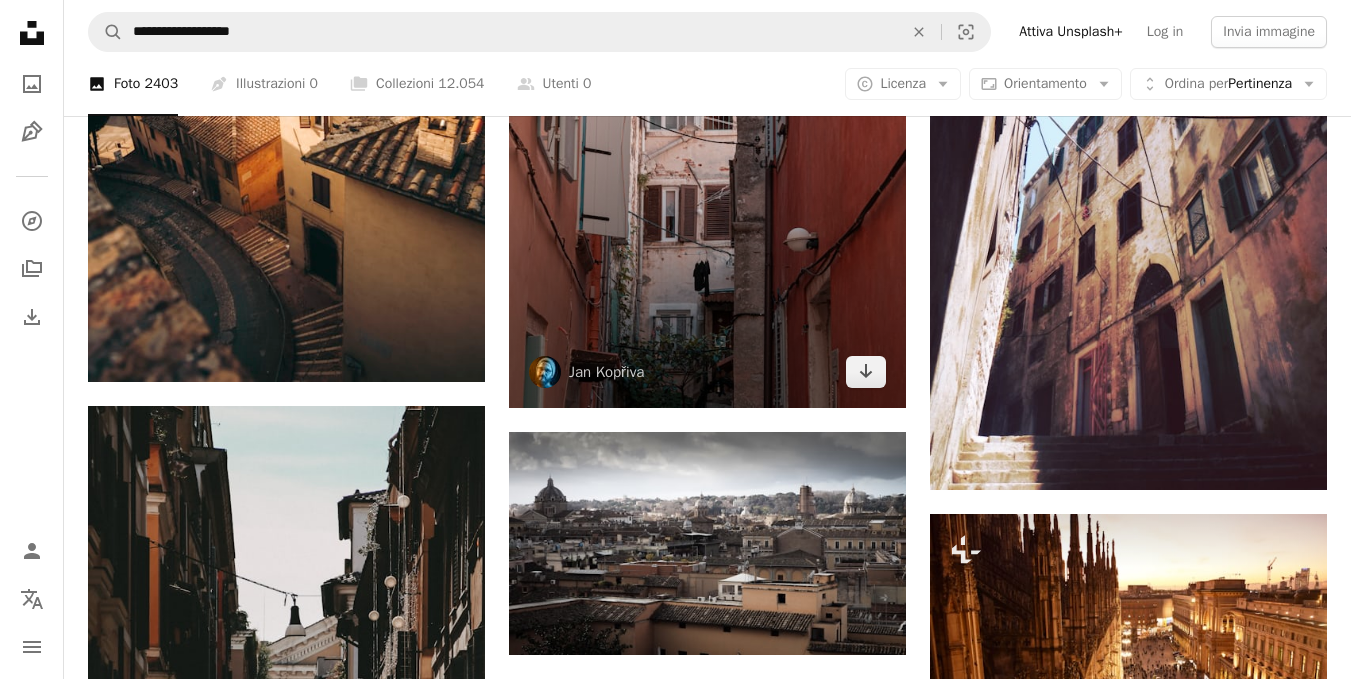 click at bounding box center [707, 110] 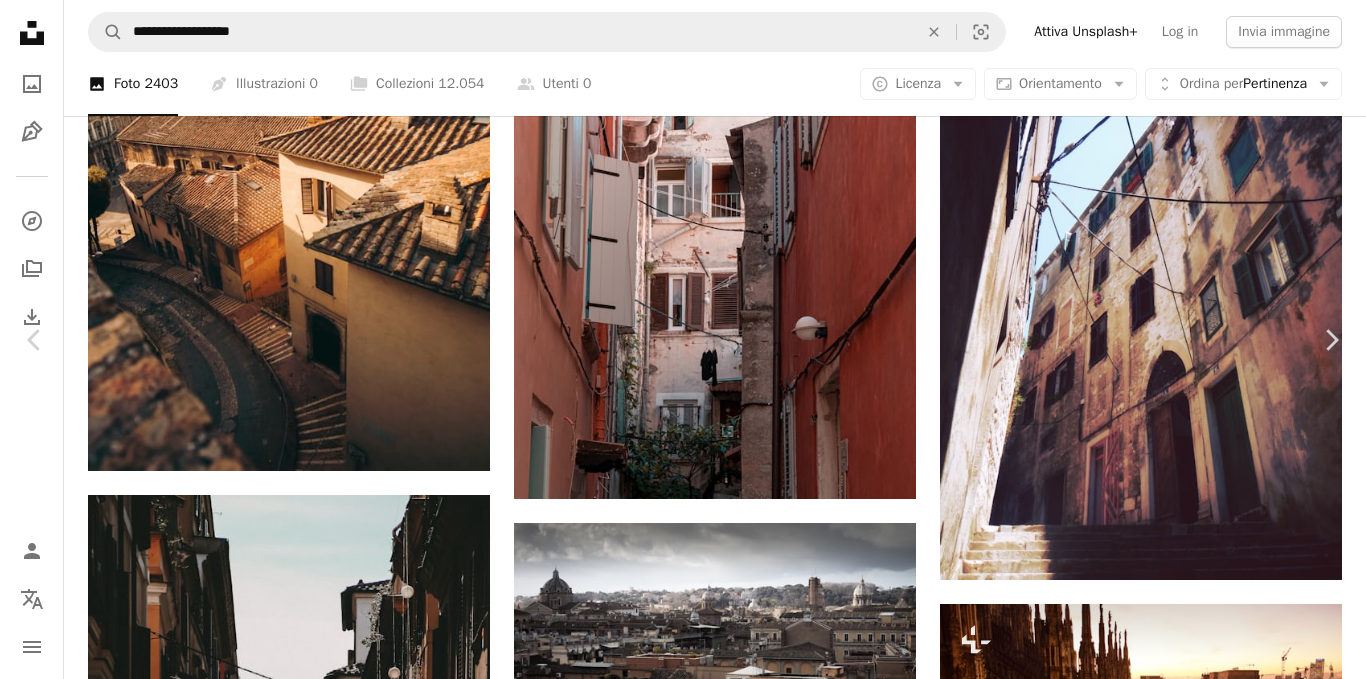 click on "Zoom in" at bounding box center (675, 4913) 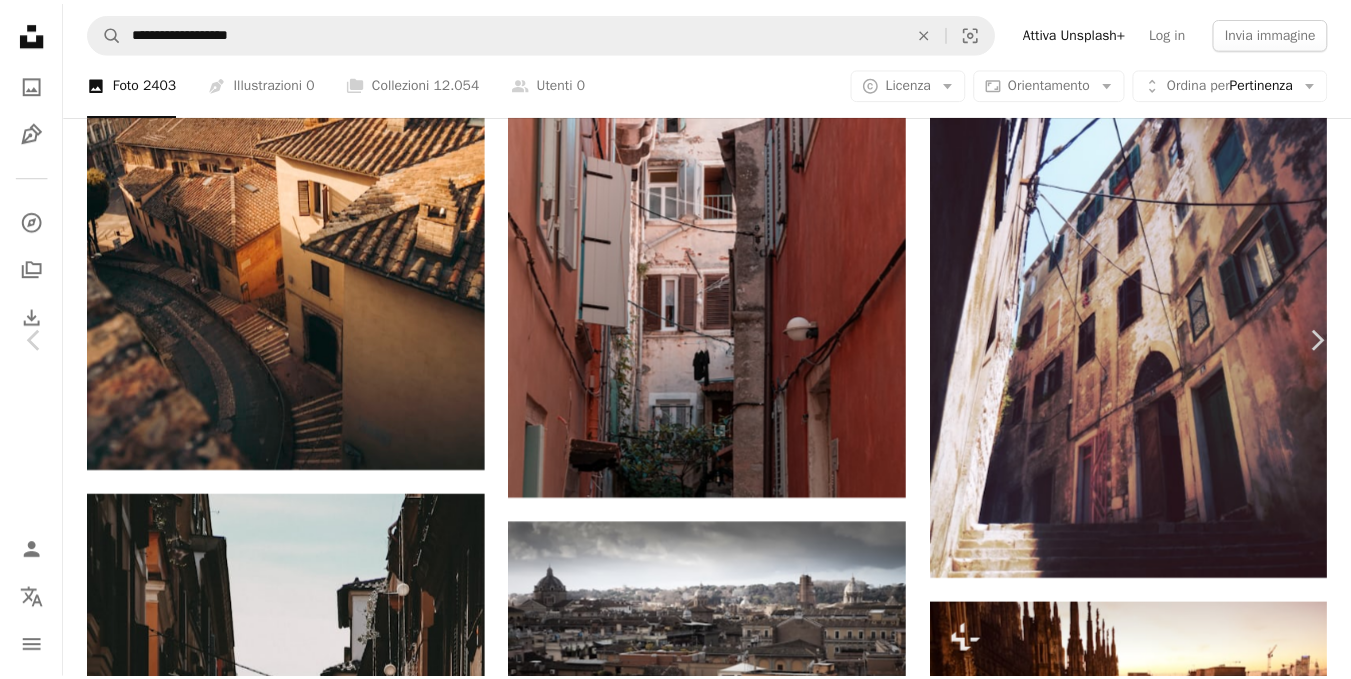 scroll, scrollTop: 275, scrollLeft: 0, axis: vertical 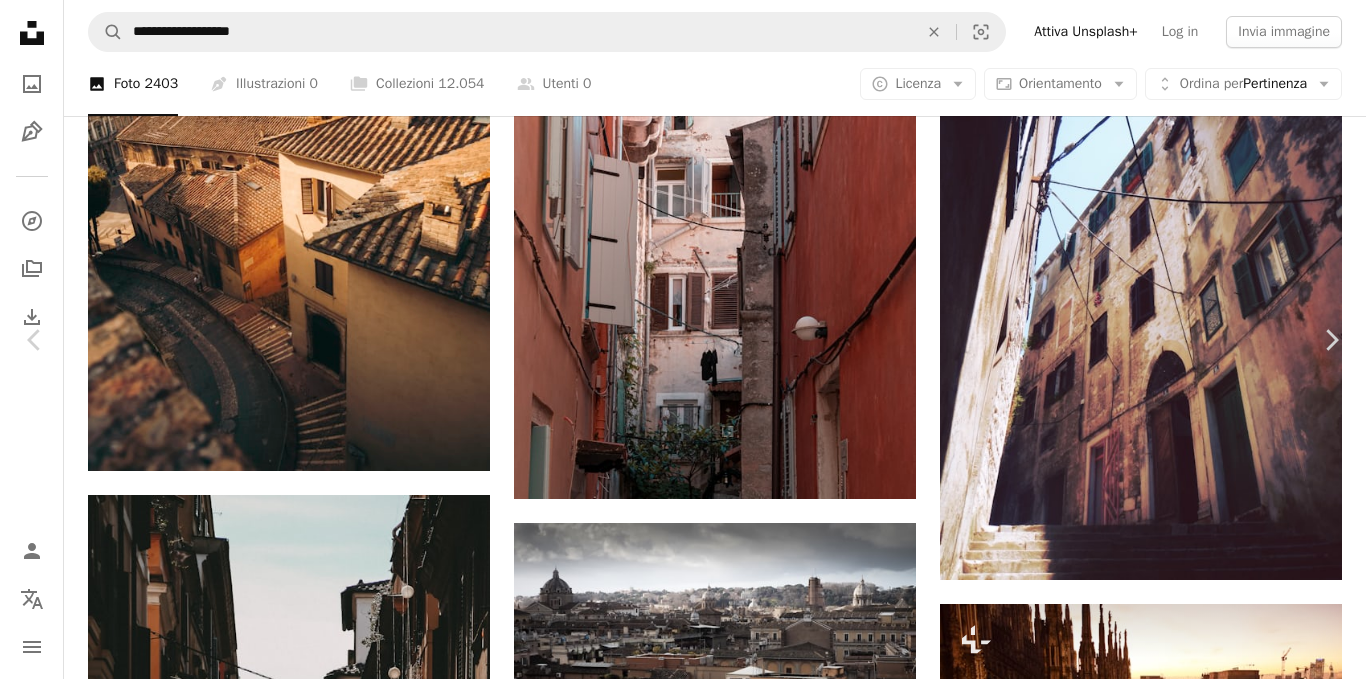 click on "An X shape" at bounding box center [20, 20] 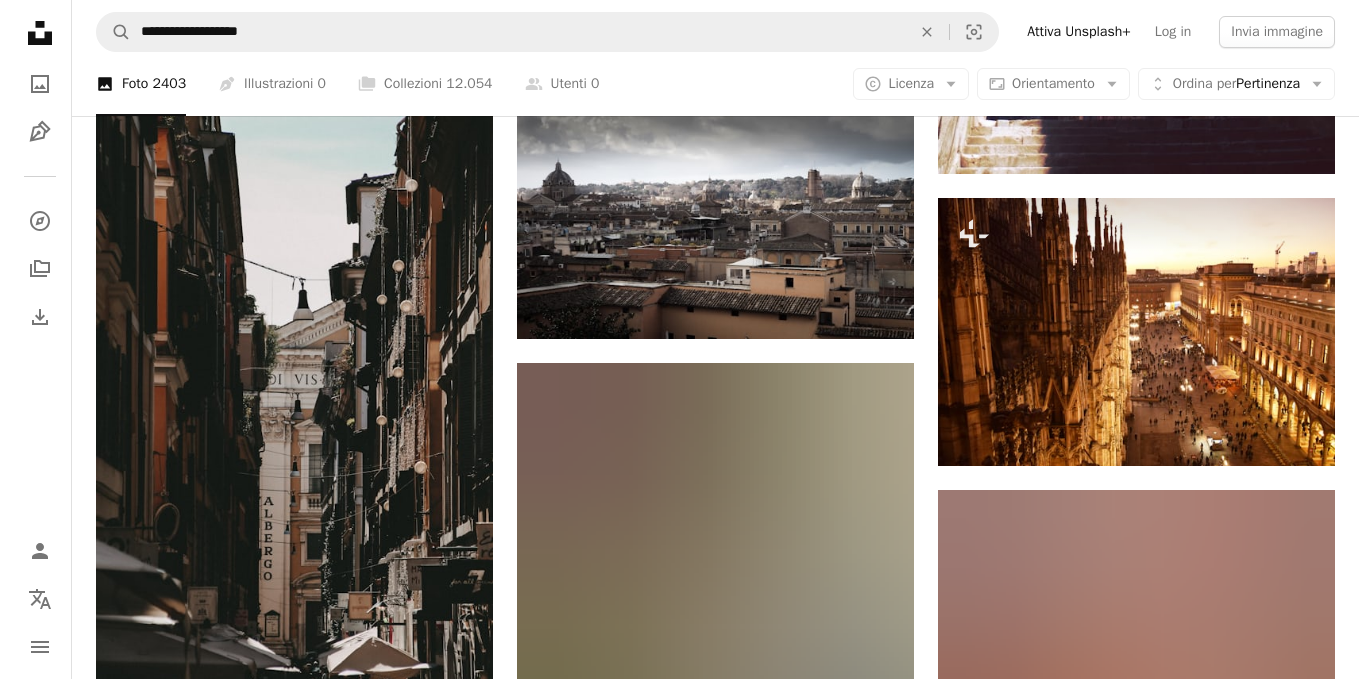 scroll, scrollTop: 7958, scrollLeft: 0, axis: vertical 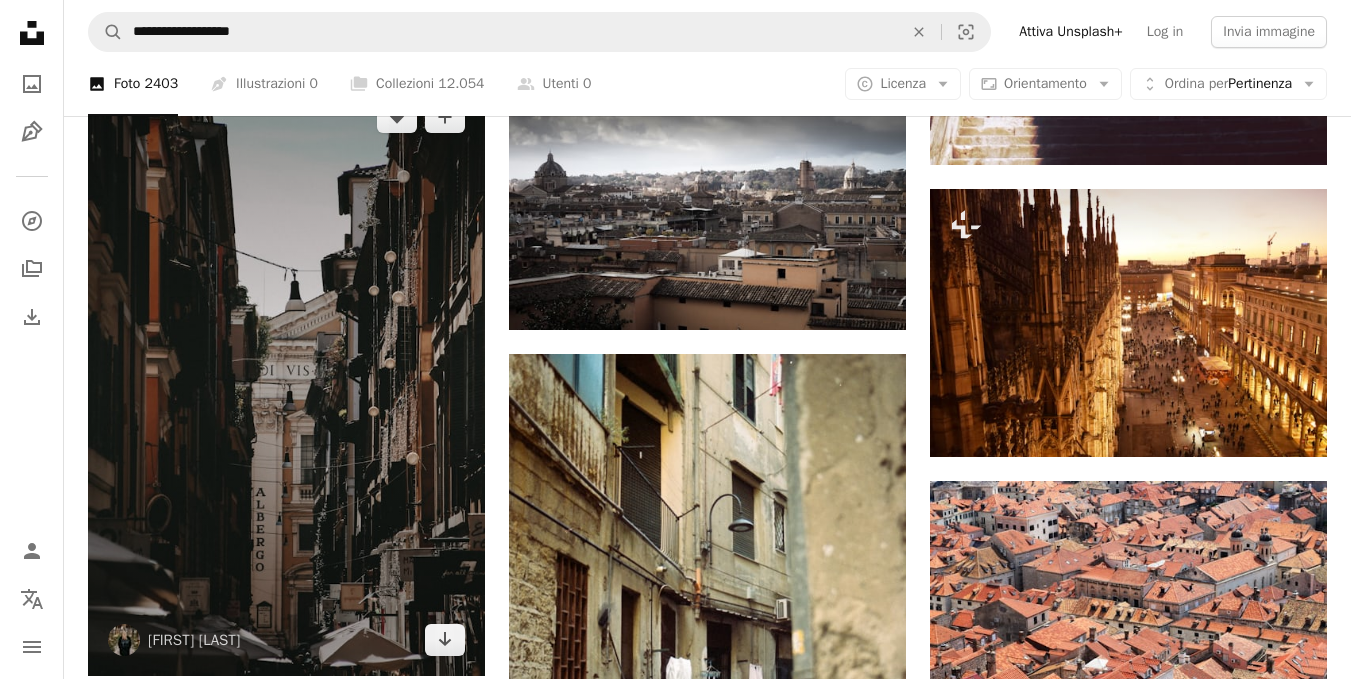 click at bounding box center (286, 379) 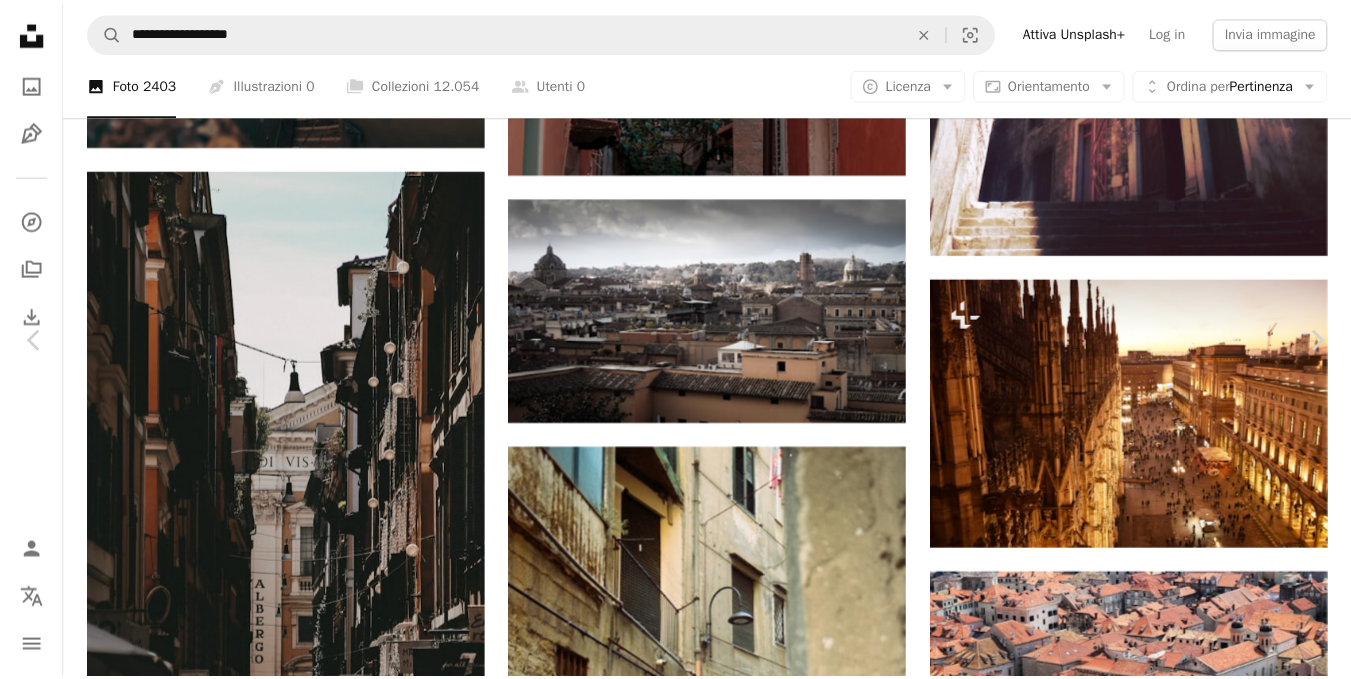 scroll, scrollTop: 133, scrollLeft: 0, axis: vertical 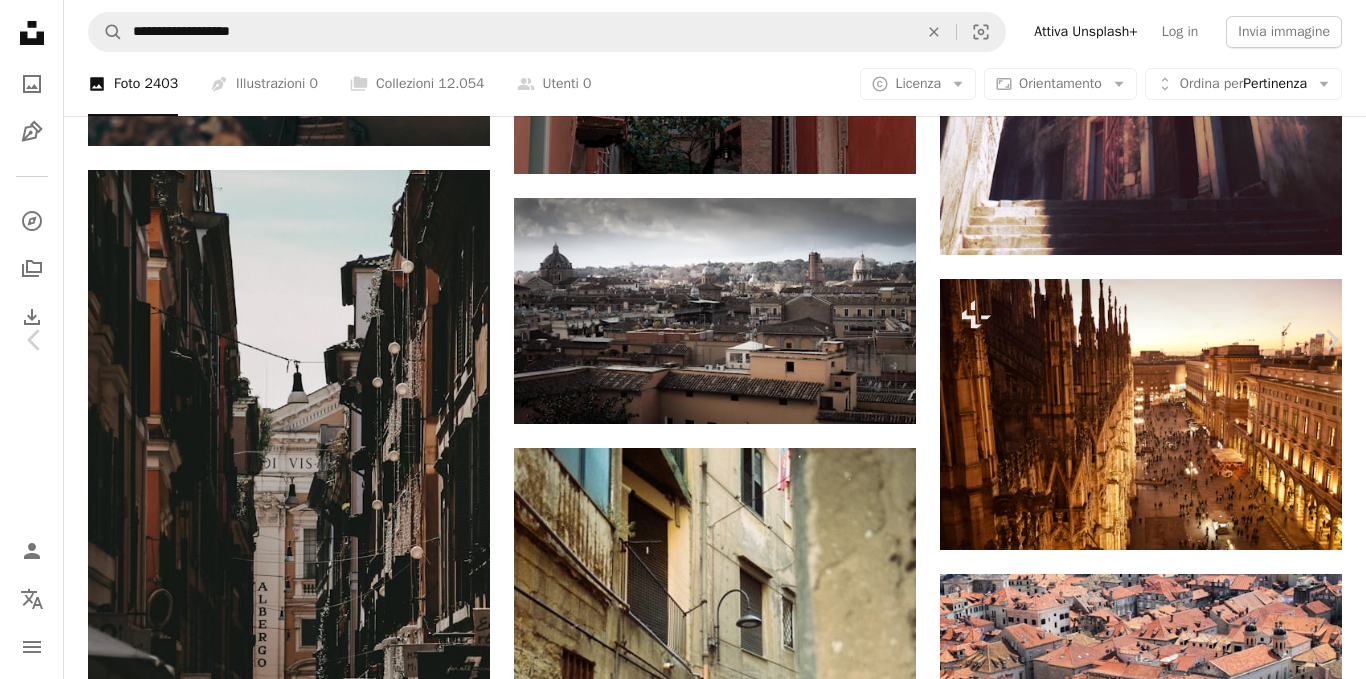 click on "Scarica gratuitamente" at bounding box center (1143, 4241) 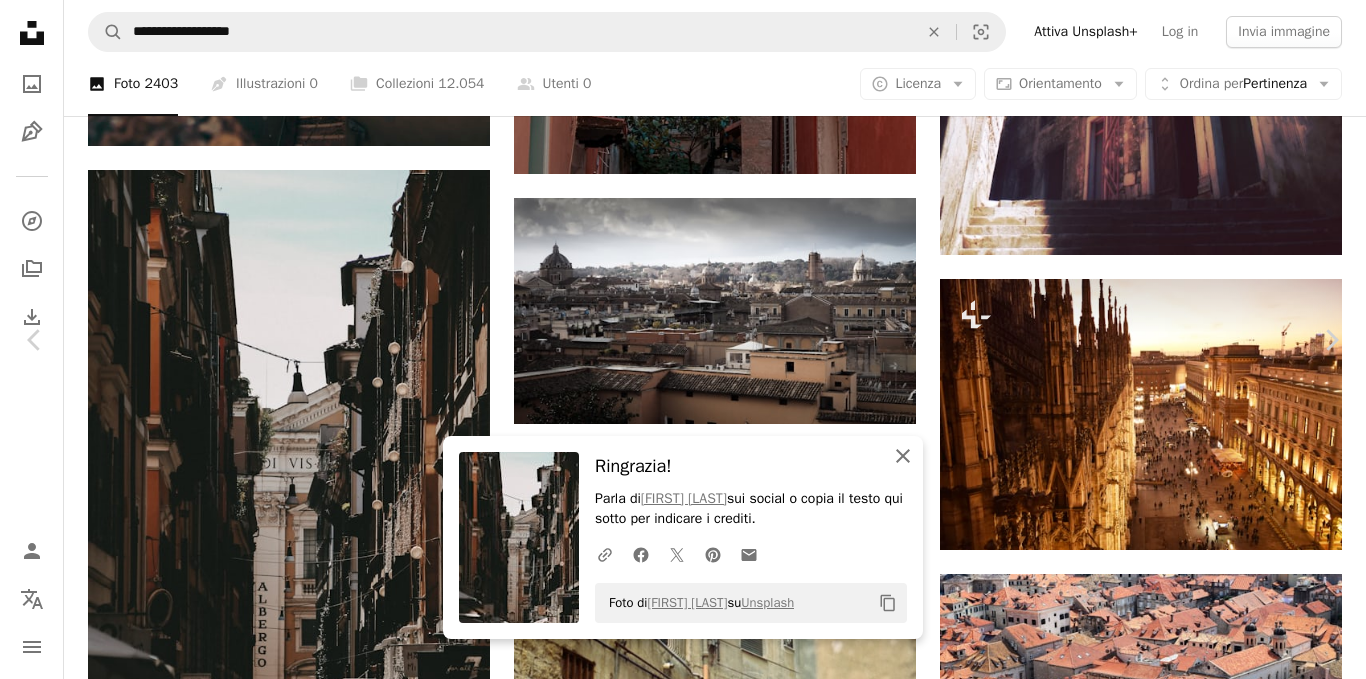 click on "An X shape Chiudi" at bounding box center (903, 456) 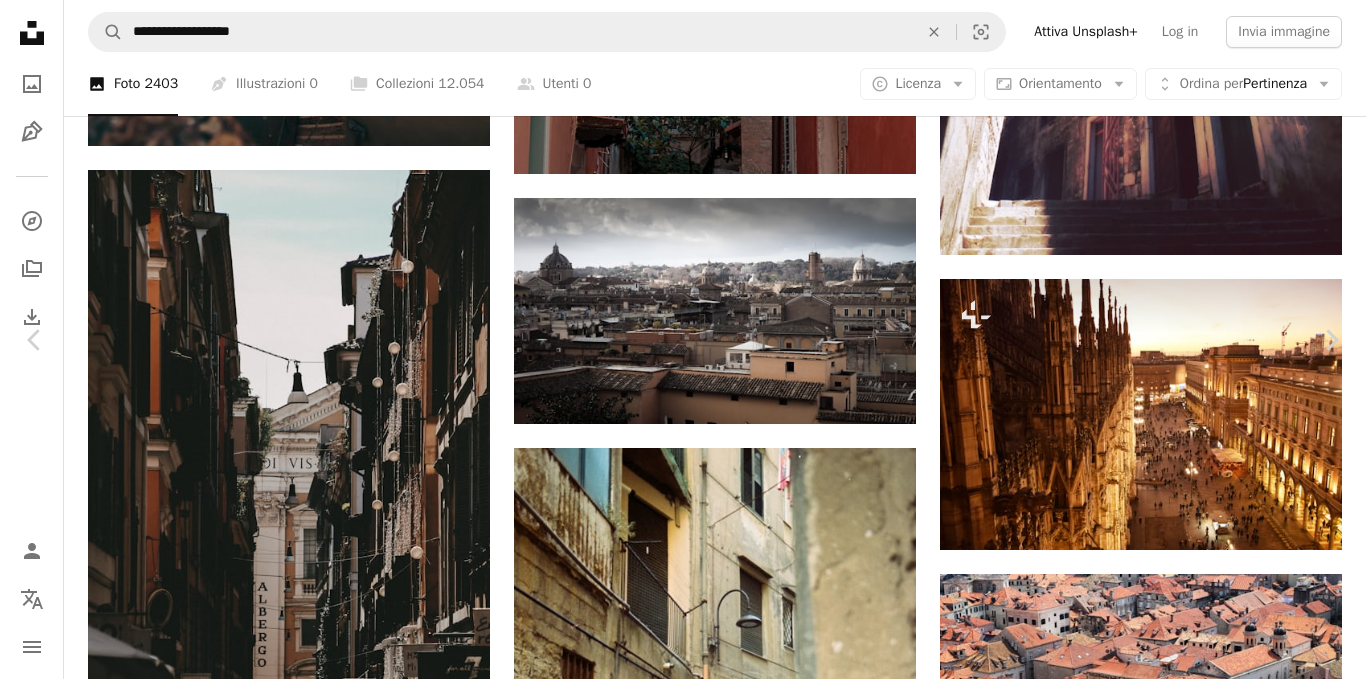 click on "An X shape" at bounding box center [20, 20] 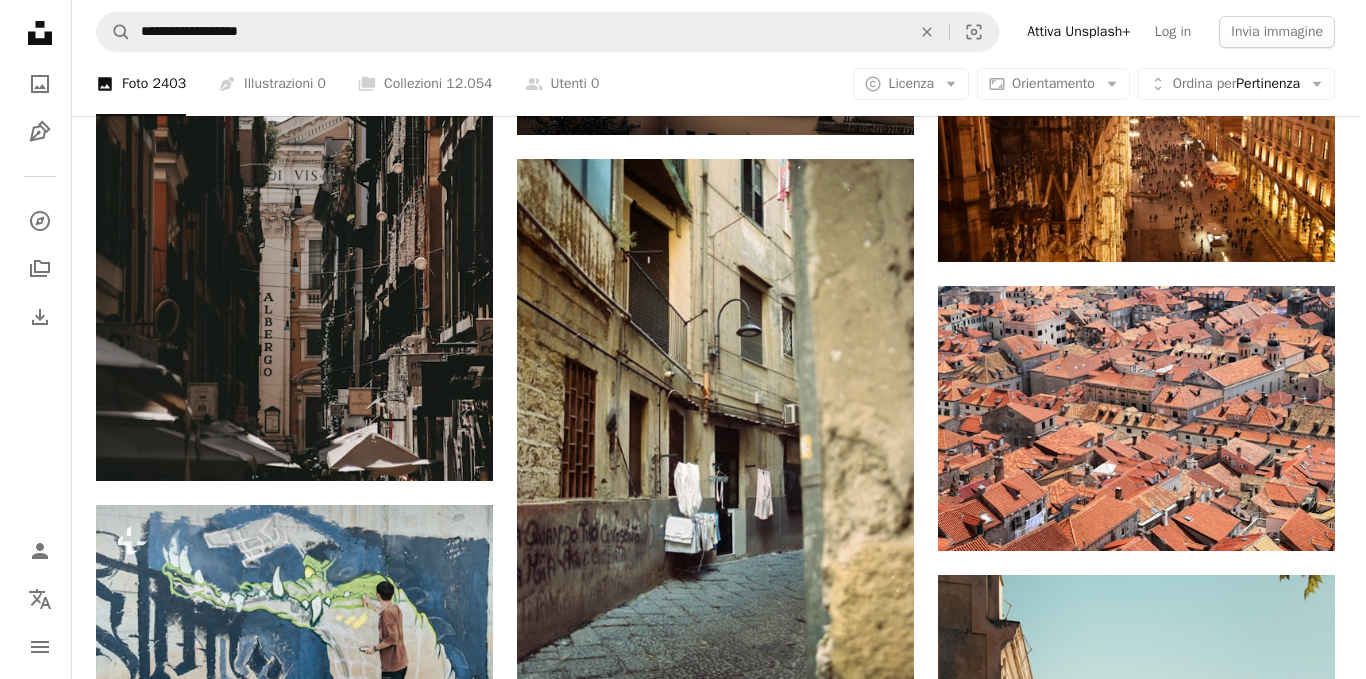scroll, scrollTop: 8175, scrollLeft: 0, axis: vertical 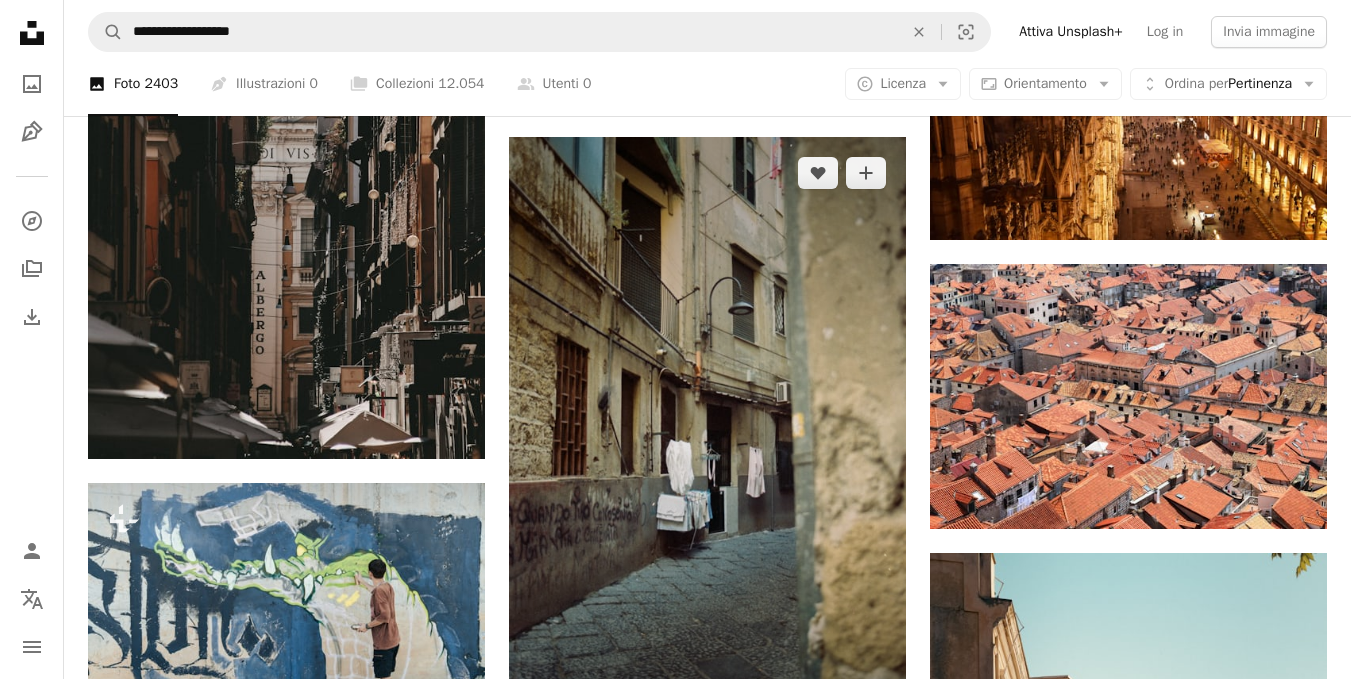 click at bounding box center [707, 435] 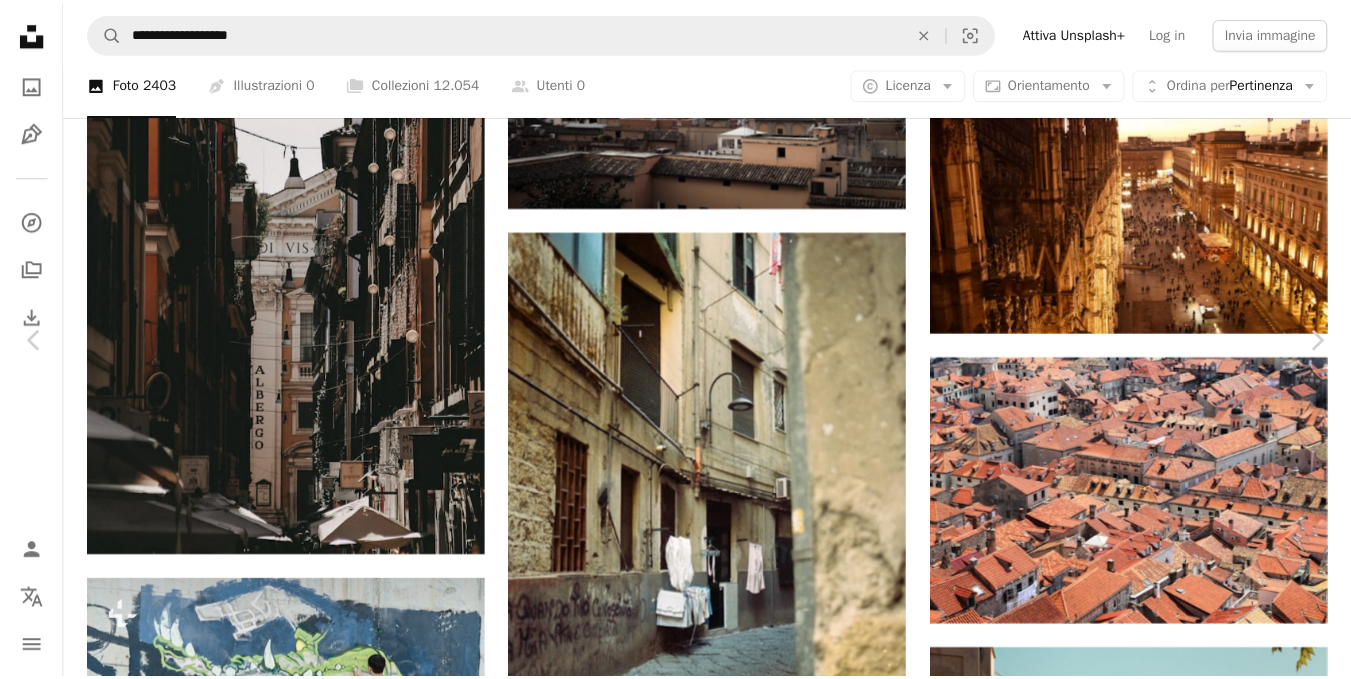 scroll, scrollTop: 208, scrollLeft: 0, axis: vertical 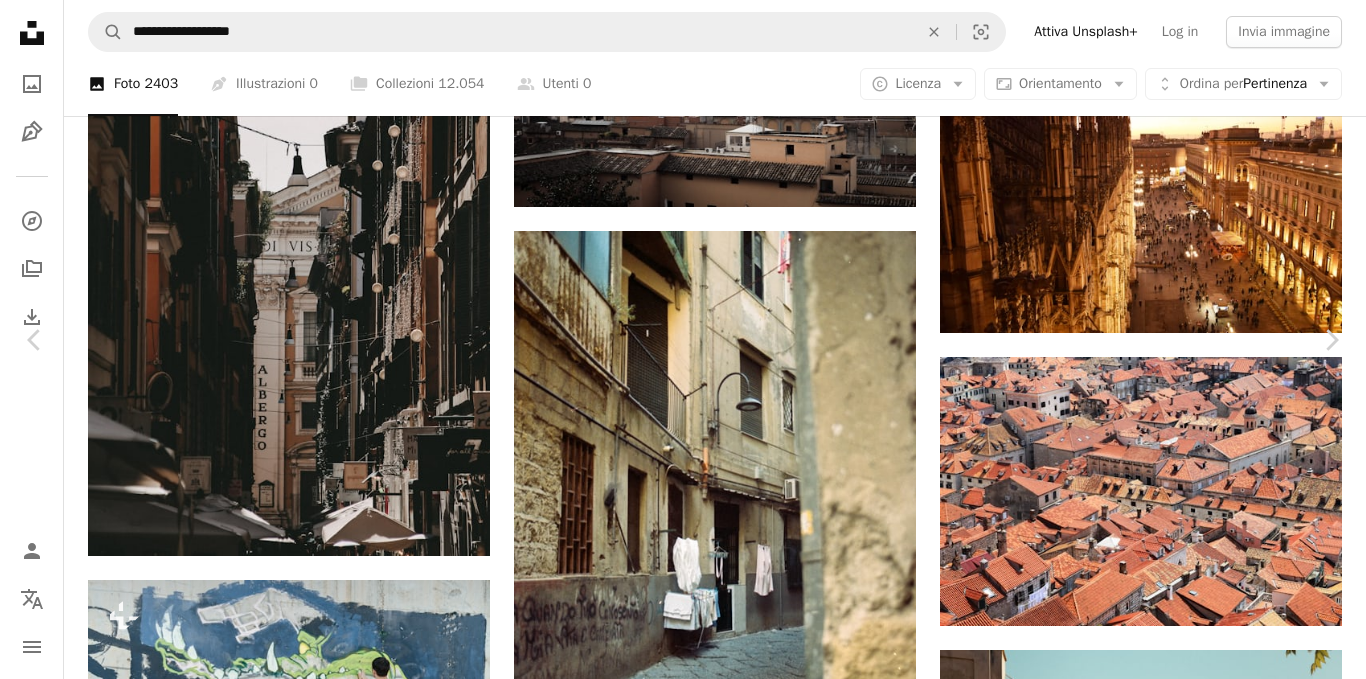 click on "An X shape" at bounding box center (20, 20) 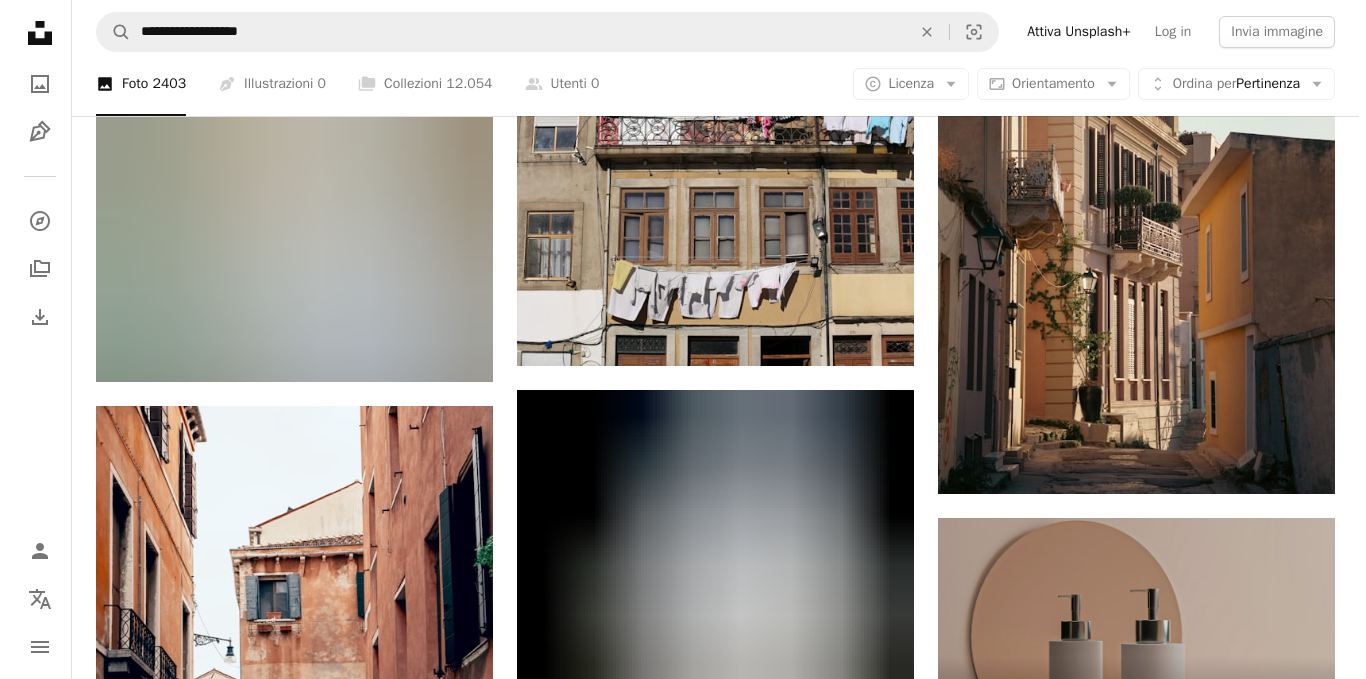 scroll, scrollTop: 8846, scrollLeft: 0, axis: vertical 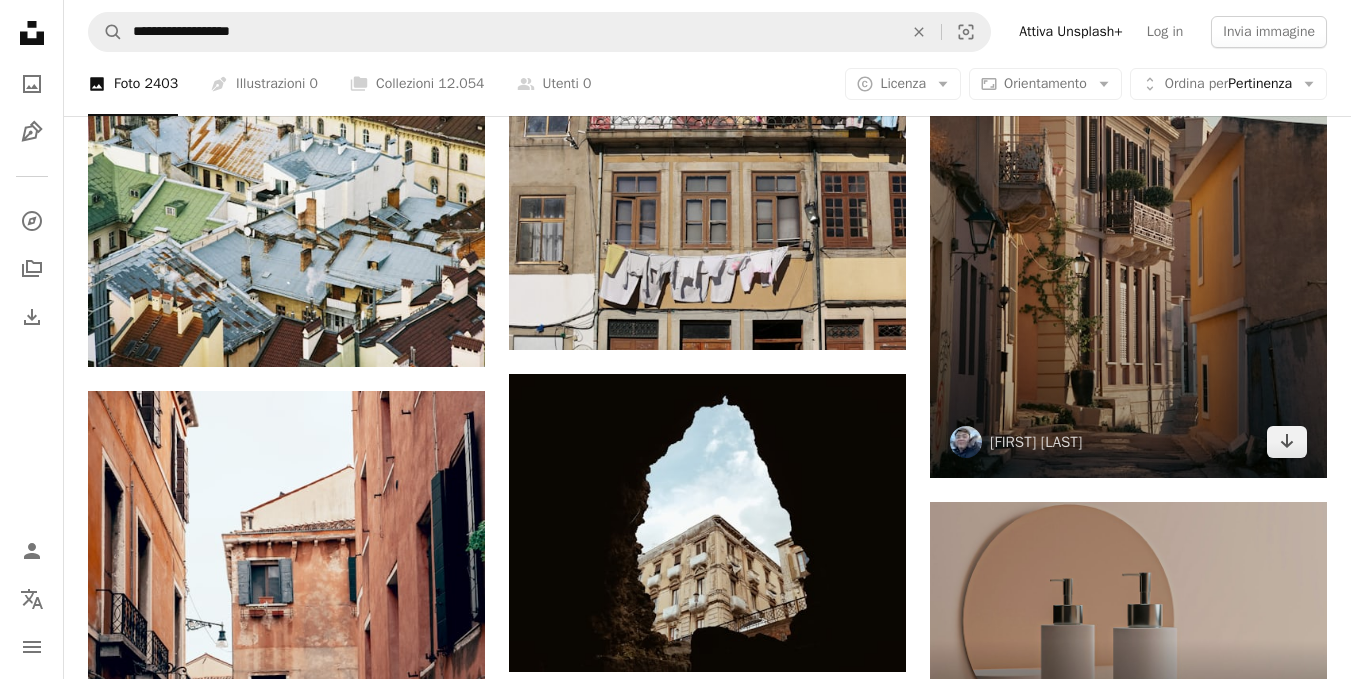 click at bounding box center (1128, 180) 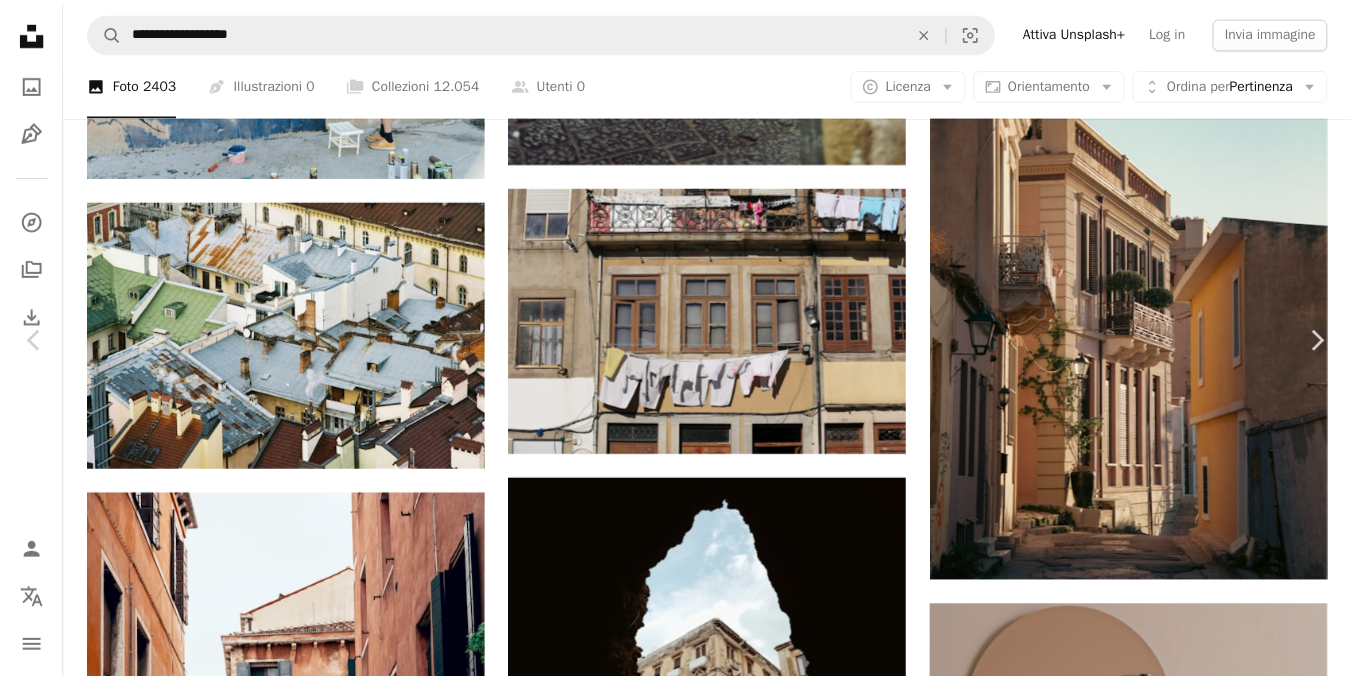 scroll, scrollTop: 283, scrollLeft: 0, axis: vertical 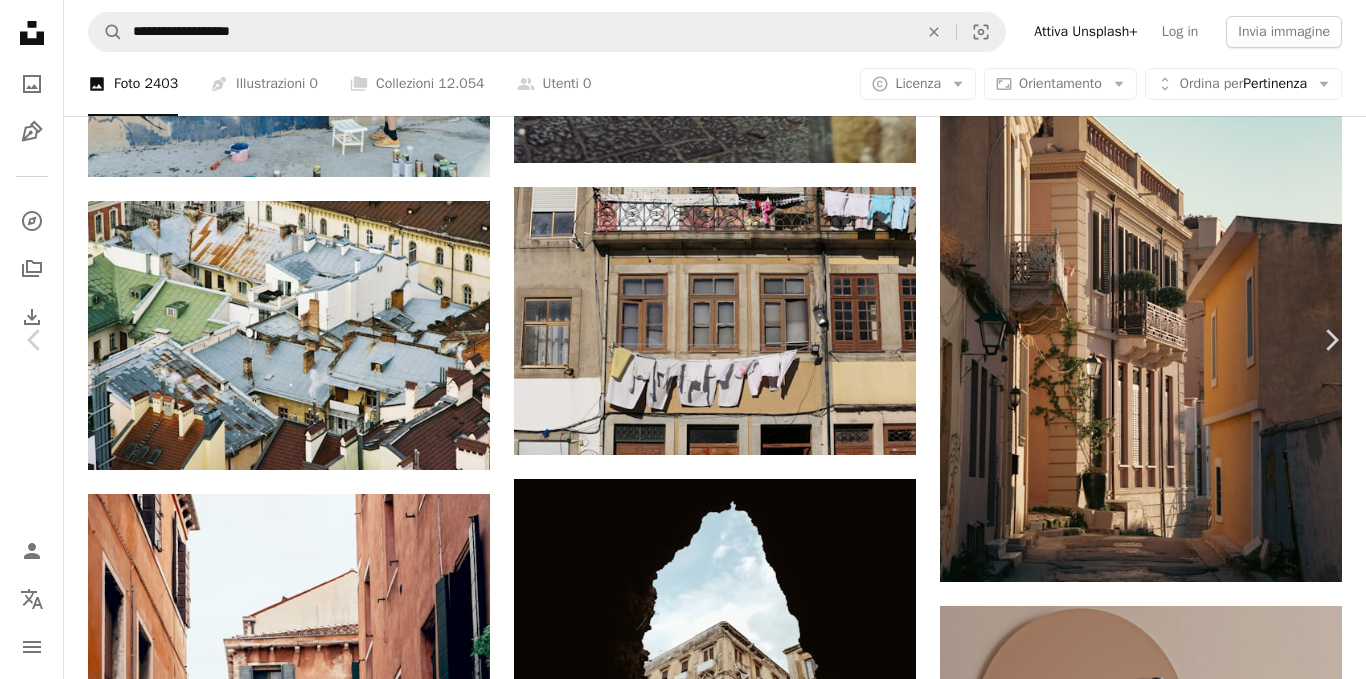 click on "Scarica gratuitamente" at bounding box center (1143, 3353) 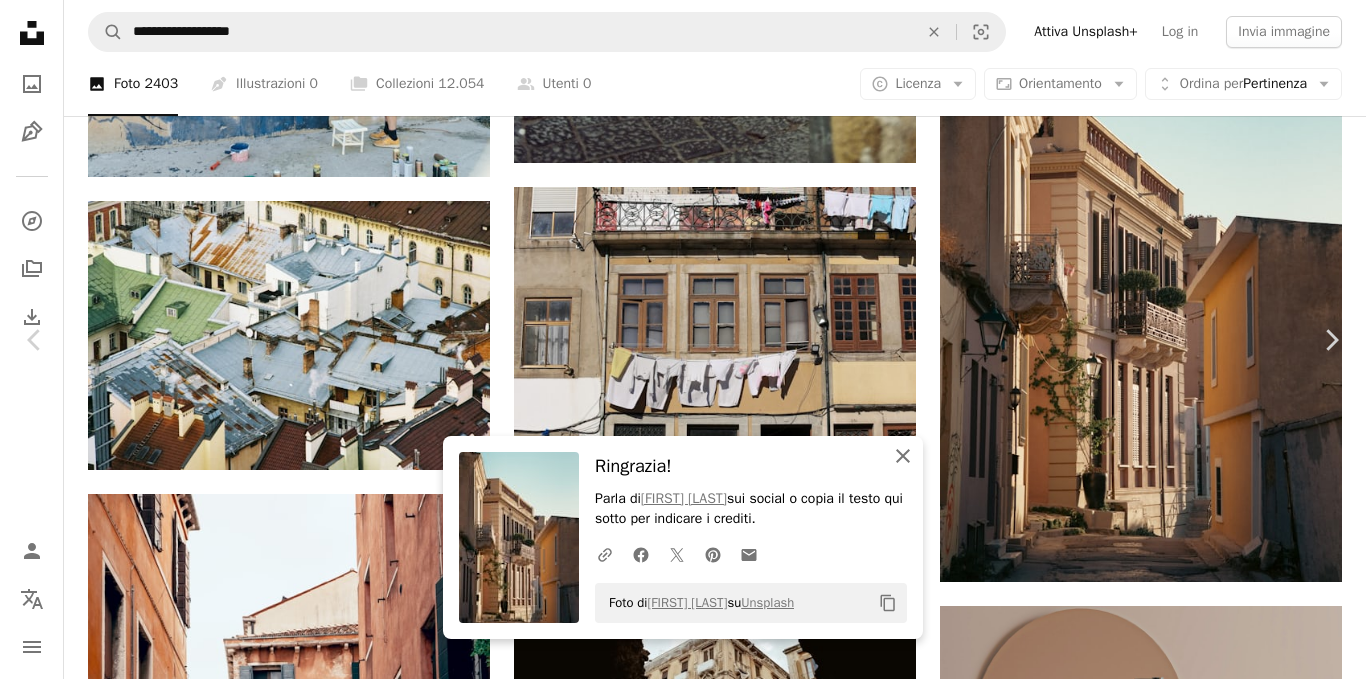 click on "An X shape Chiudi" at bounding box center (903, 456) 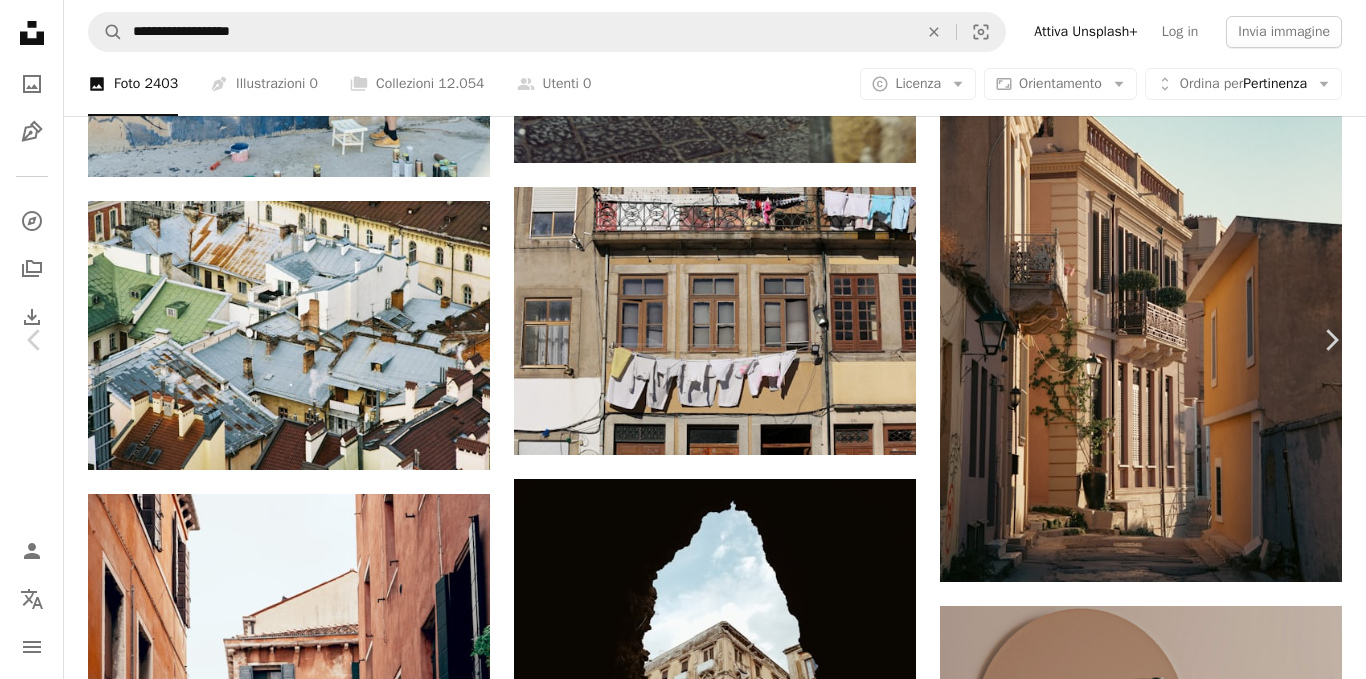 click on "An X shape" at bounding box center [20, 20] 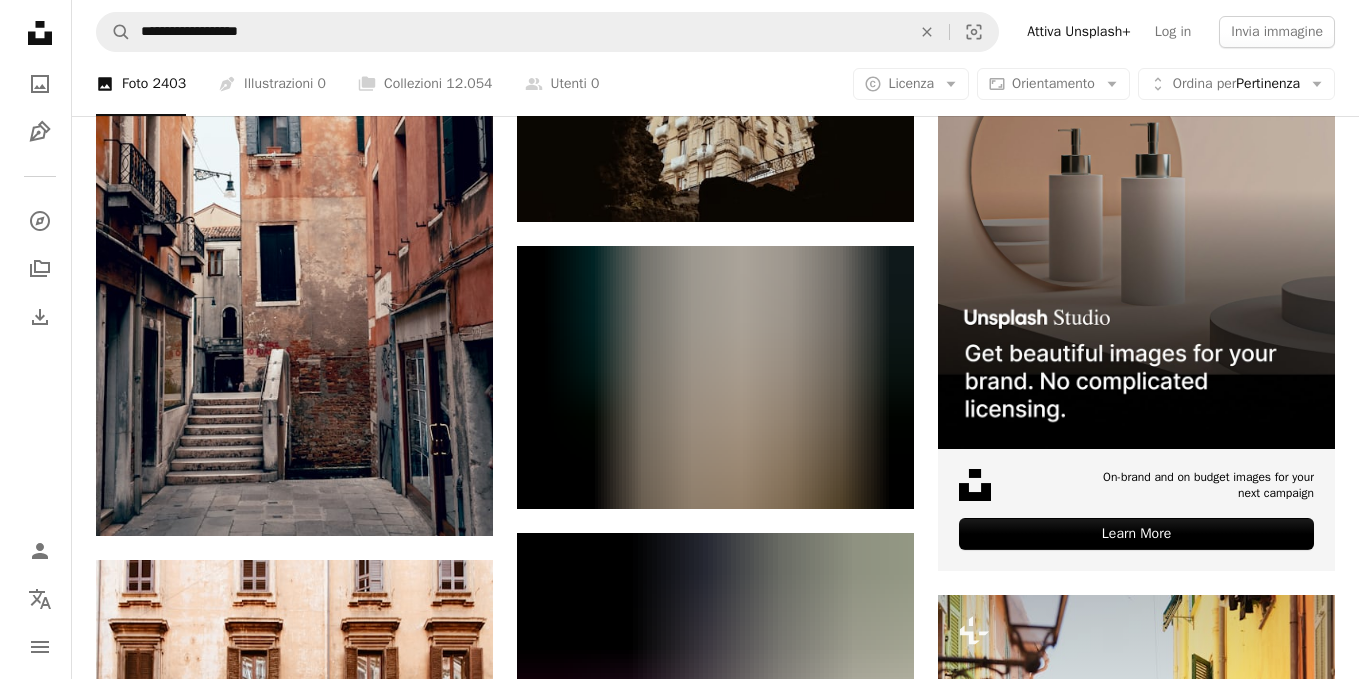 scroll, scrollTop: 9346, scrollLeft: 0, axis: vertical 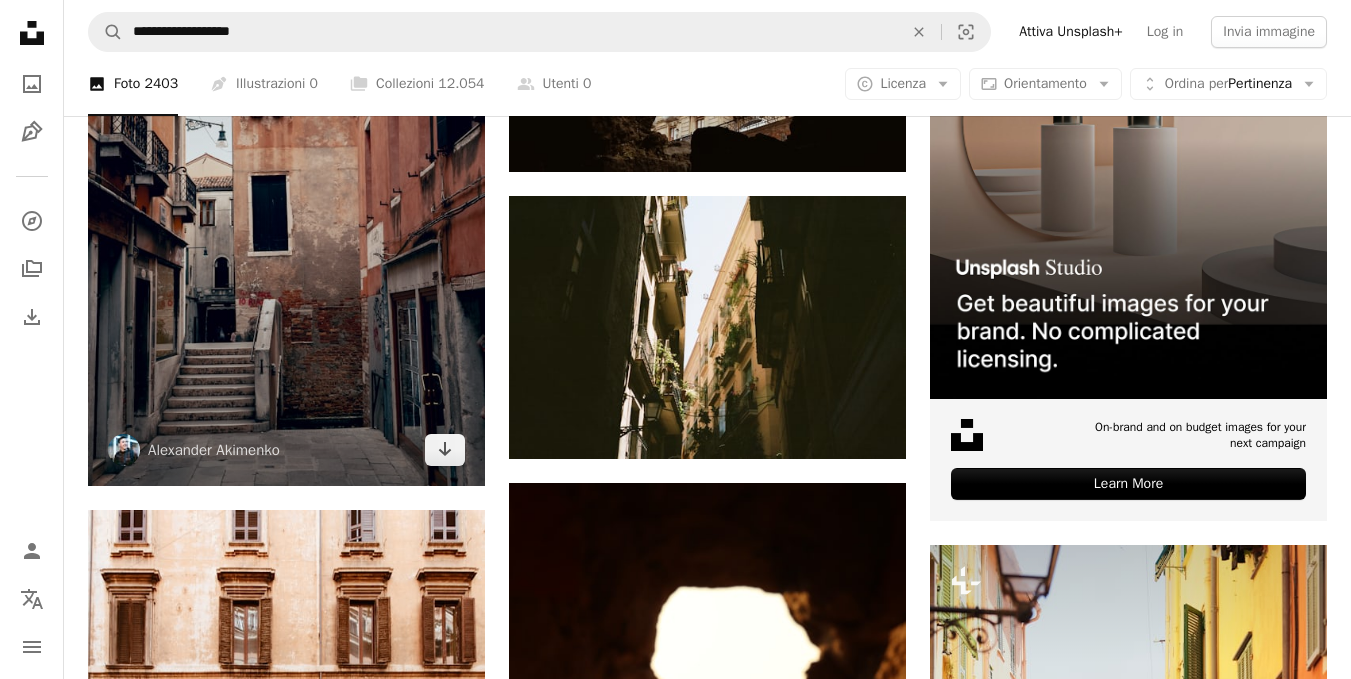 click at bounding box center (286, 189) 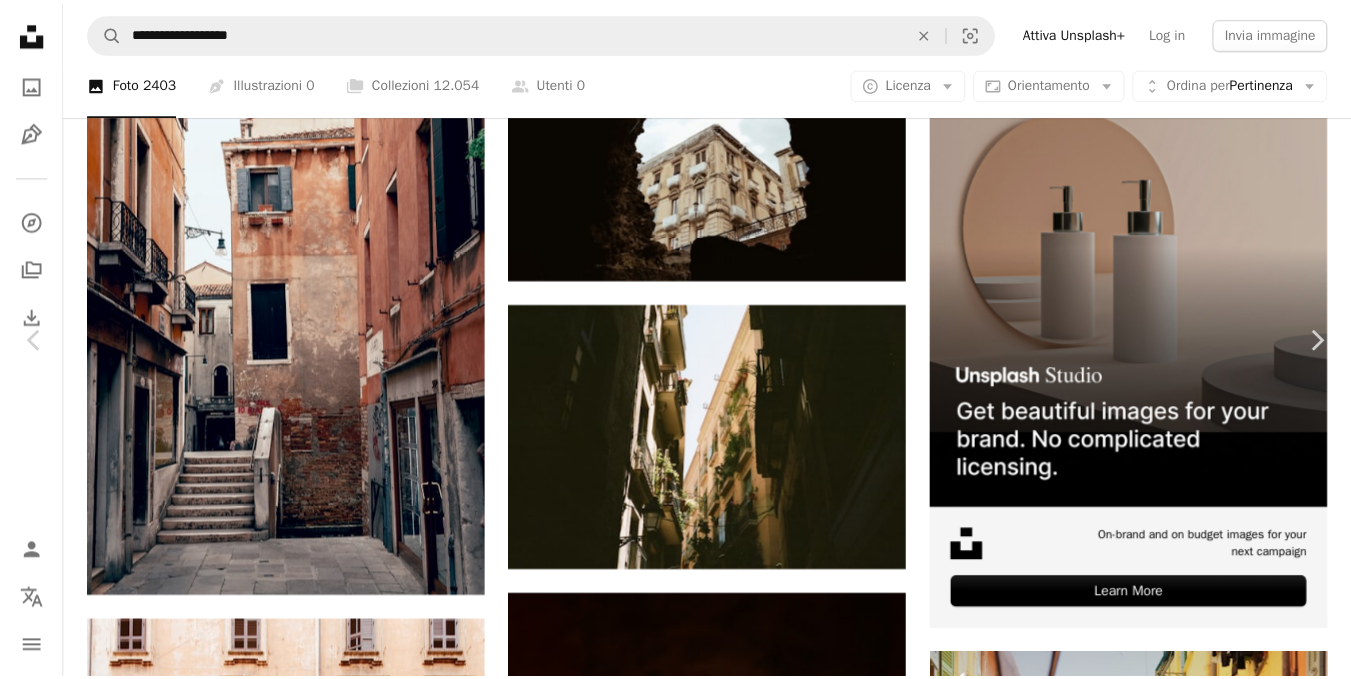 scroll, scrollTop: 223, scrollLeft: 0, axis: vertical 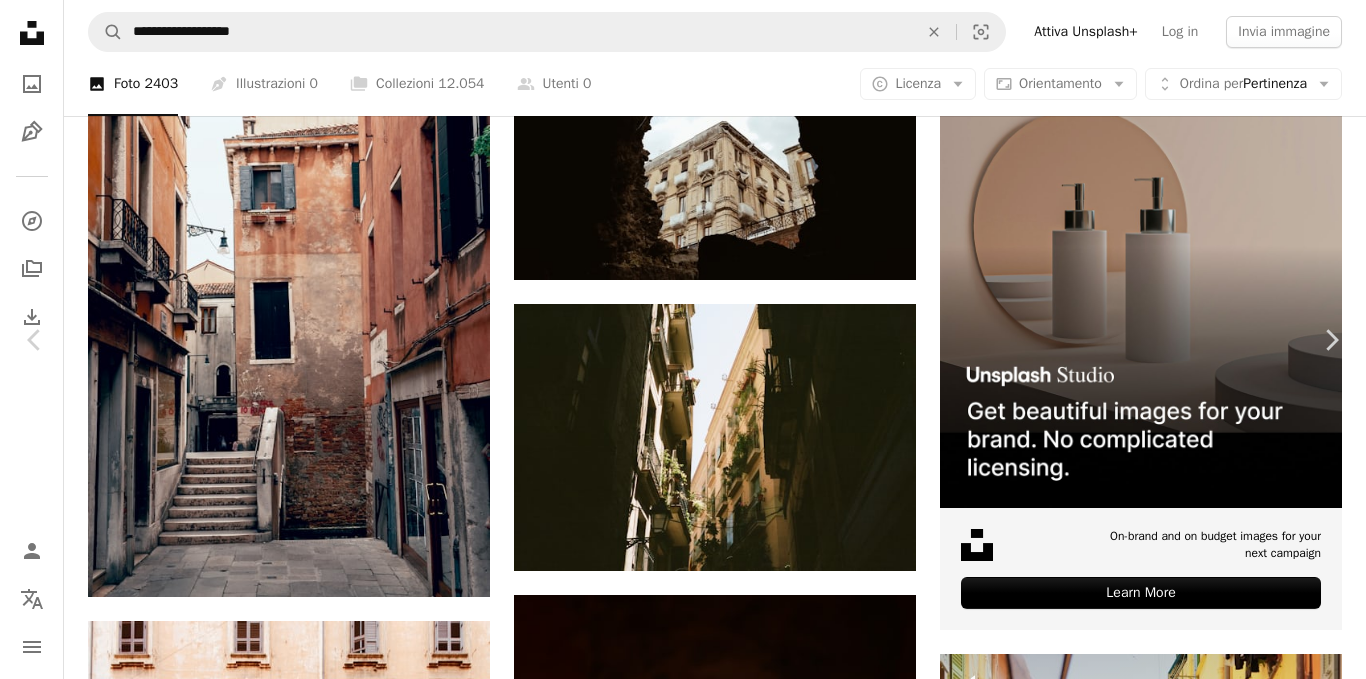 click on "Scarica gratuitamente" at bounding box center (1143, 2853) 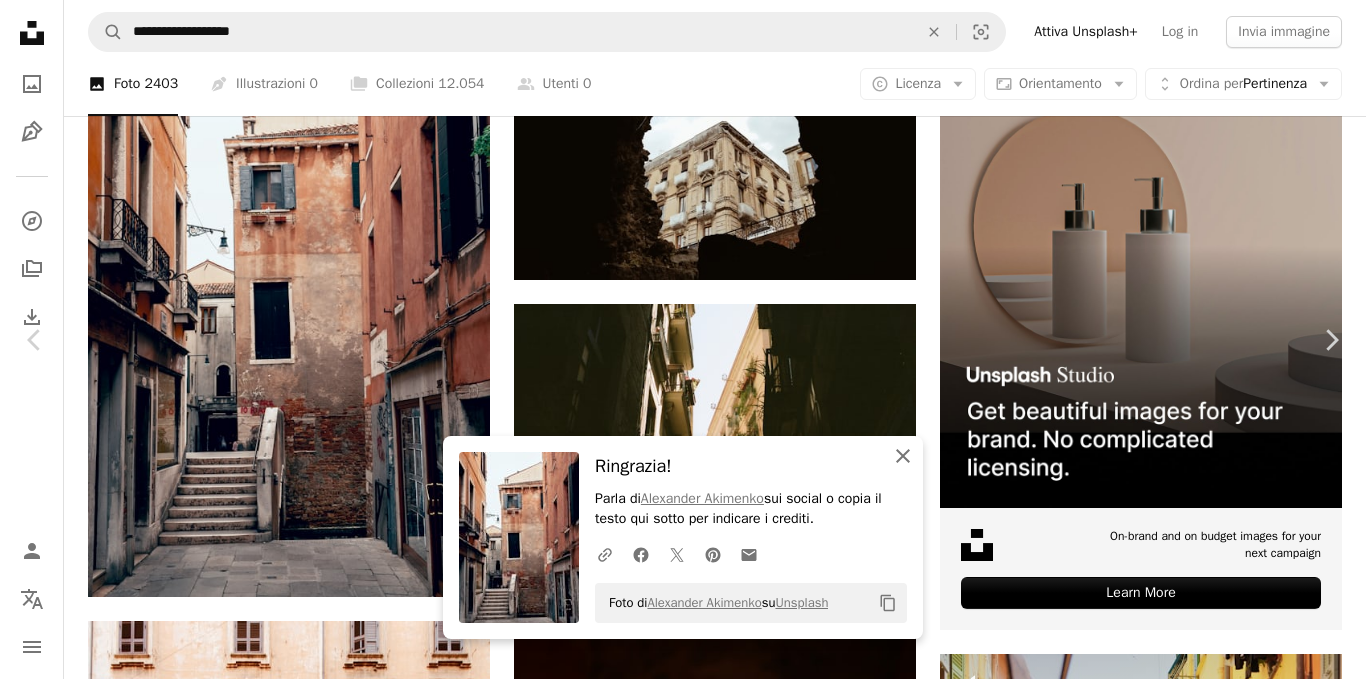 click on "An X shape" 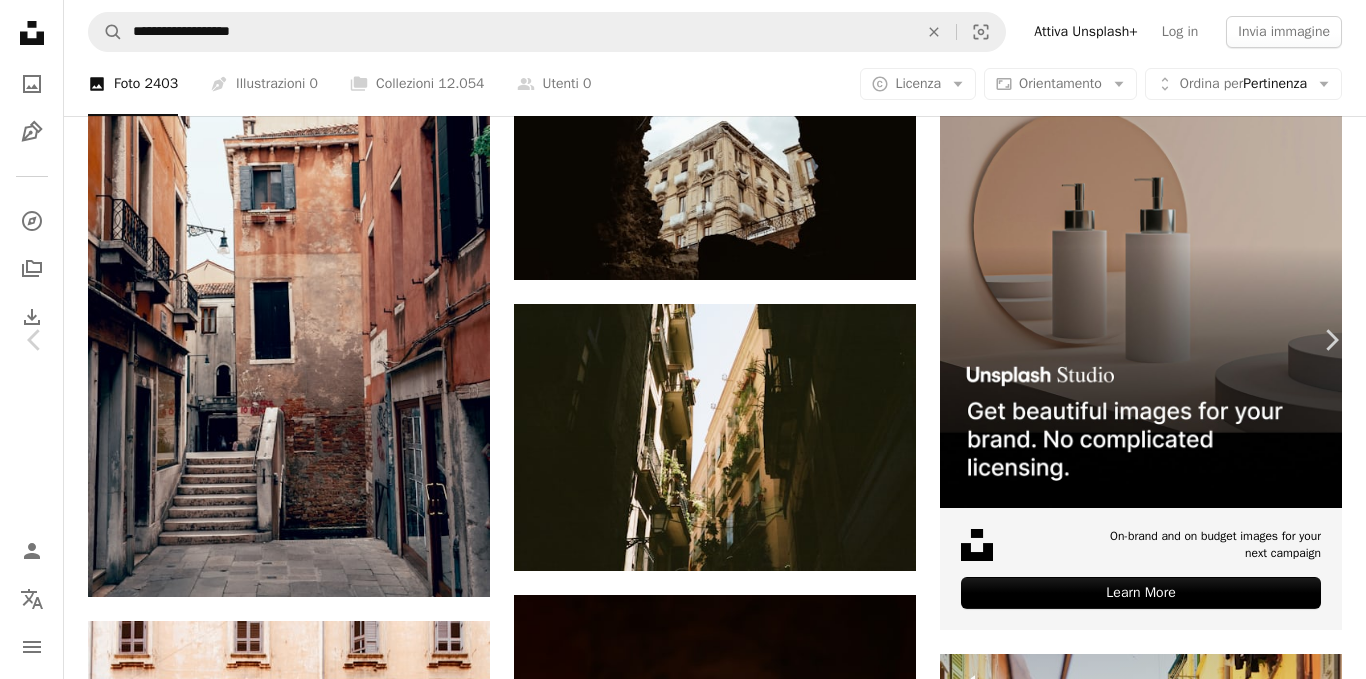 drag, startPoint x: 21, startPoint y: 17, endPoint x: 50, endPoint y: 61, distance: 52.69725 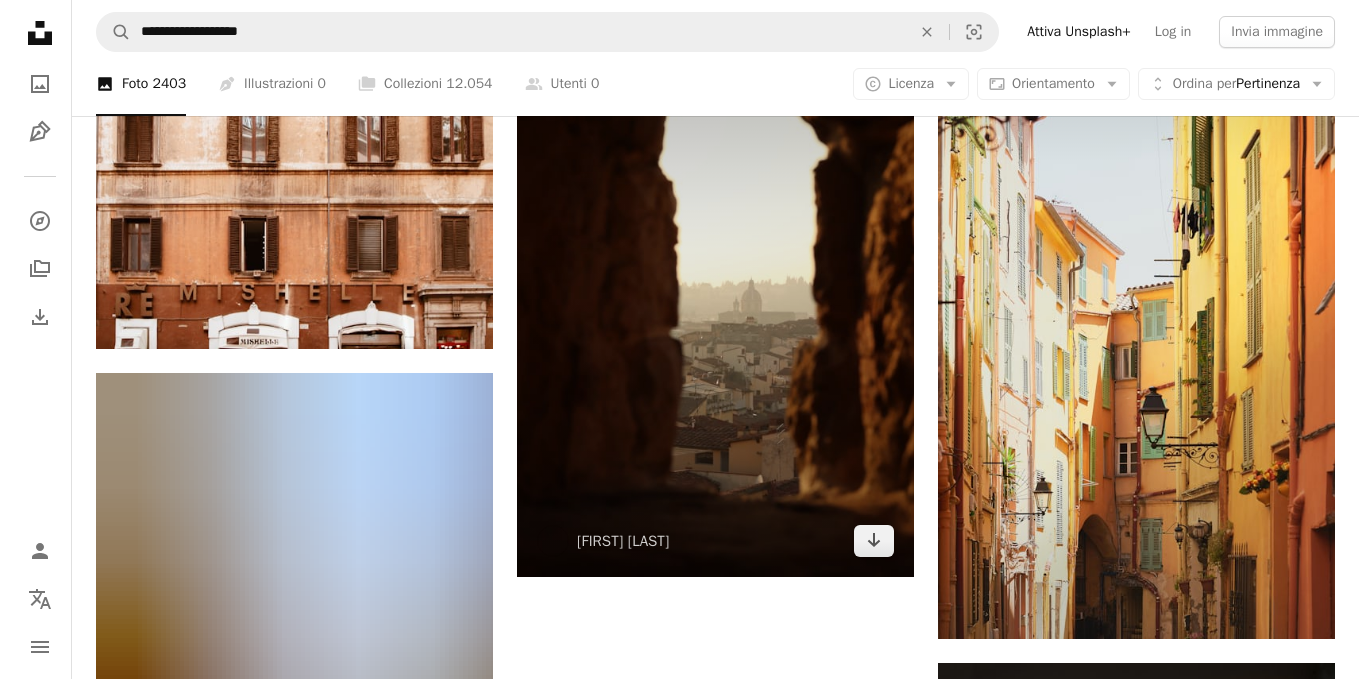 scroll, scrollTop: 9892, scrollLeft: 0, axis: vertical 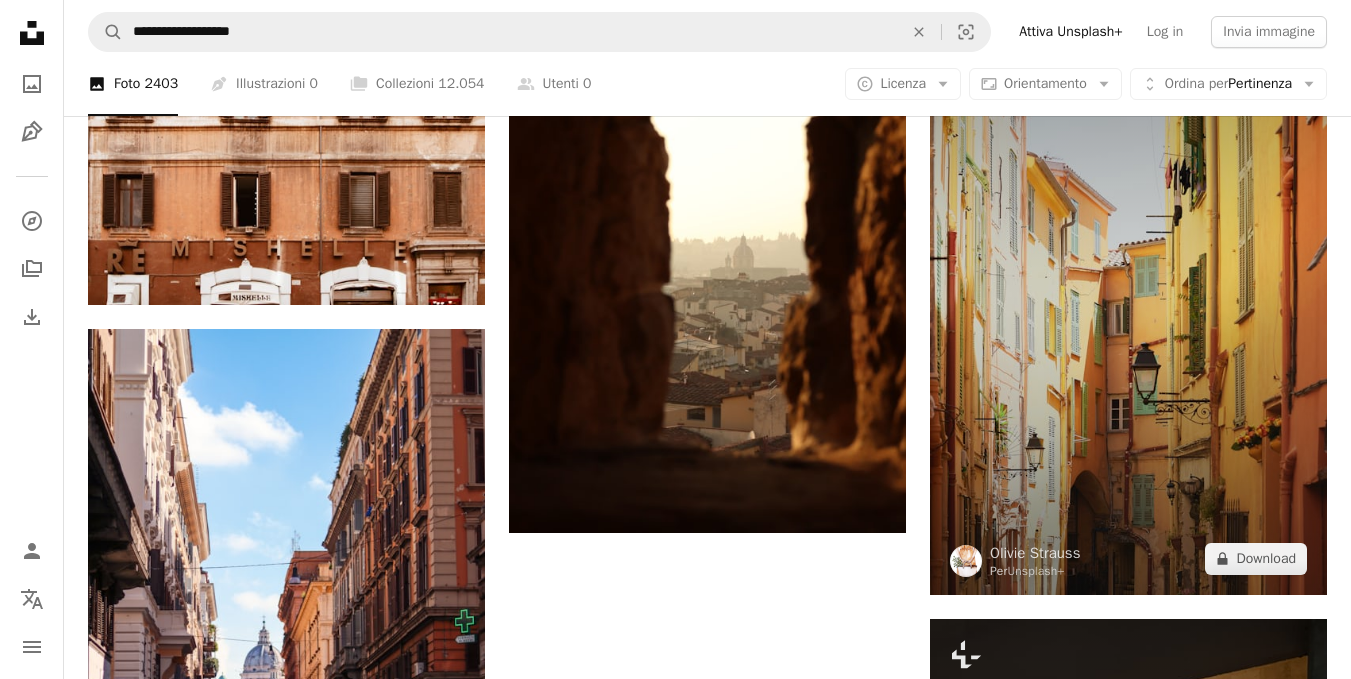 click at bounding box center [1128, 297] 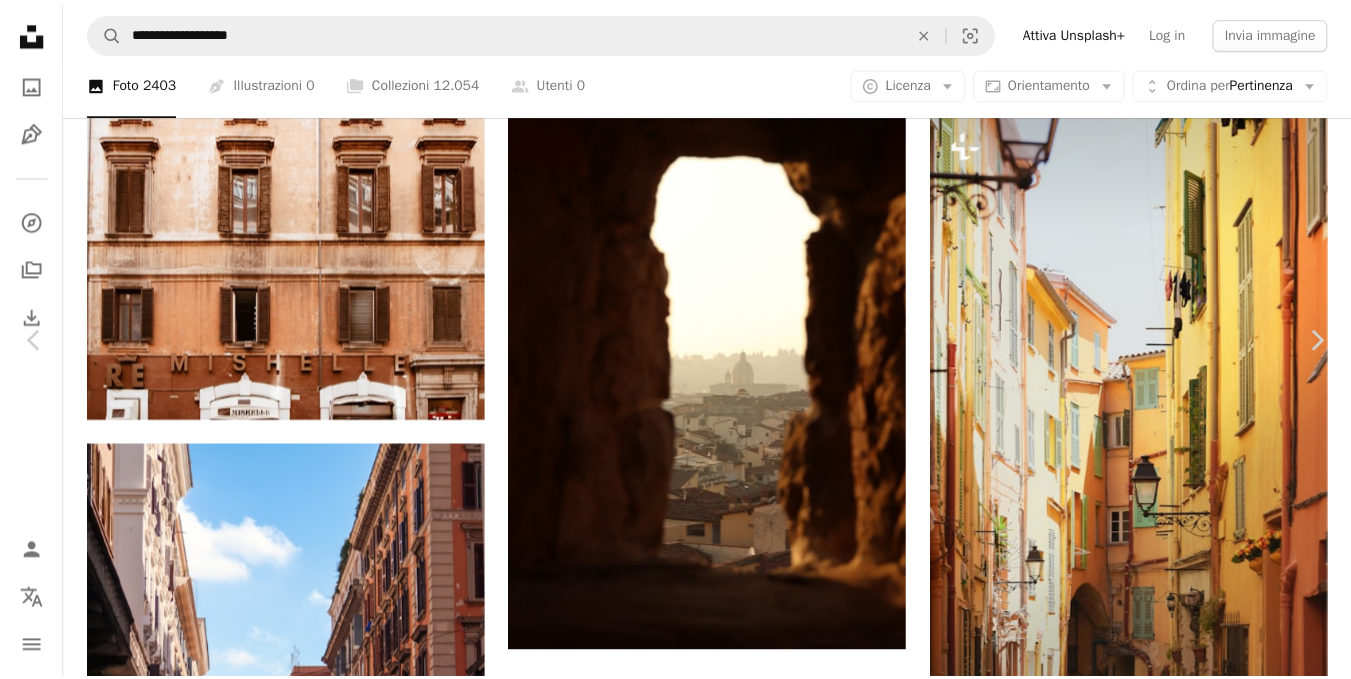 scroll, scrollTop: 138, scrollLeft: 0, axis: vertical 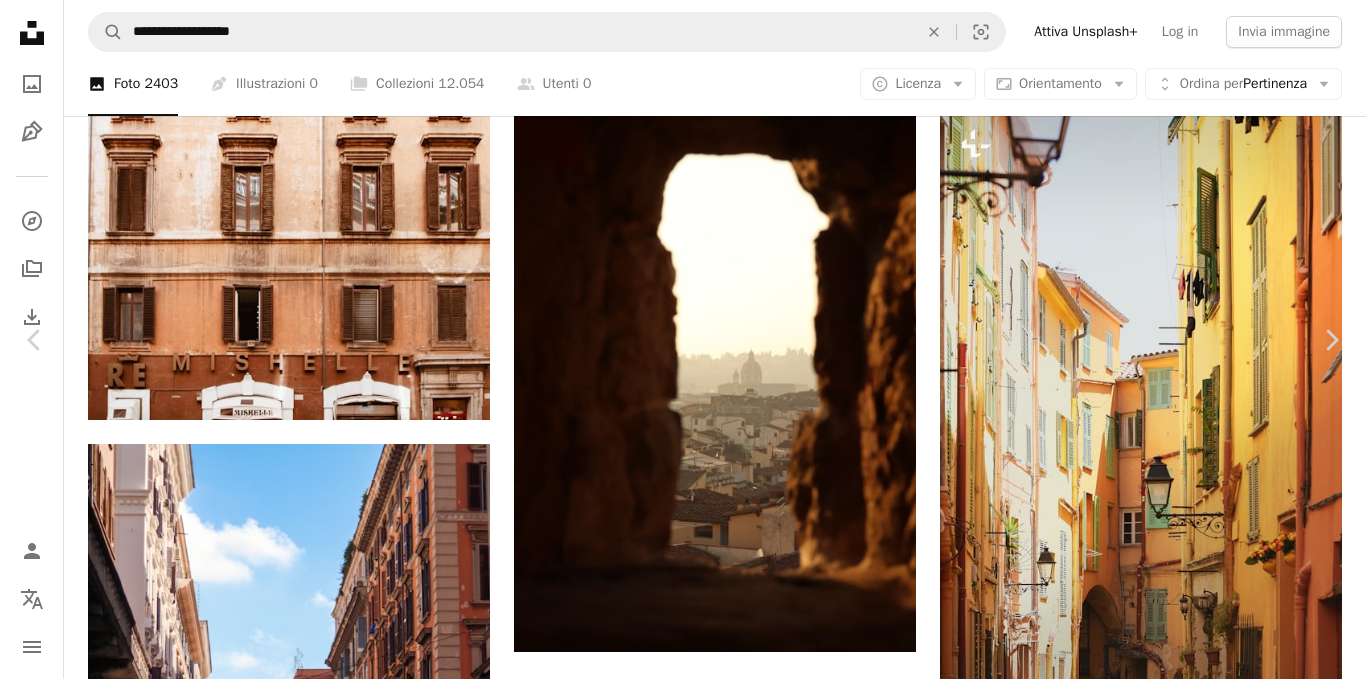 click on "An X shape" at bounding box center (20, 20) 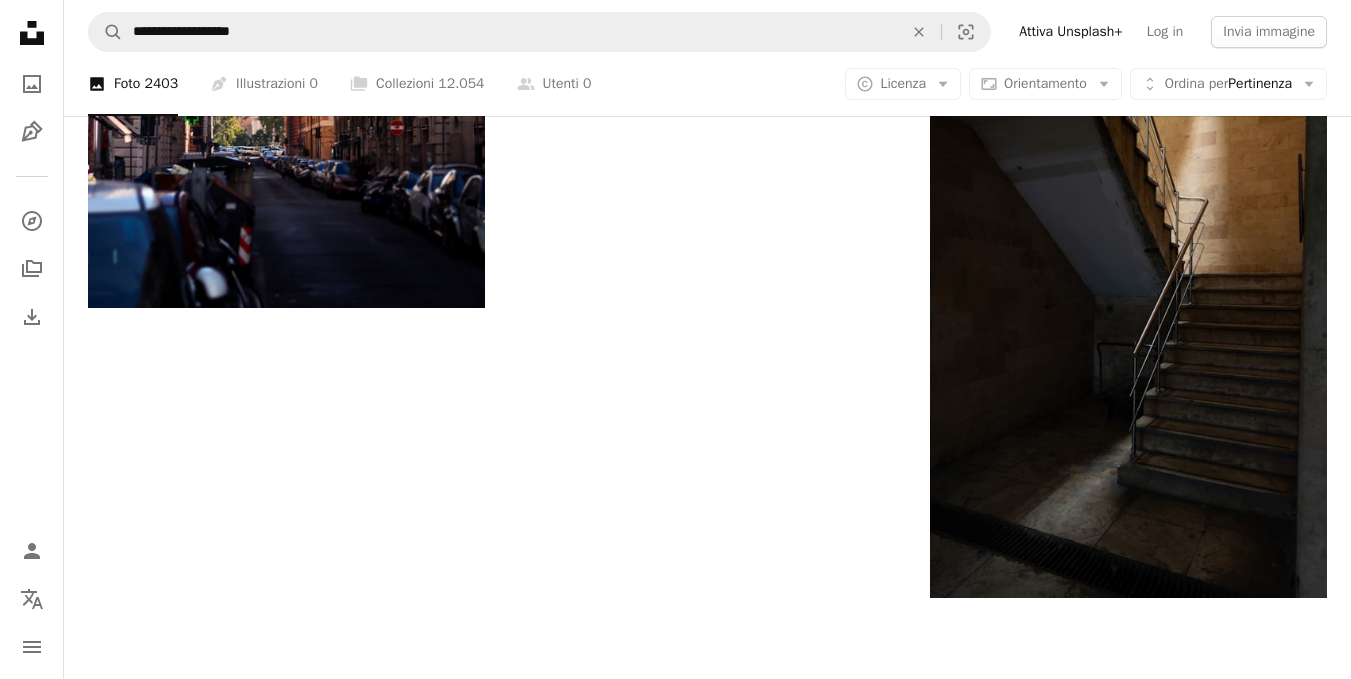 scroll, scrollTop: 10513, scrollLeft: 0, axis: vertical 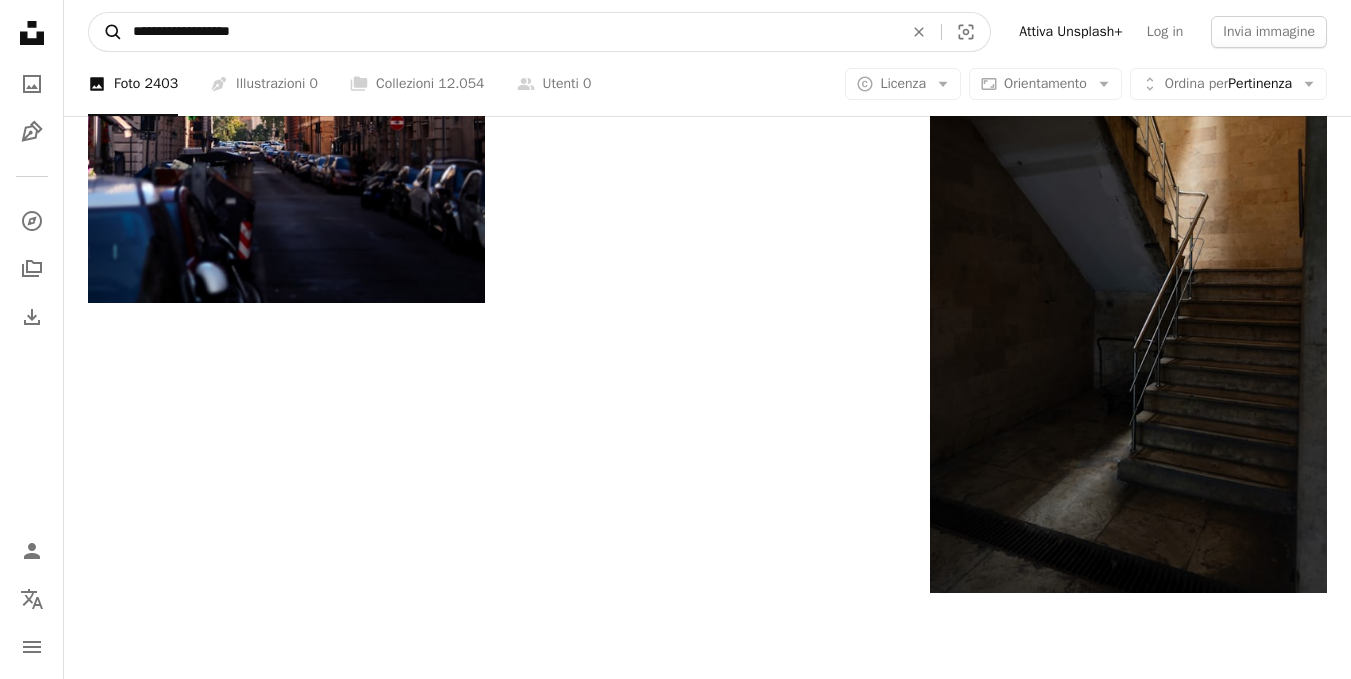 drag, startPoint x: 277, startPoint y: 40, endPoint x: 117, endPoint y: 25, distance: 160.70158 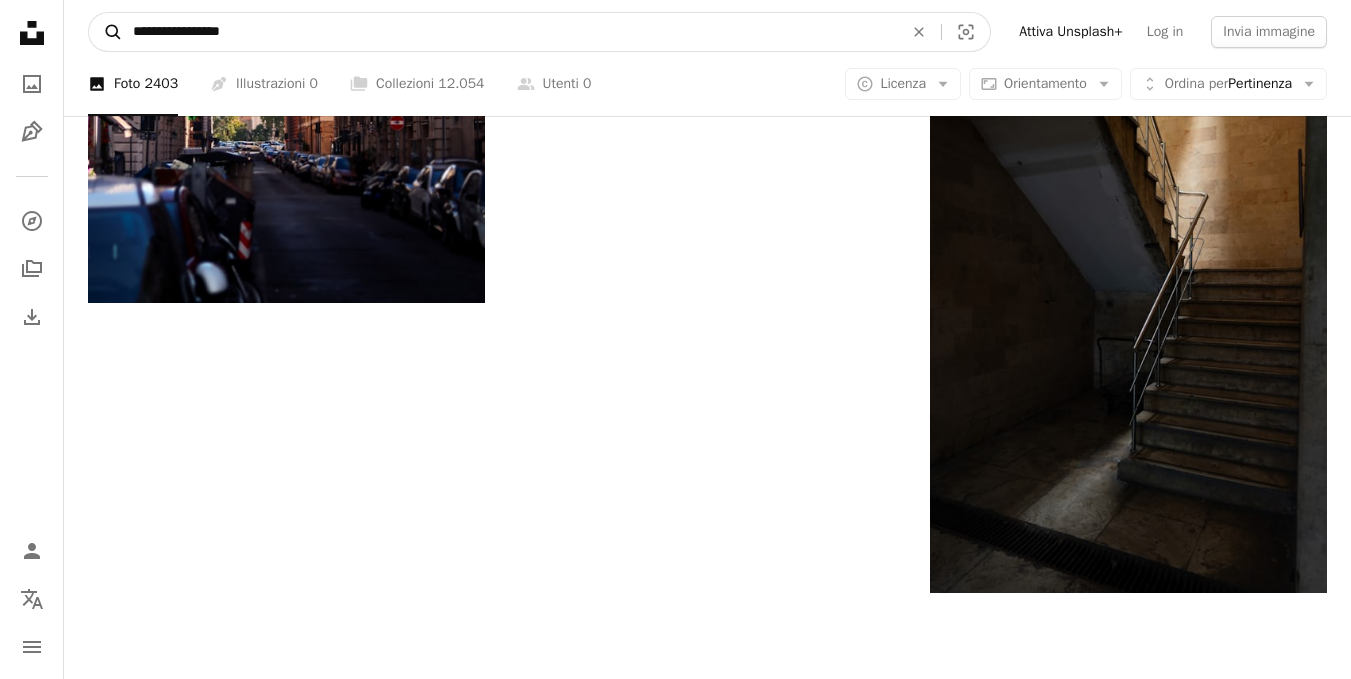 type on "**********" 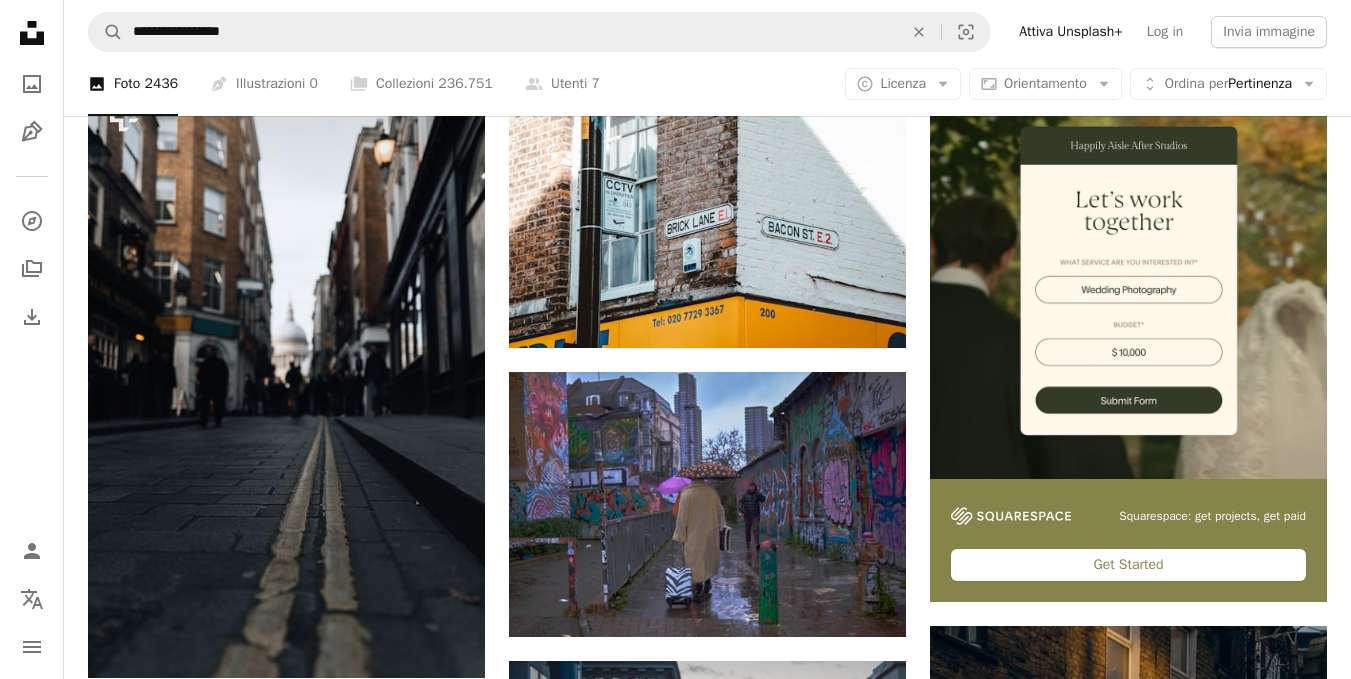 scroll, scrollTop: 429, scrollLeft: 0, axis: vertical 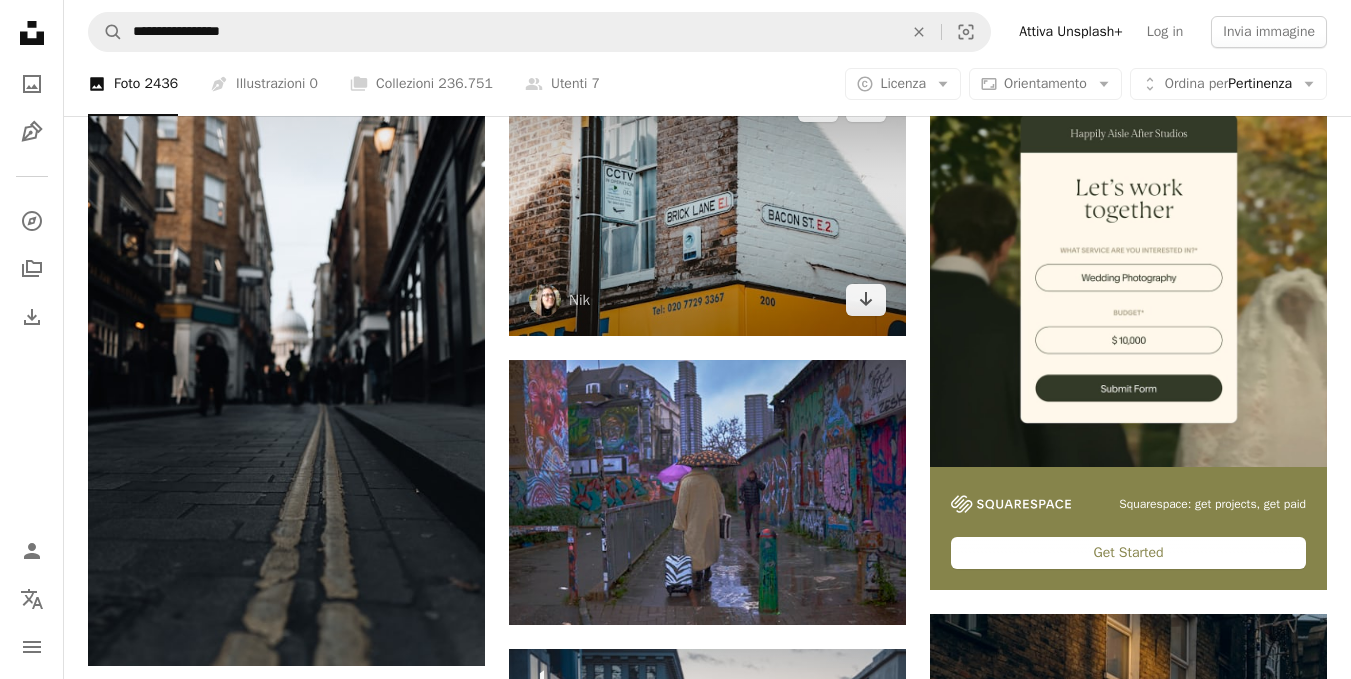 click at bounding box center (707, 203) 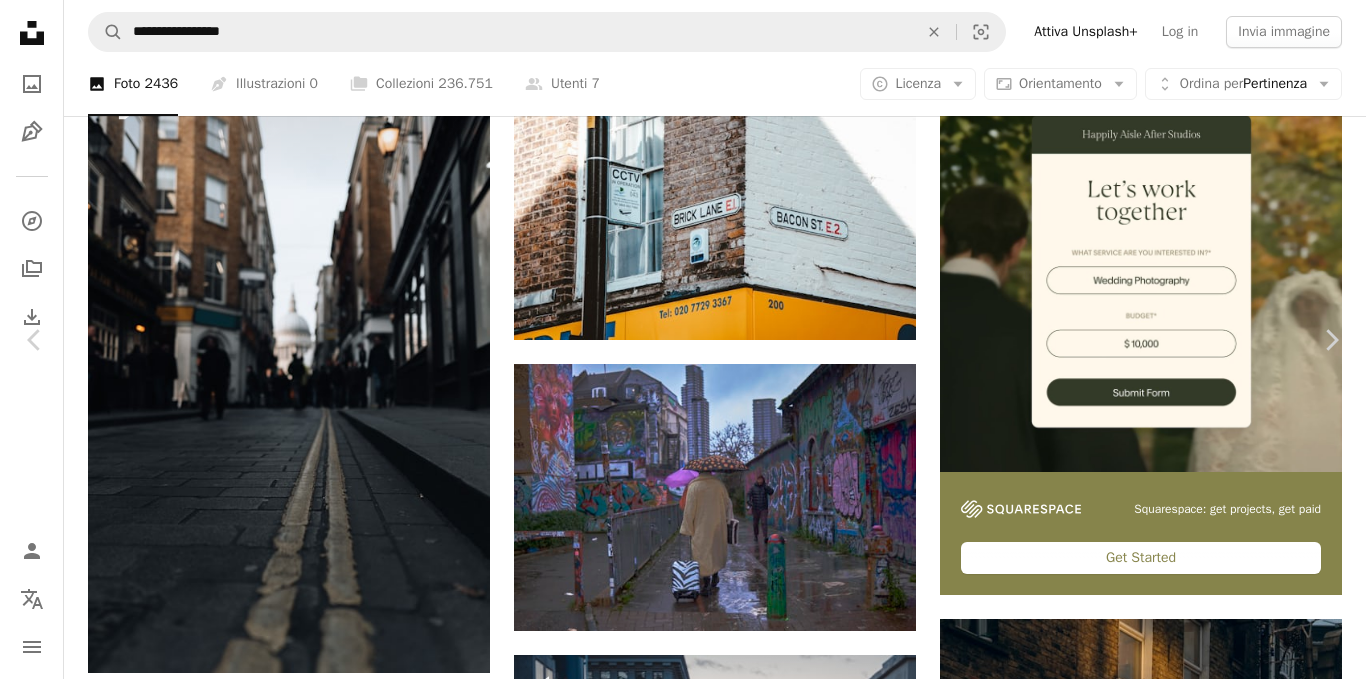 click on "Scarica gratuitamente" at bounding box center [1143, 4549] 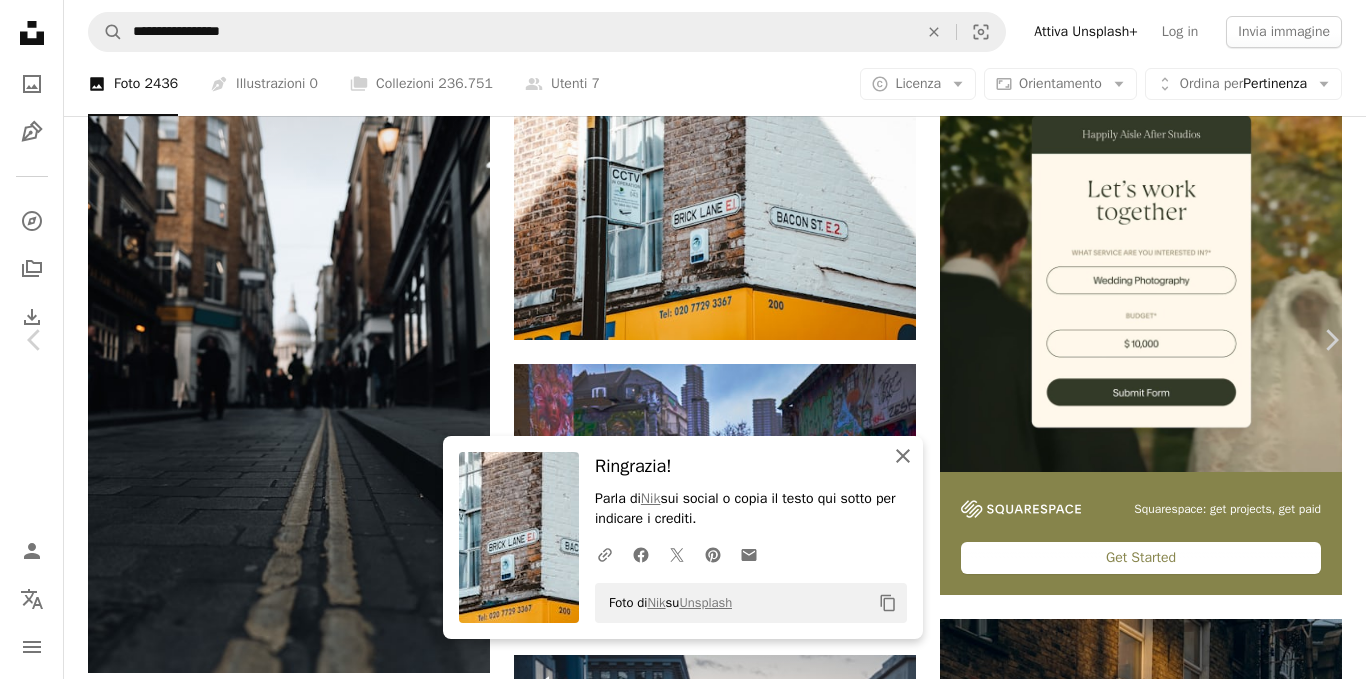 click on "An X shape" 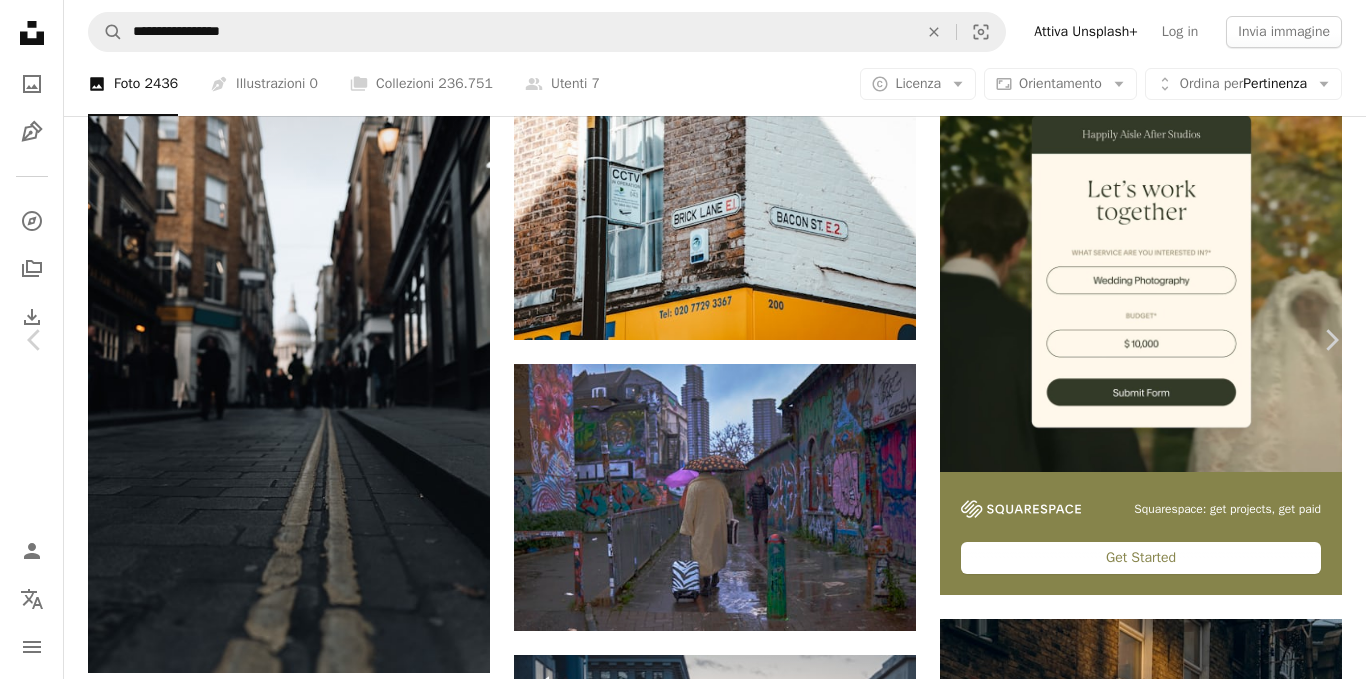 click on "An X shape" at bounding box center (20, 20) 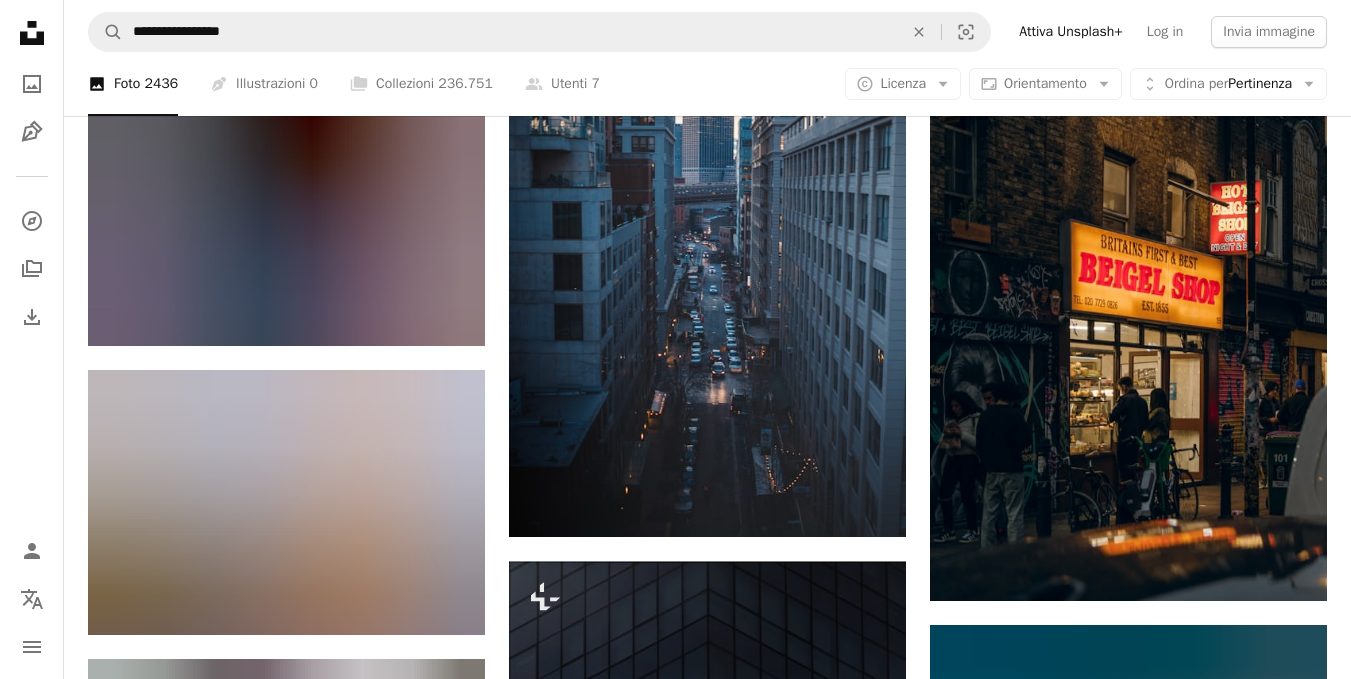 scroll, scrollTop: 1038, scrollLeft: 0, axis: vertical 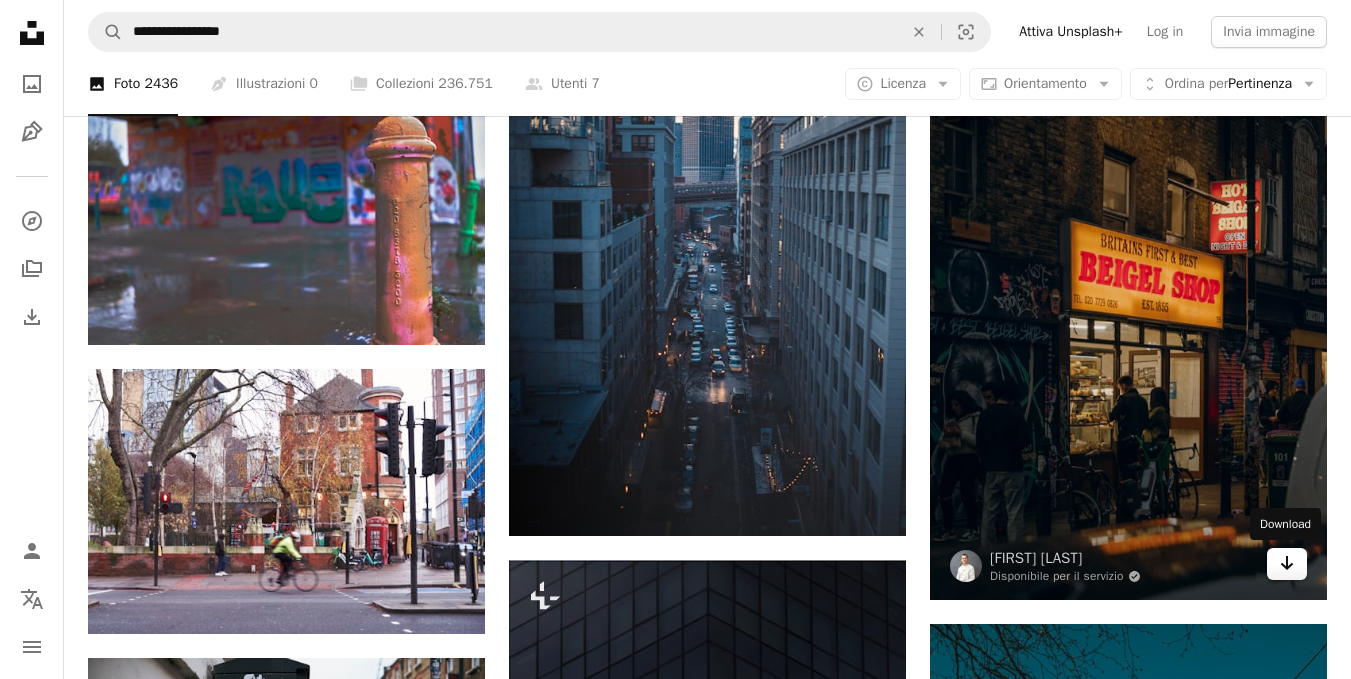 click on "Arrow pointing down" 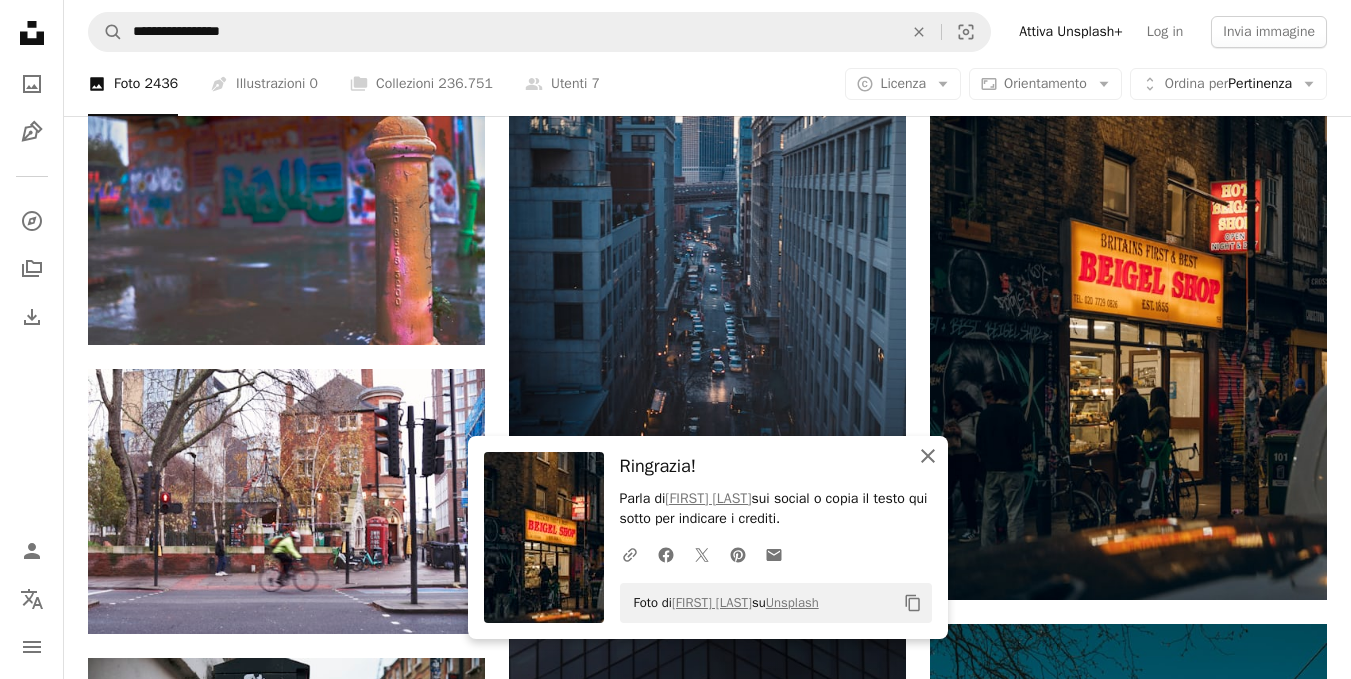 click 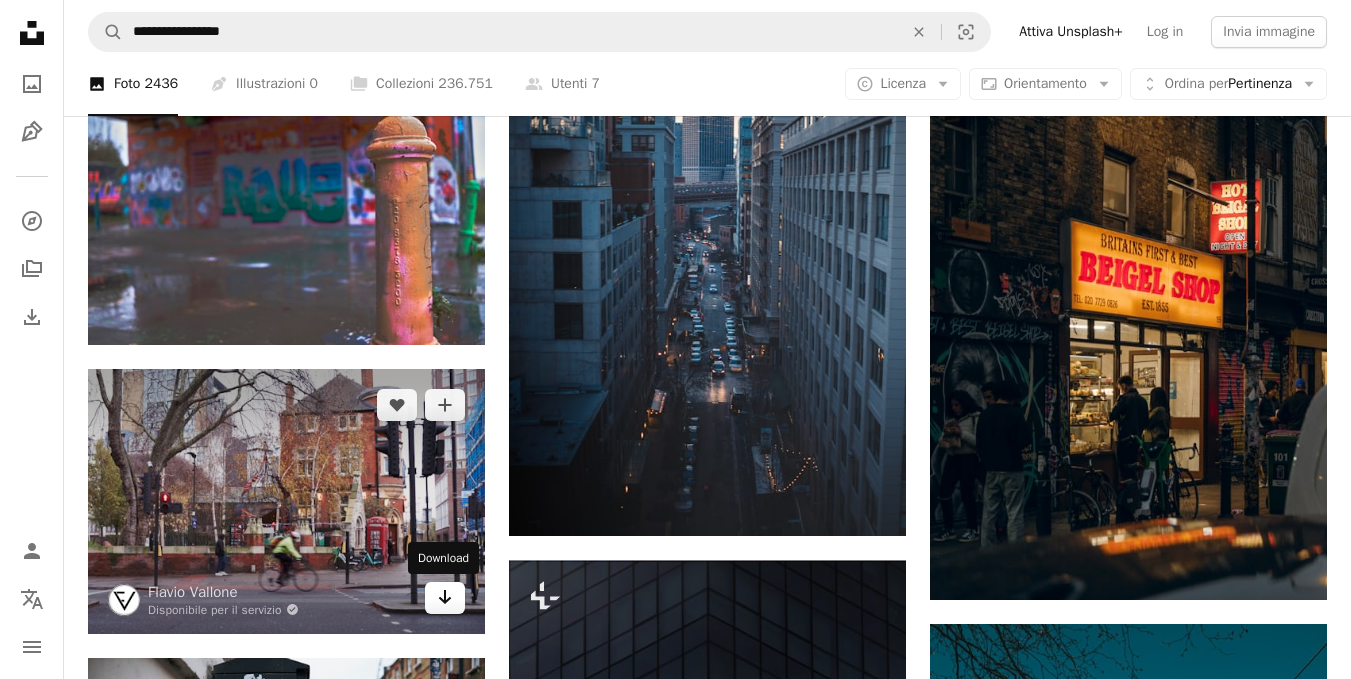 click on "Arrow pointing down" 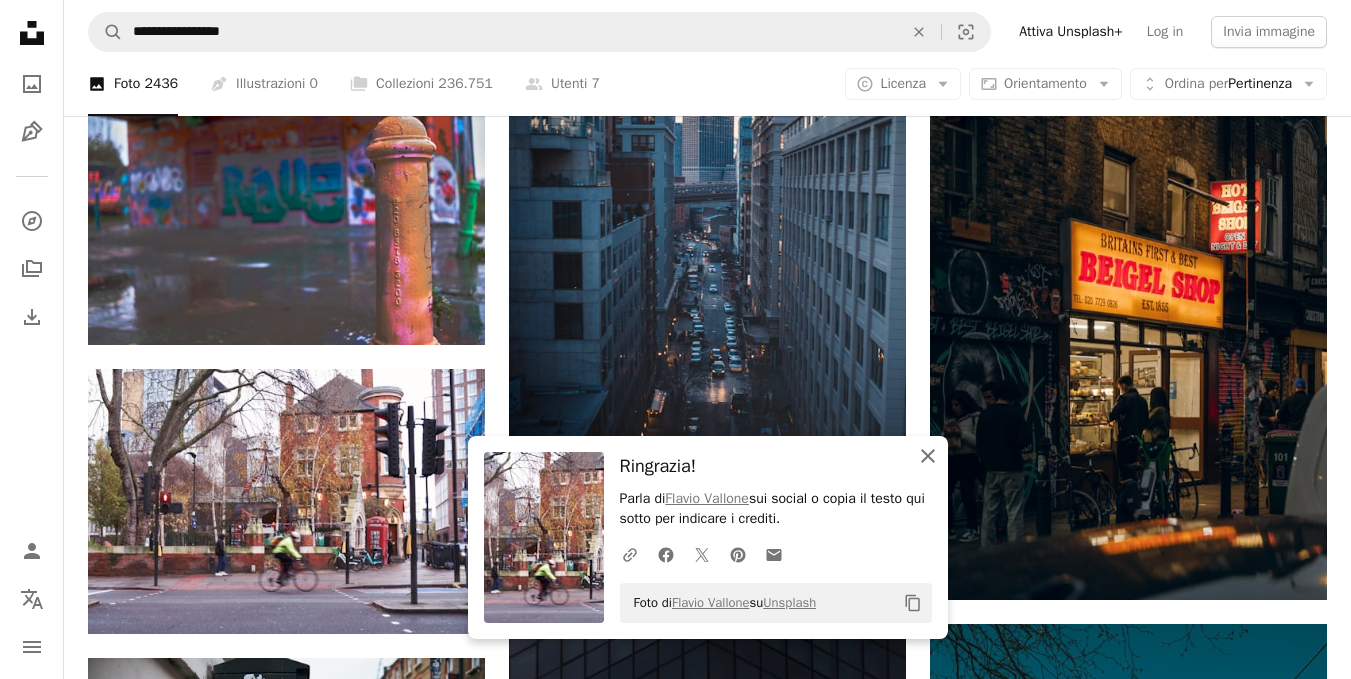 click on "An X shape" 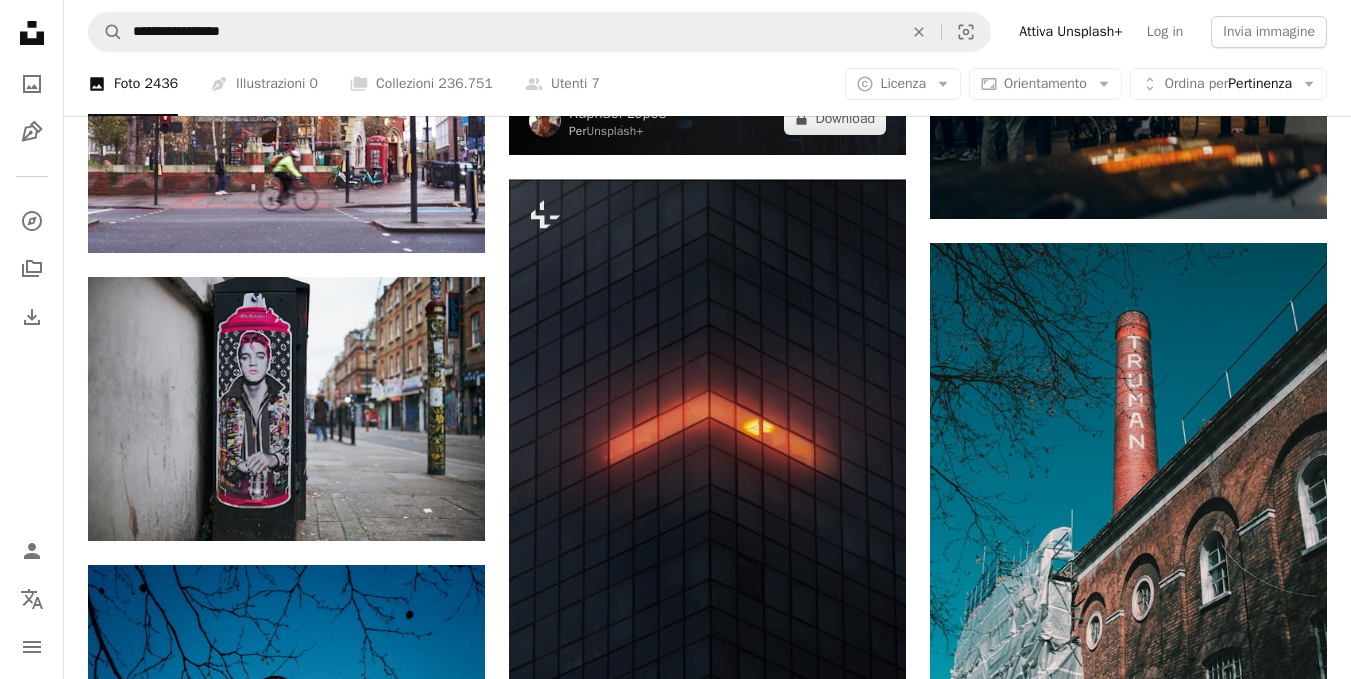 scroll, scrollTop: 1421, scrollLeft: 0, axis: vertical 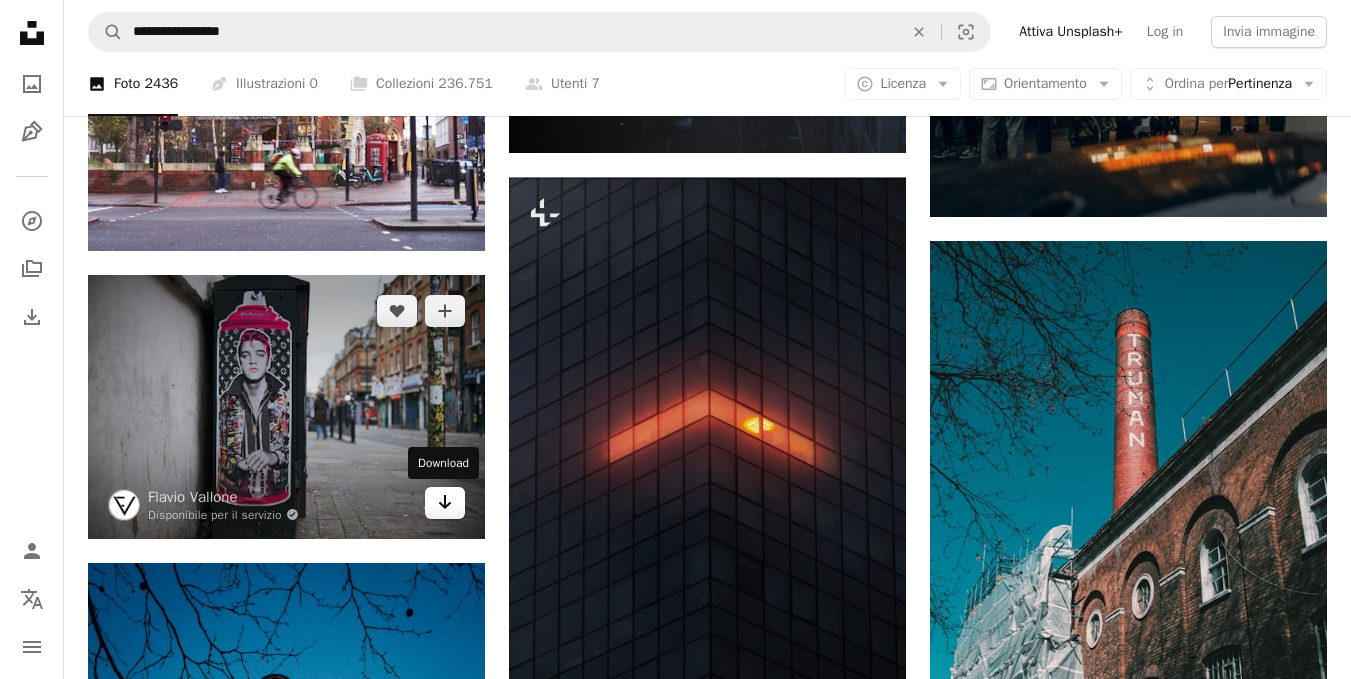 click 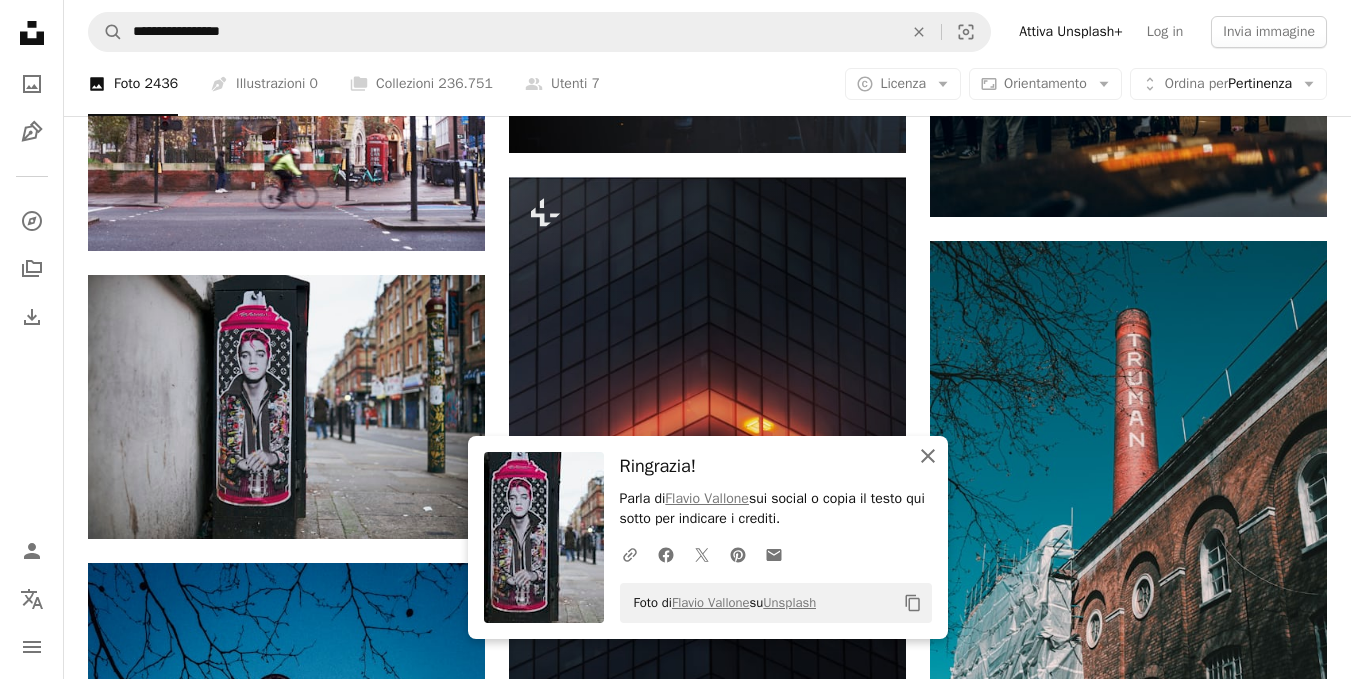 click on "An X shape" 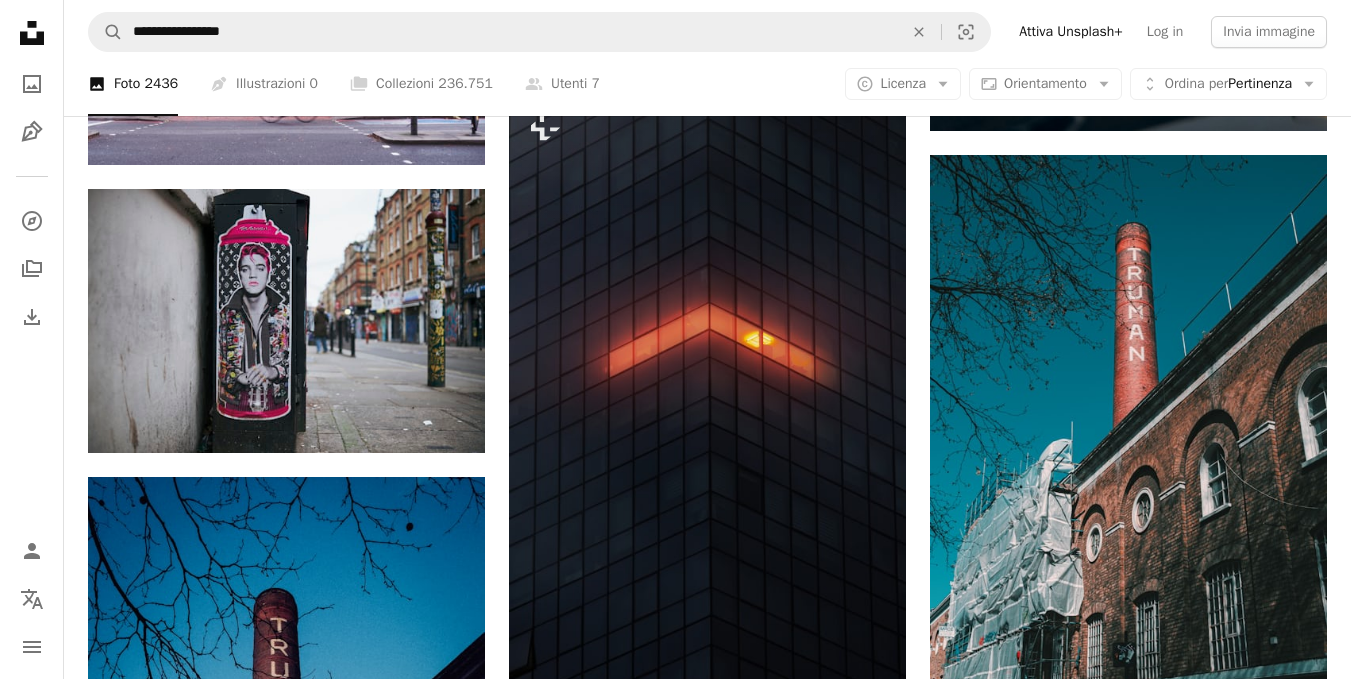 scroll, scrollTop: 1604, scrollLeft: 0, axis: vertical 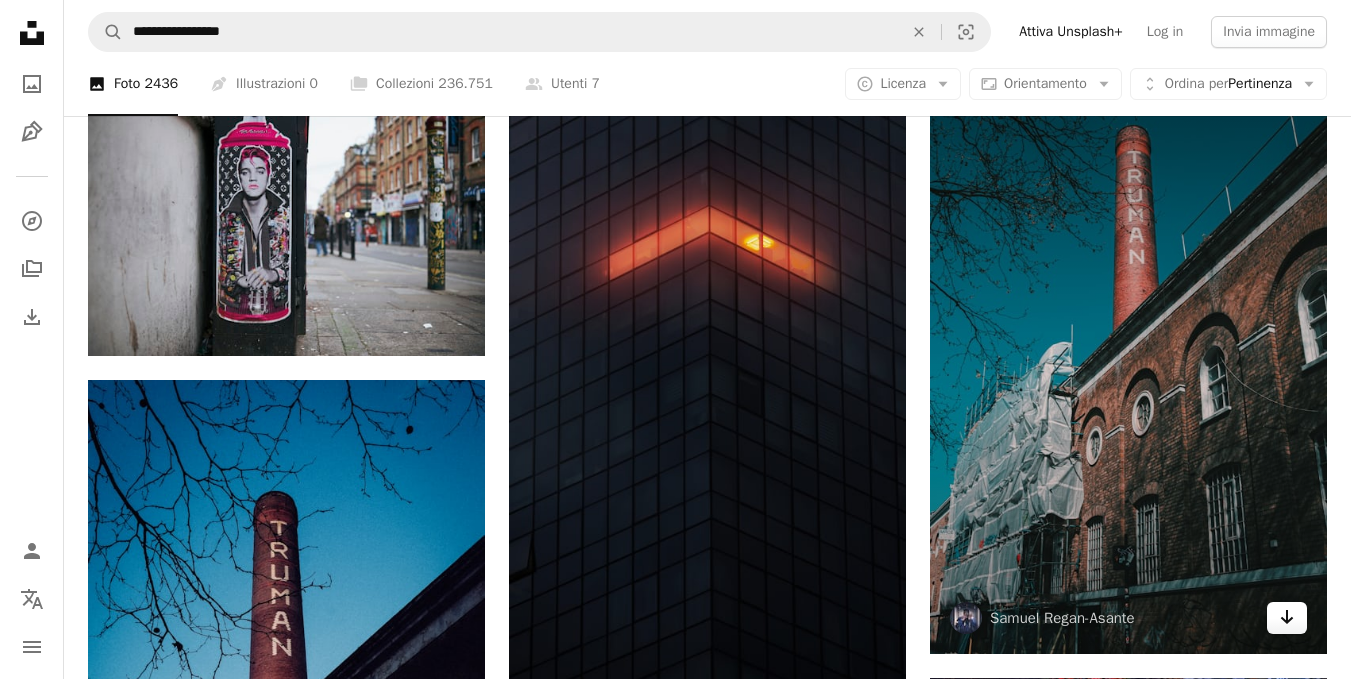 click 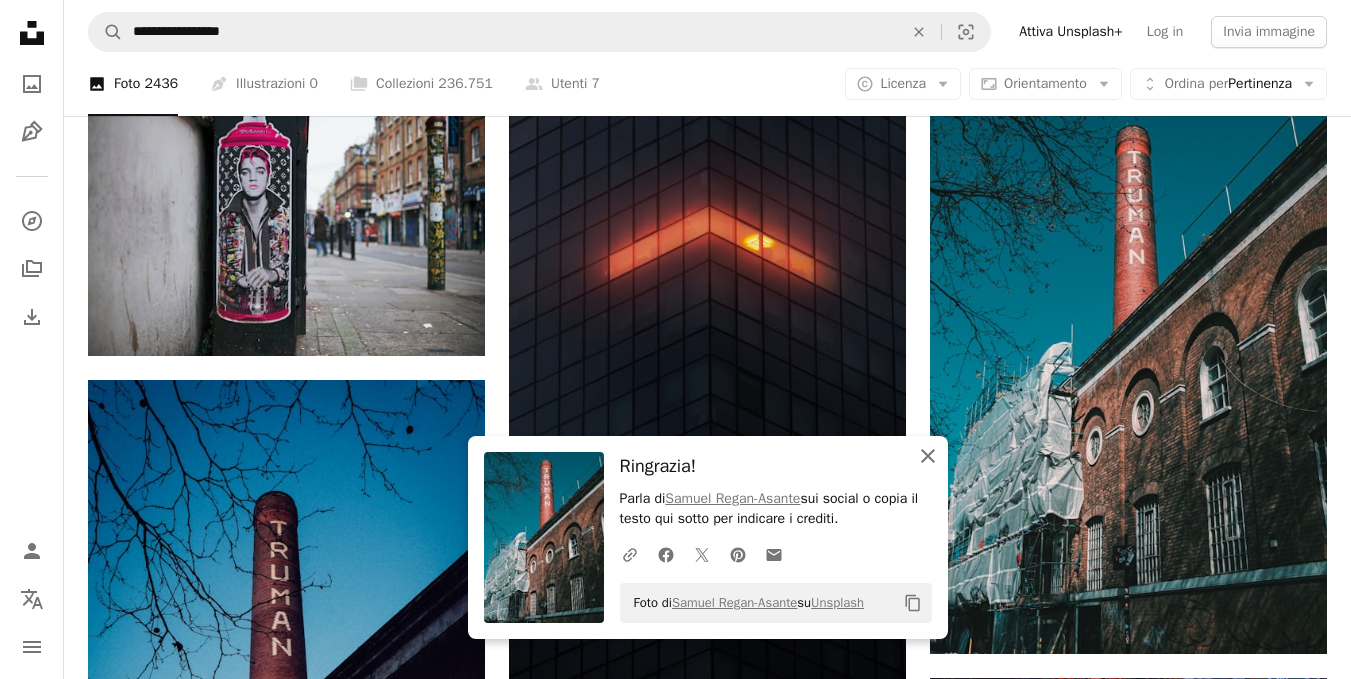 click on "An X shape" 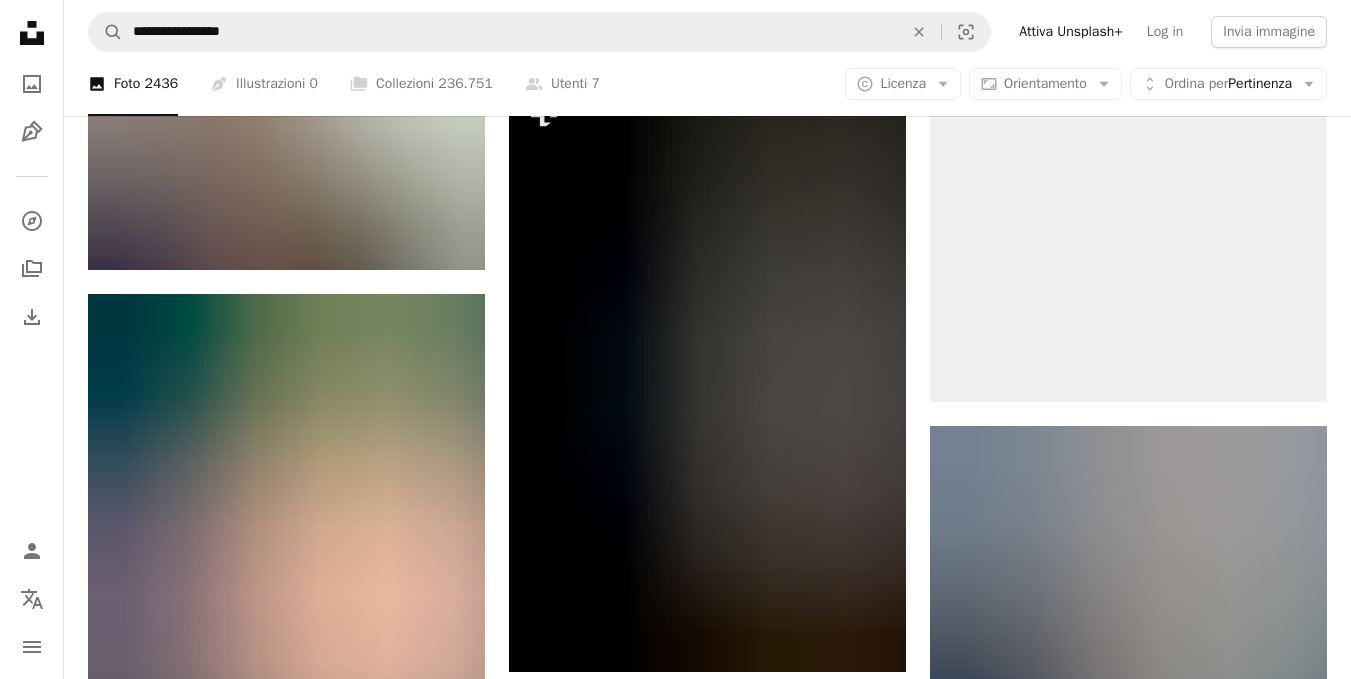 scroll, scrollTop: 2563, scrollLeft: 0, axis: vertical 